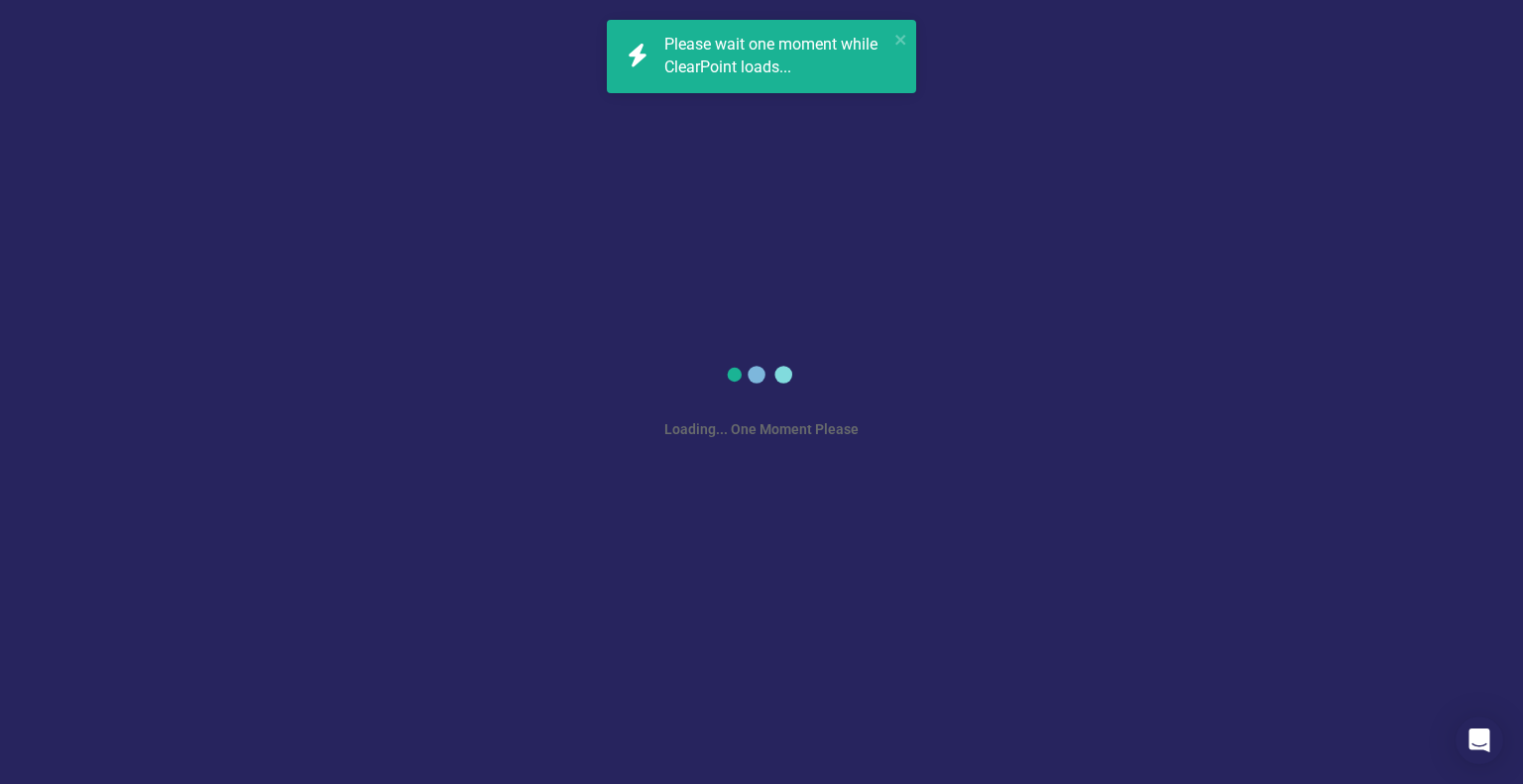 scroll, scrollTop: 0, scrollLeft: 0, axis: both 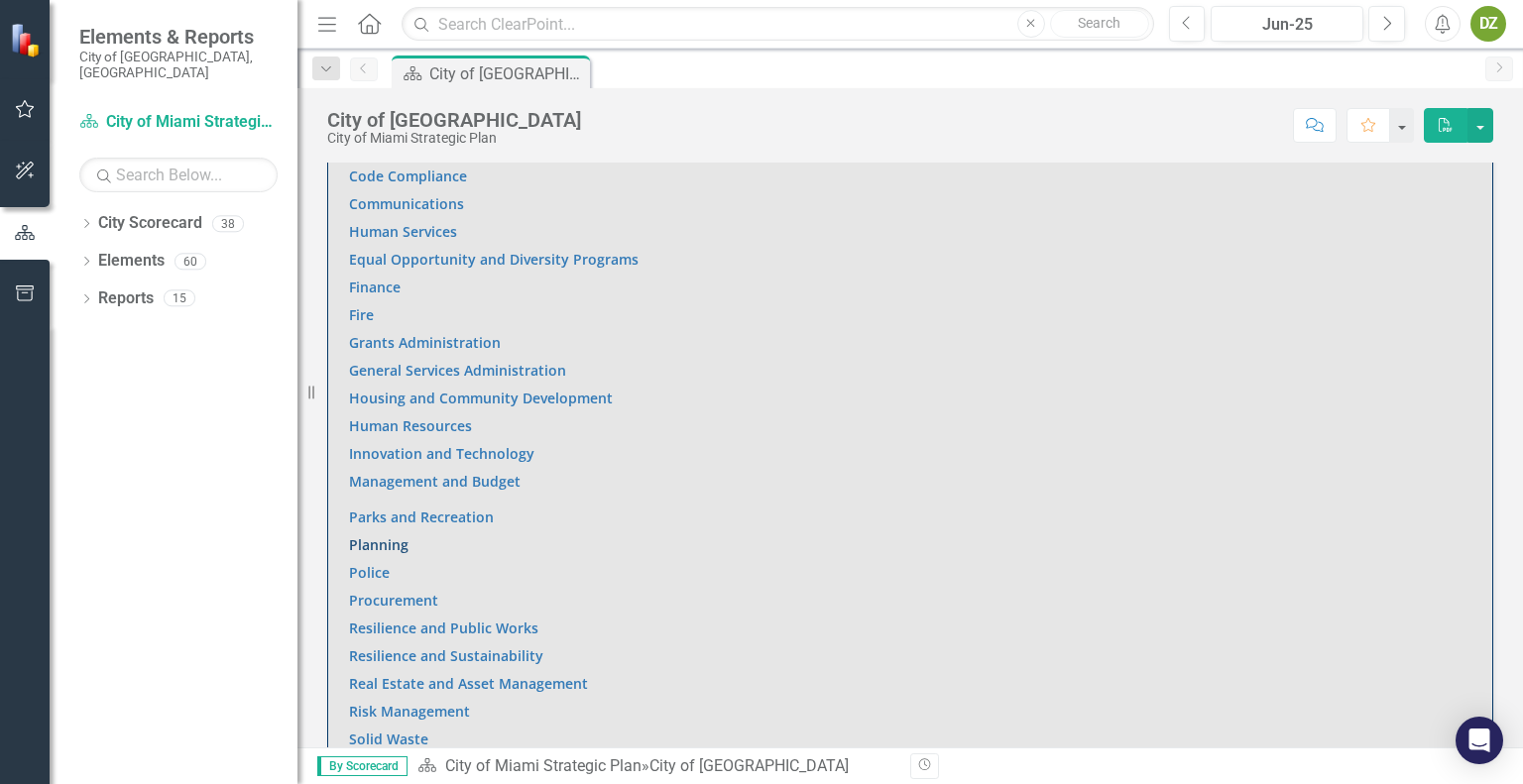 click on "Planning" at bounding box center (379, 544) 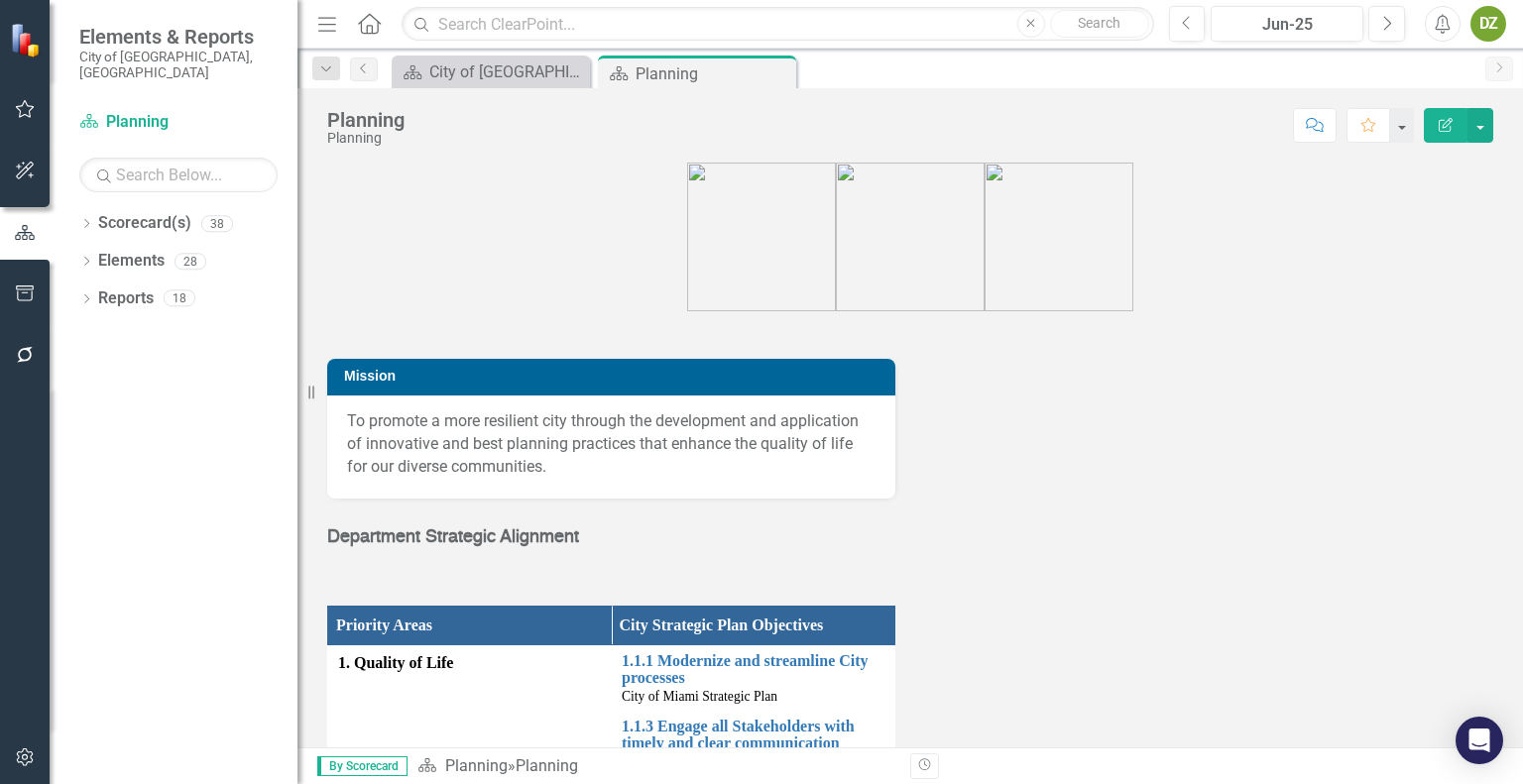 scroll, scrollTop: 595, scrollLeft: 0, axis: vertical 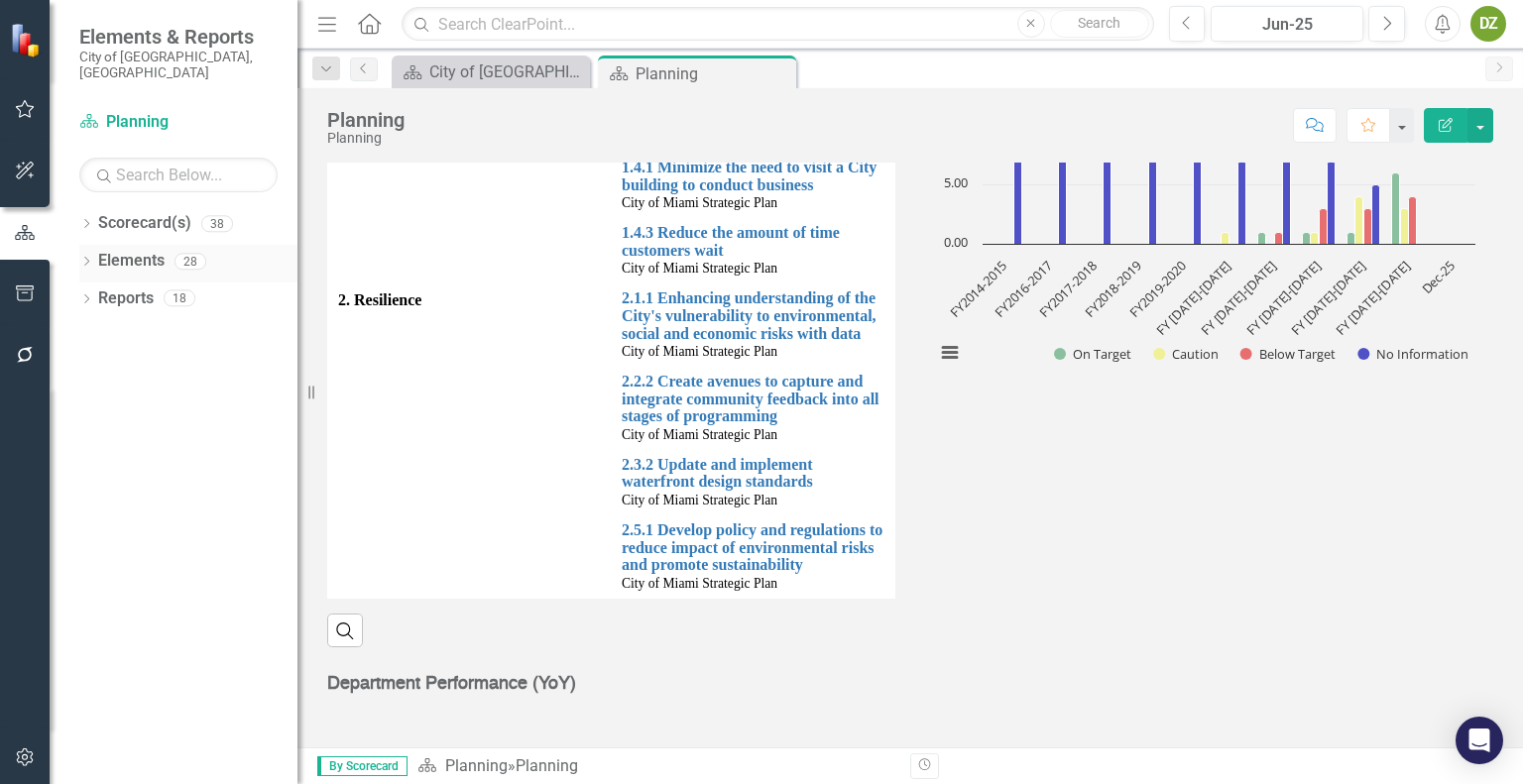 click on "Elements" at bounding box center [131, 261] 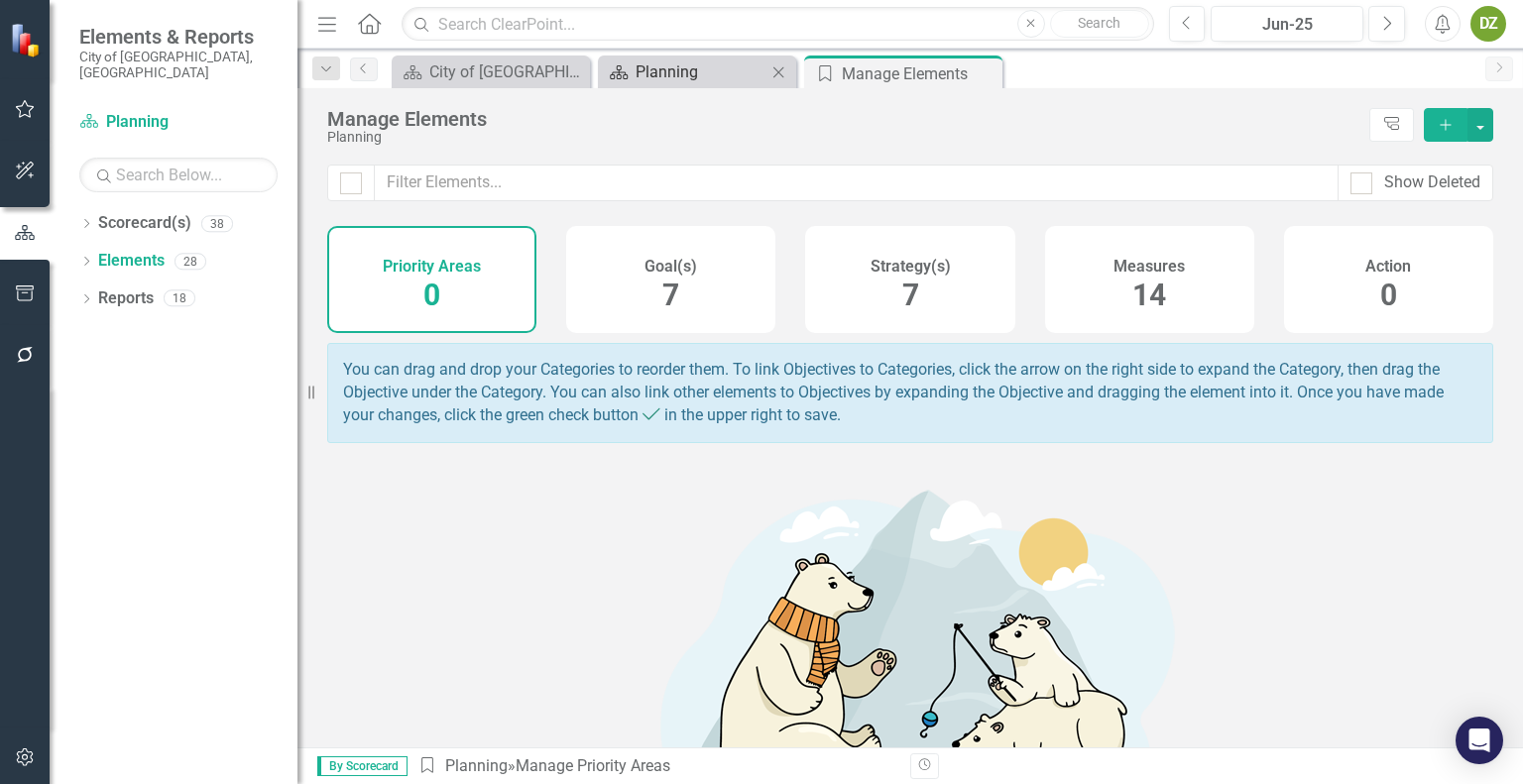 click on "Planning" at bounding box center (701, 71) 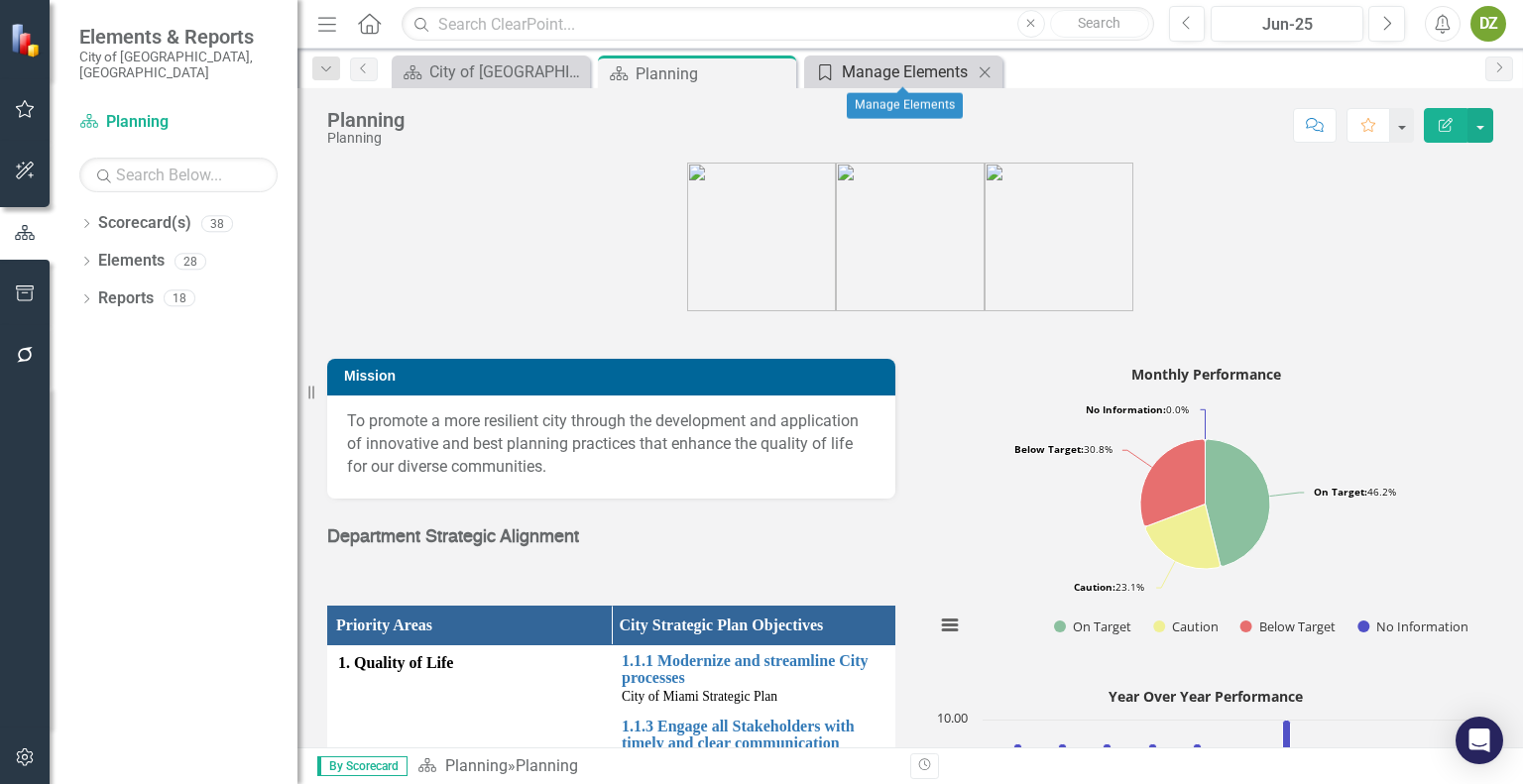 click on "Manage Elements" at bounding box center (907, 71) 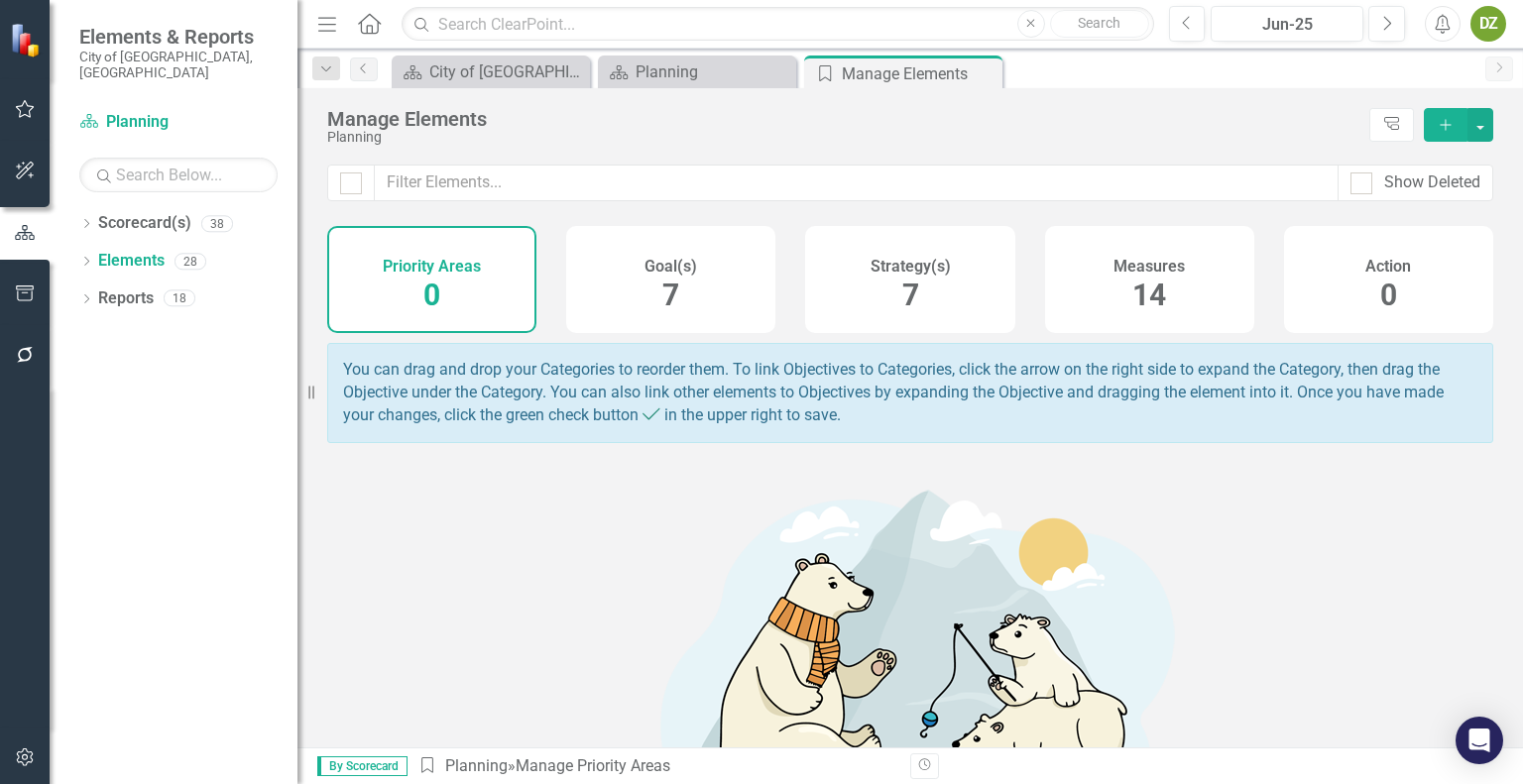 click on "Measures 14" at bounding box center [1149, 280] 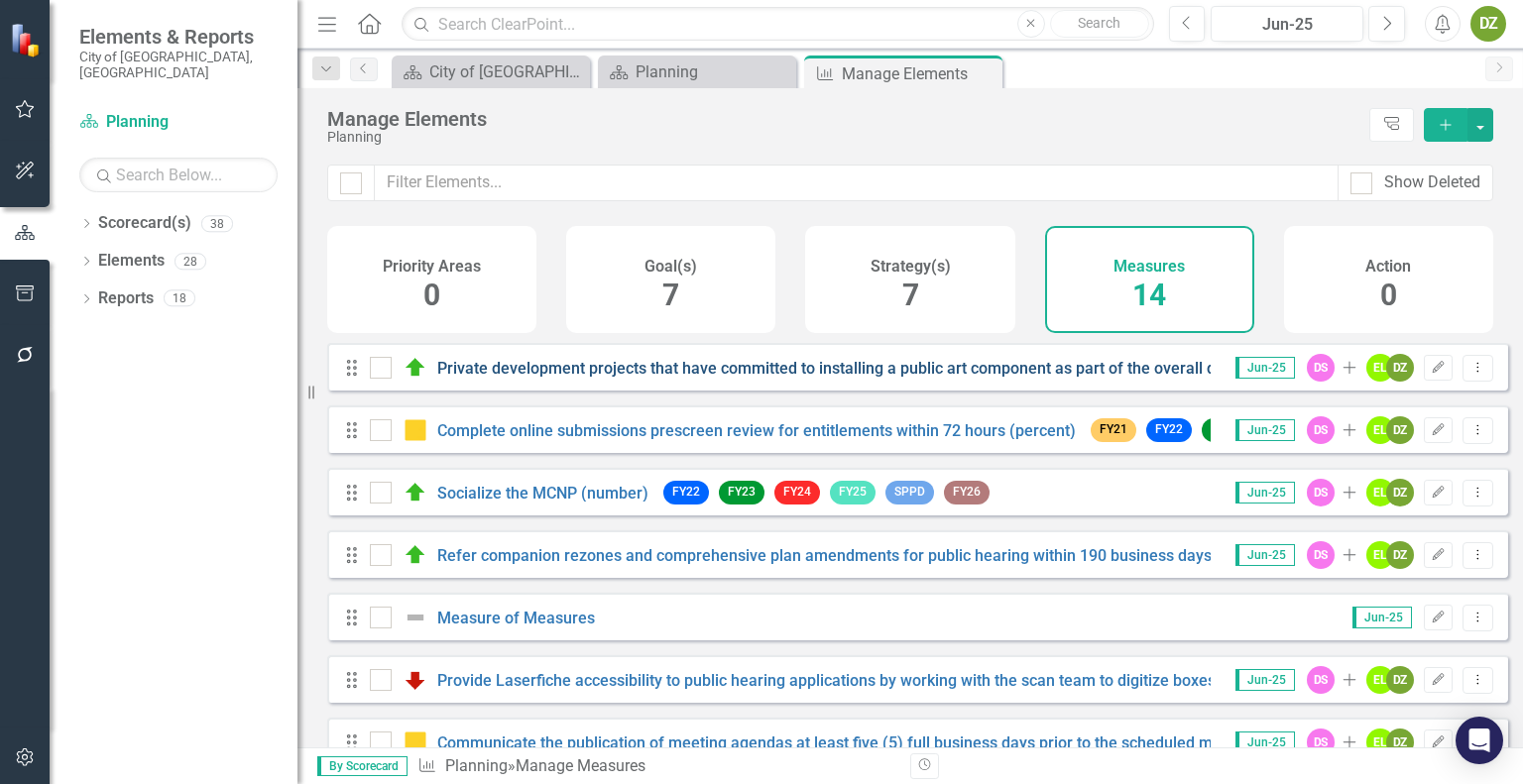 click on "Private development projects that have committed to installing a public art component as part of the overall development (number)" at bounding box center (904, 368) 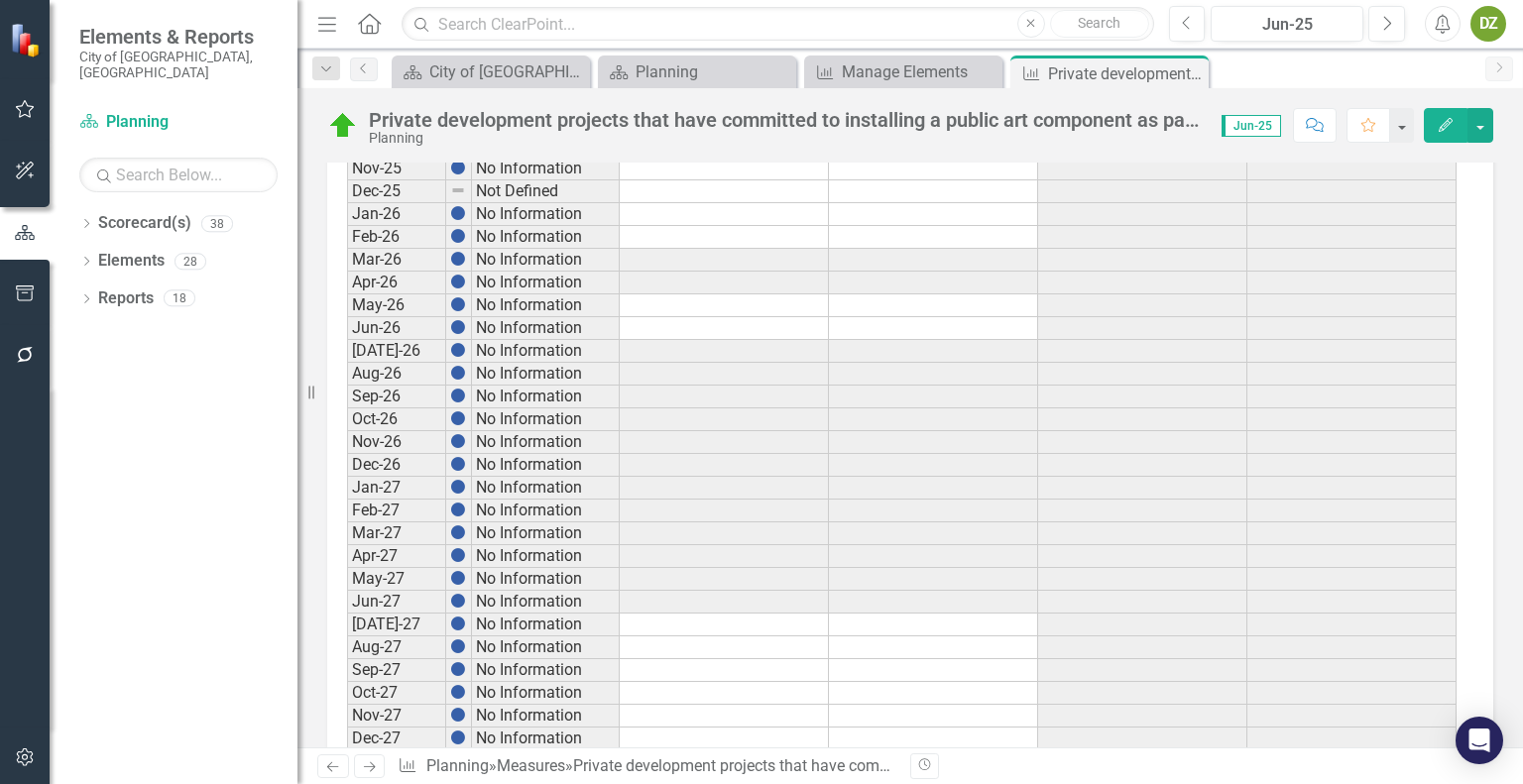 scroll, scrollTop: 3667, scrollLeft: 0, axis: vertical 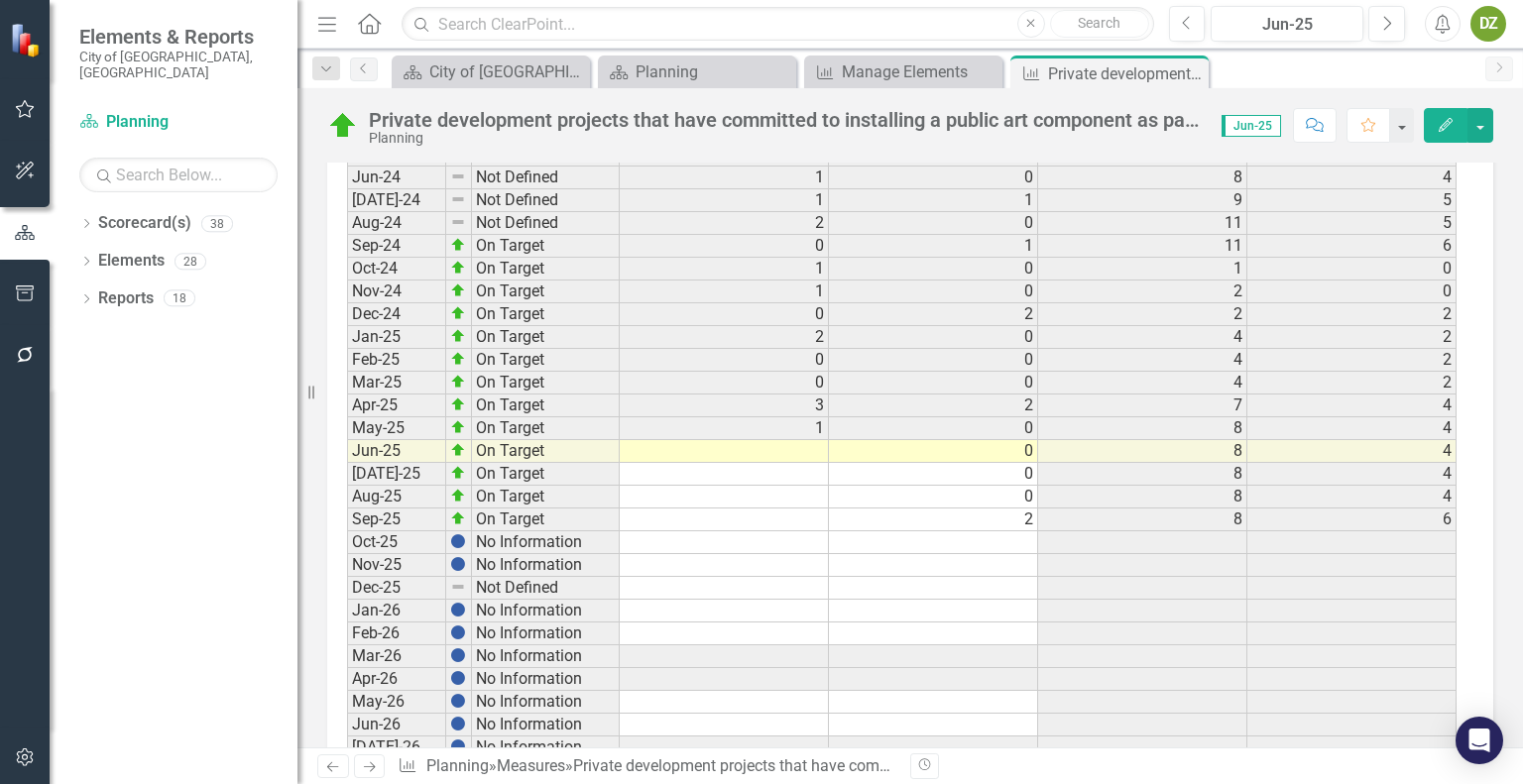 click at bounding box center (724, 451) 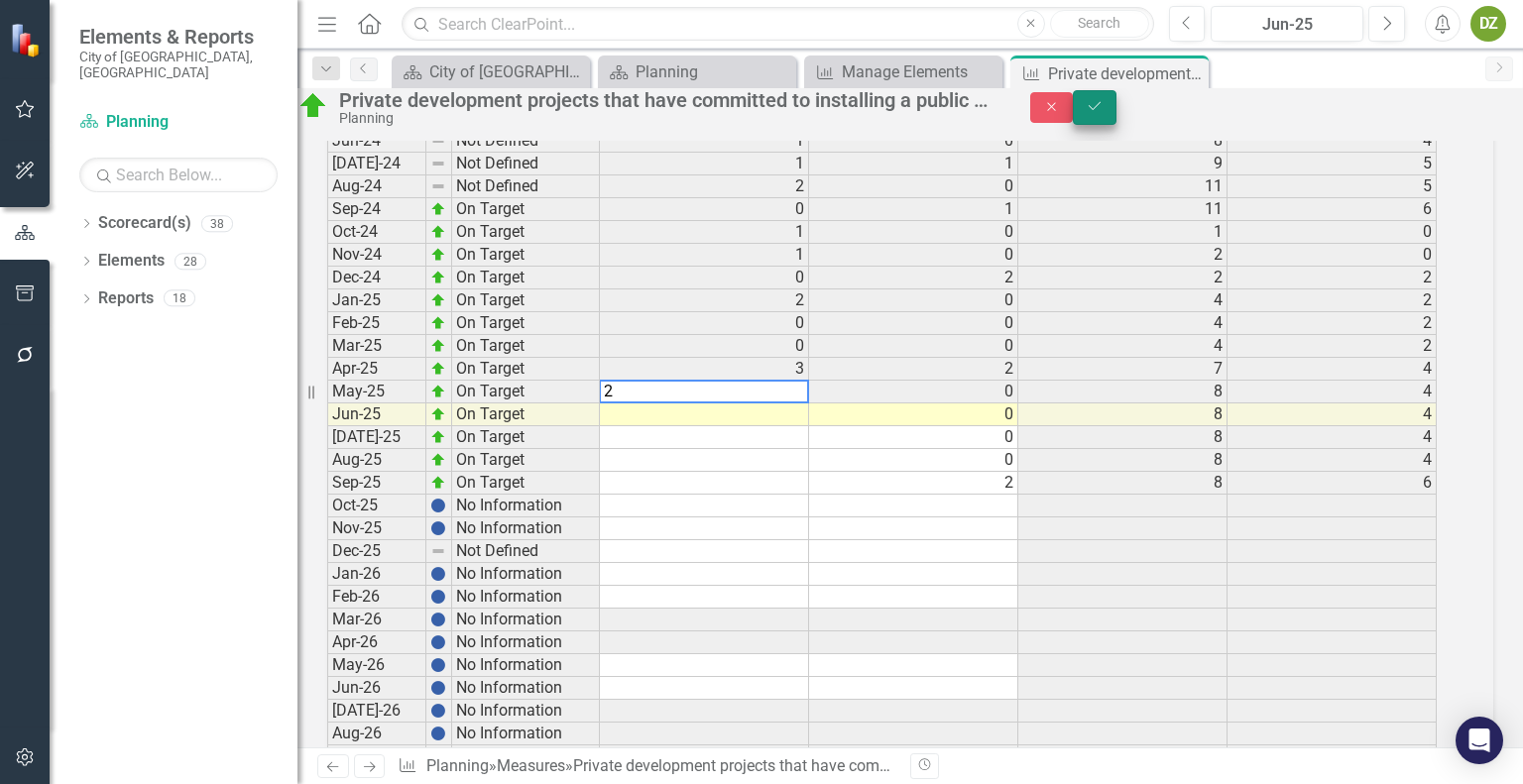 type on "2" 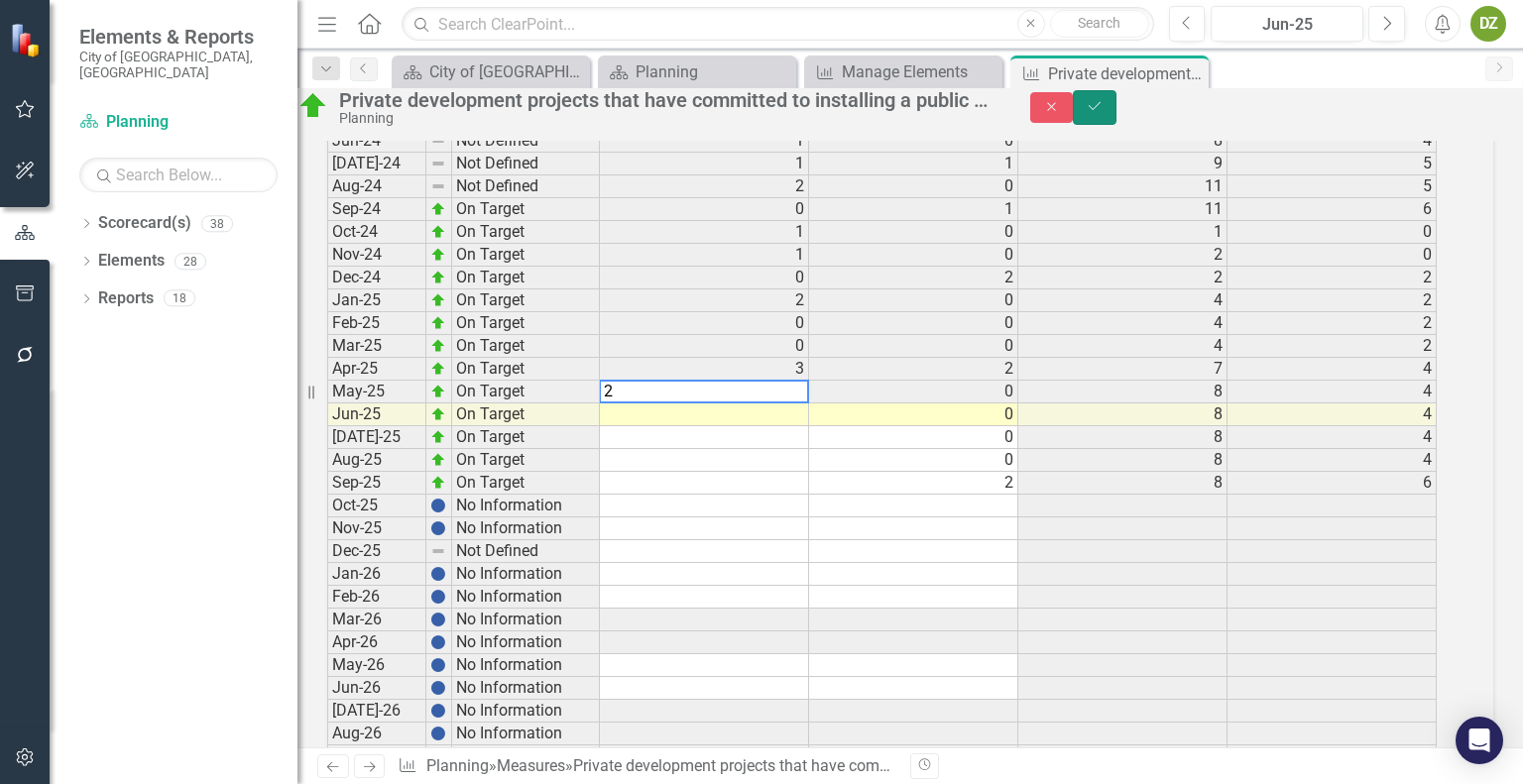 click on "Save" 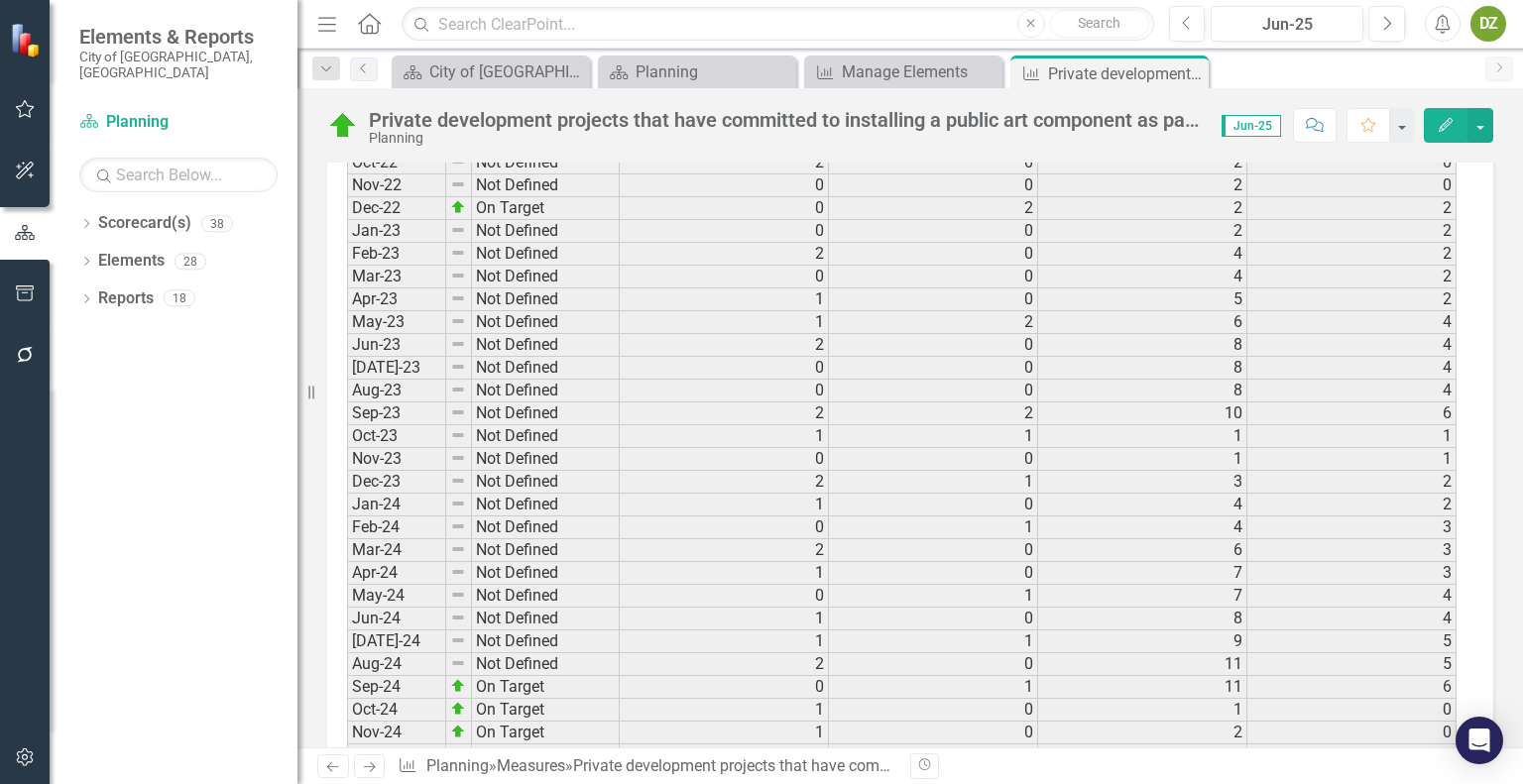 scroll, scrollTop: 3469, scrollLeft: 0, axis: vertical 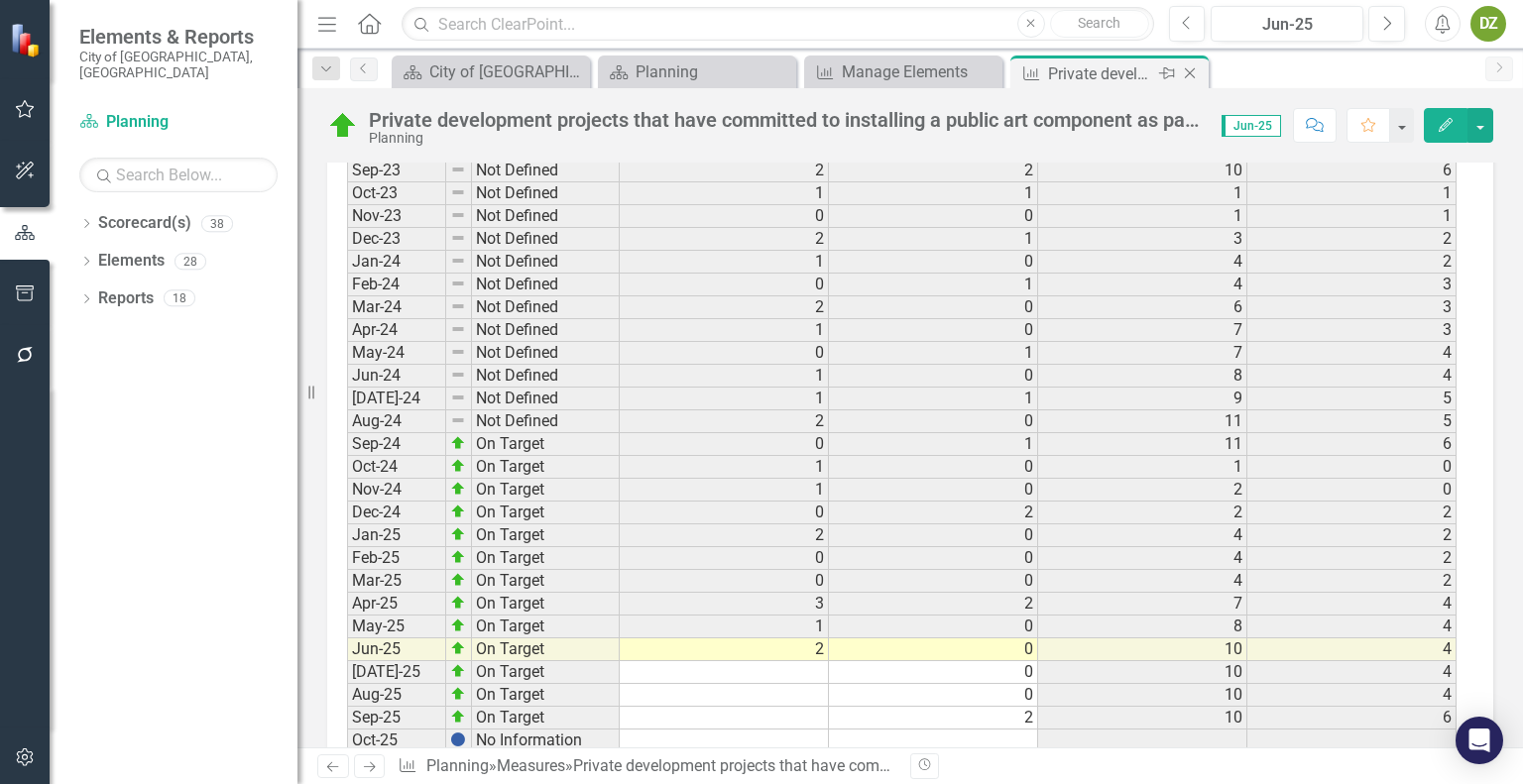 click 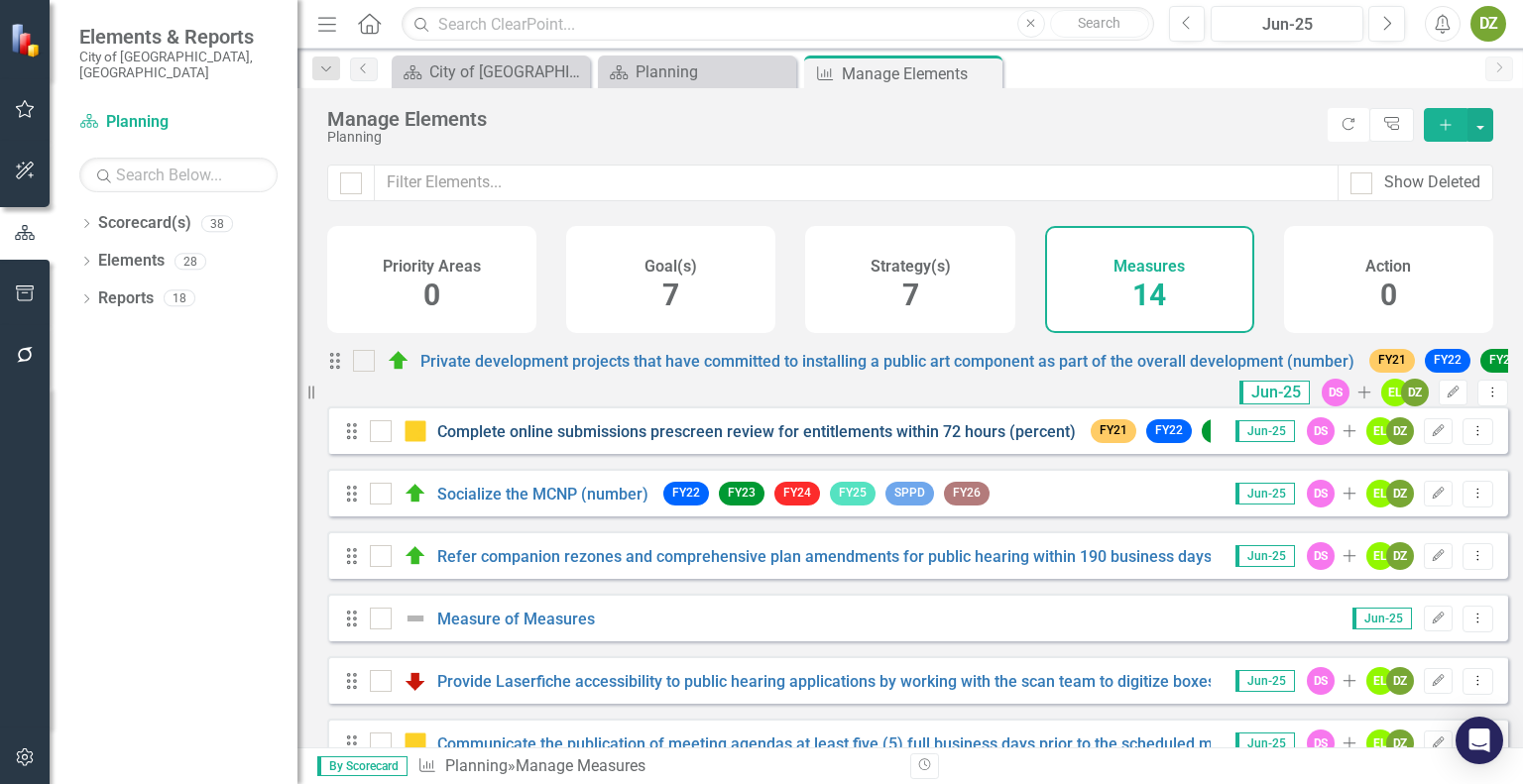click on "Complete online submissions prescreen review for entitlements within 72 hours (percent)" at bounding box center [757, 431] 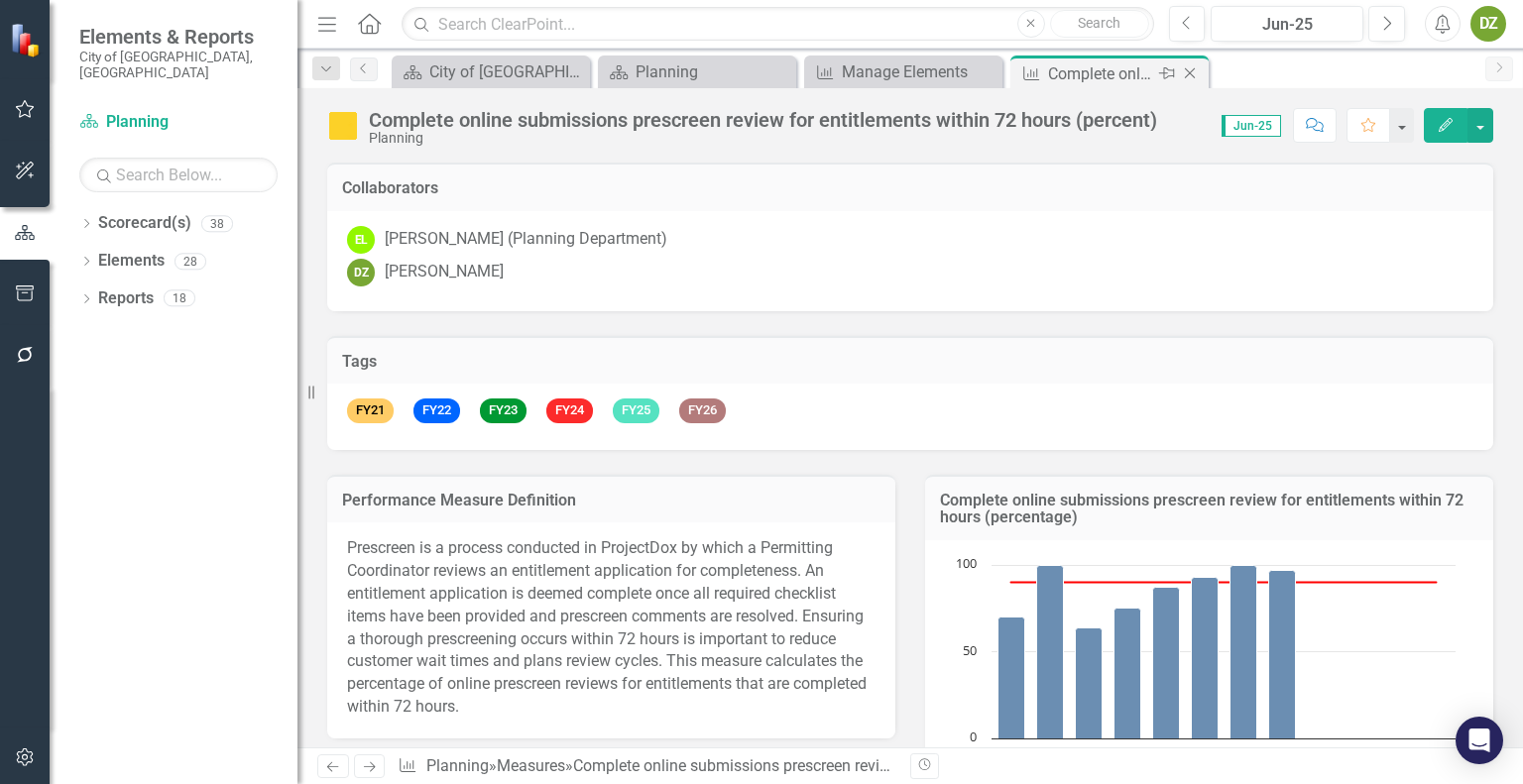 click 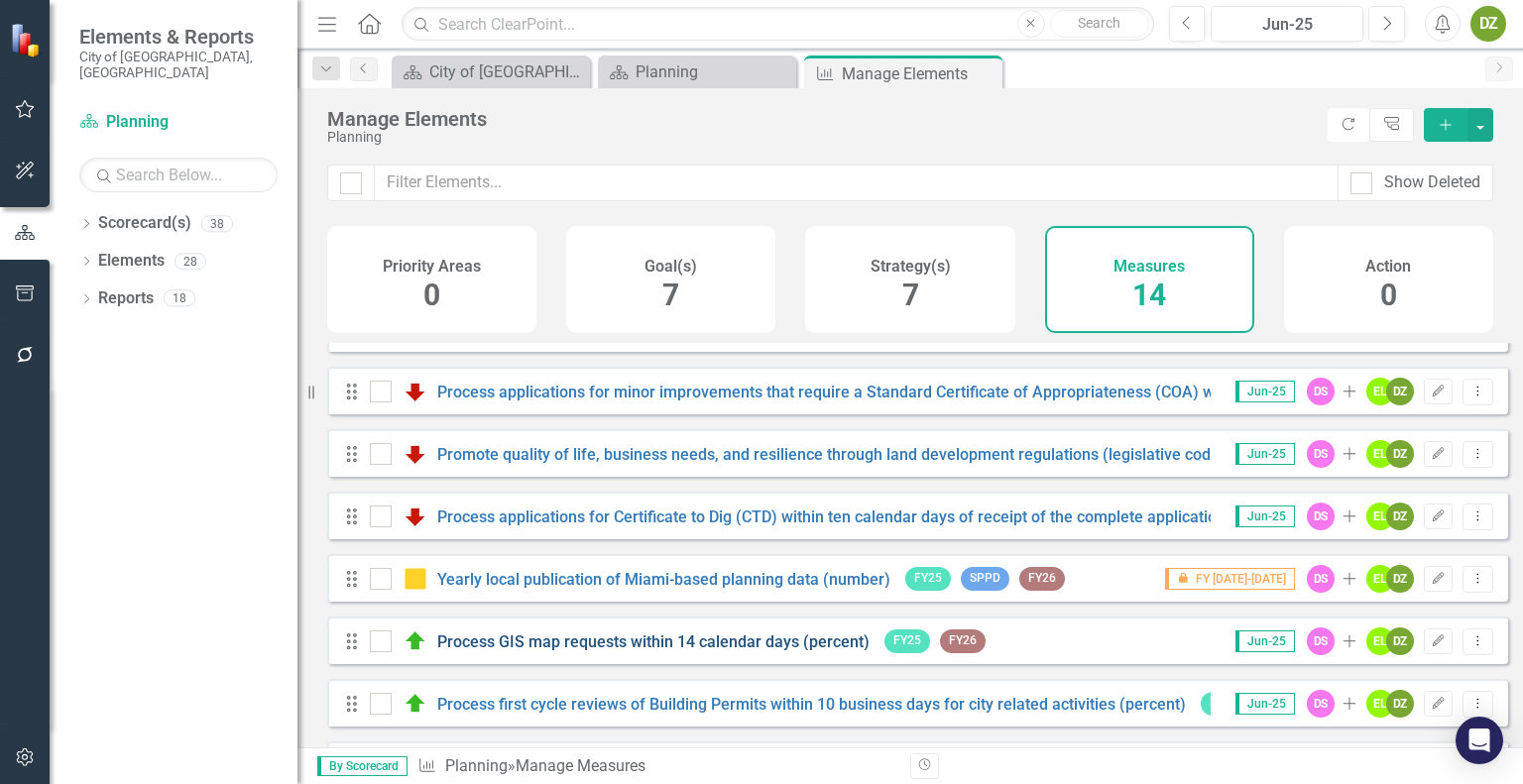 scroll, scrollTop: 484, scrollLeft: 0, axis: vertical 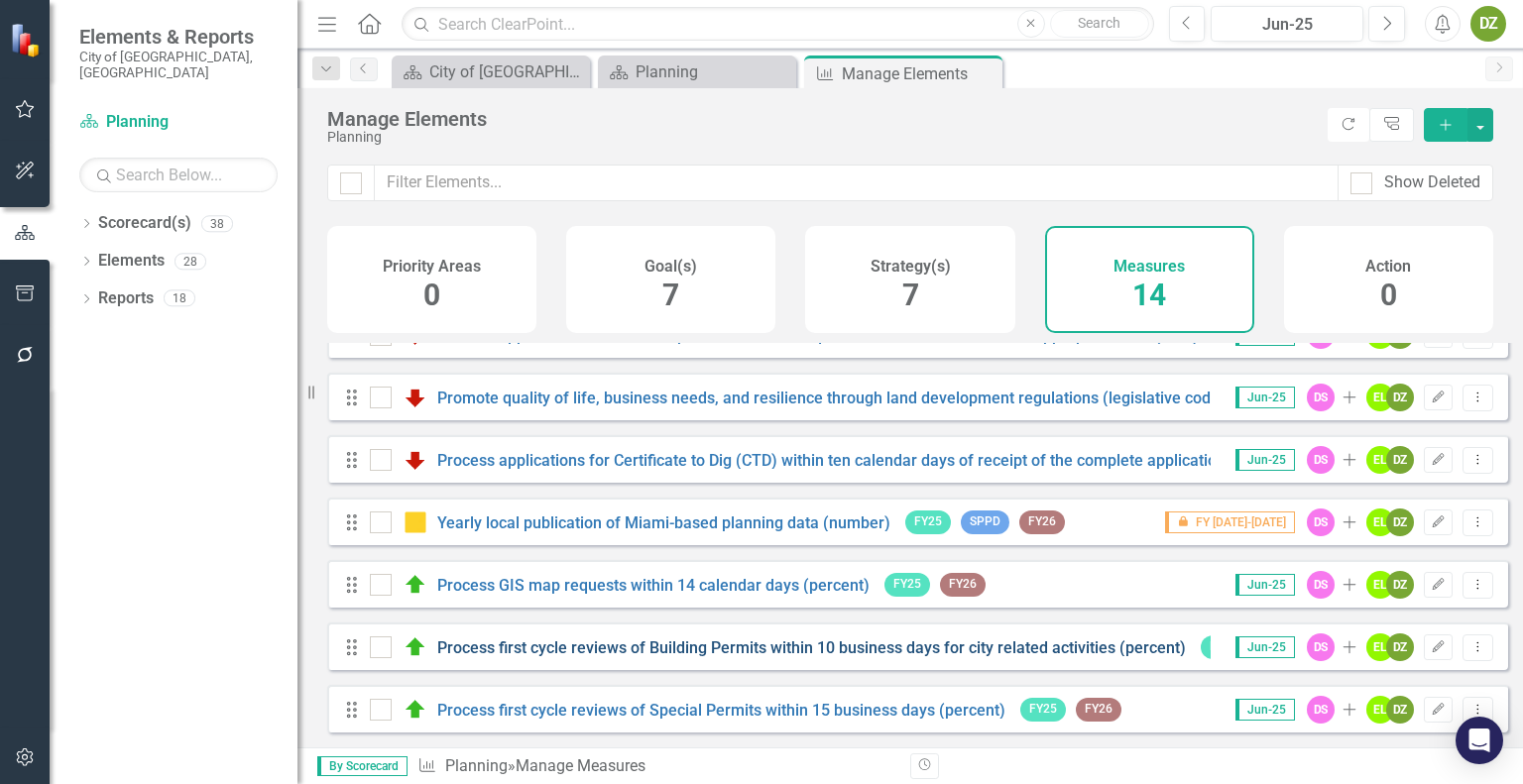click on "Process first cycle reviews of Building Permits within 10 business days for city related activities (percent)" at bounding box center [811, 647] 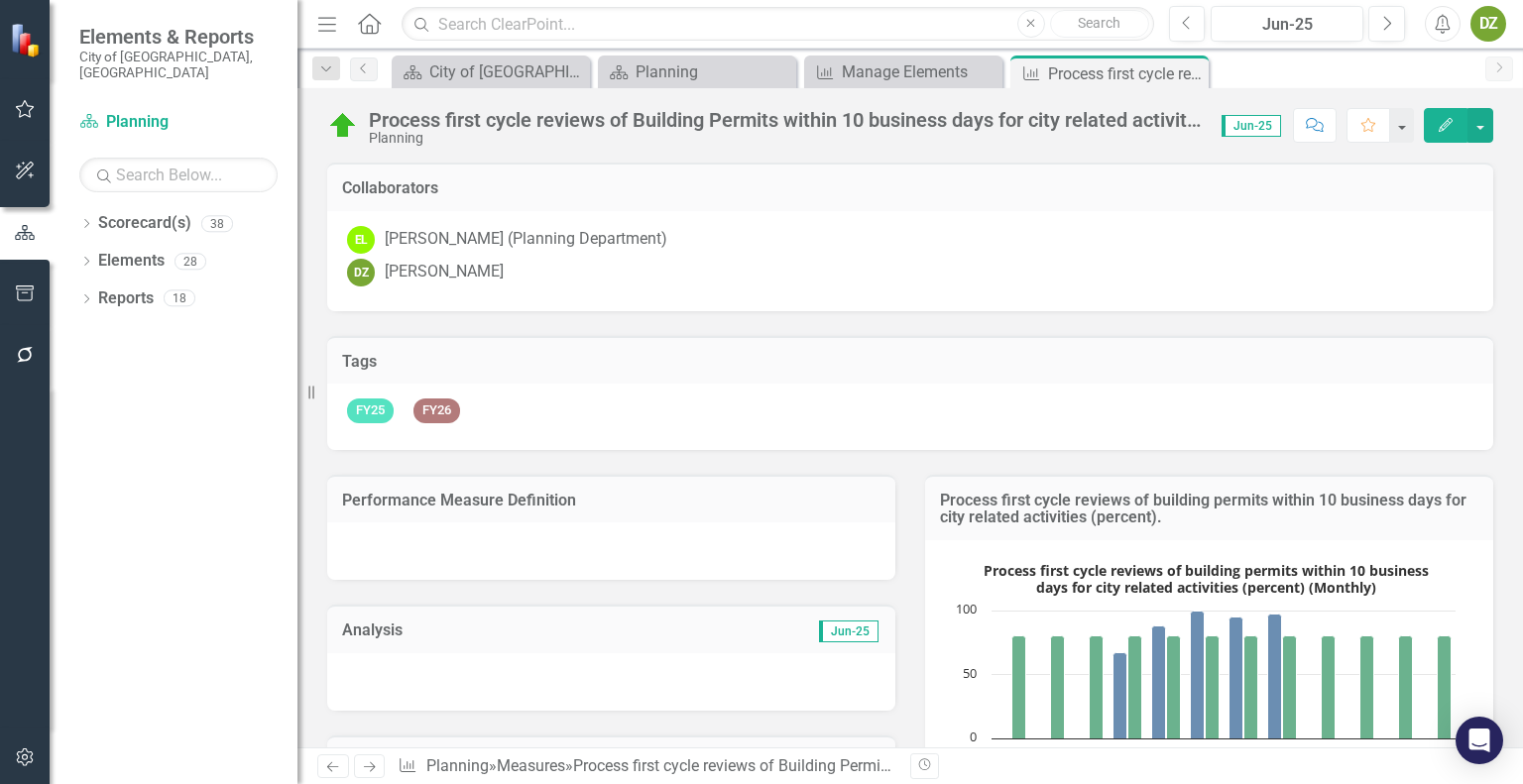 scroll, scrollTop: 0, scrollLeft: 0, axis: both 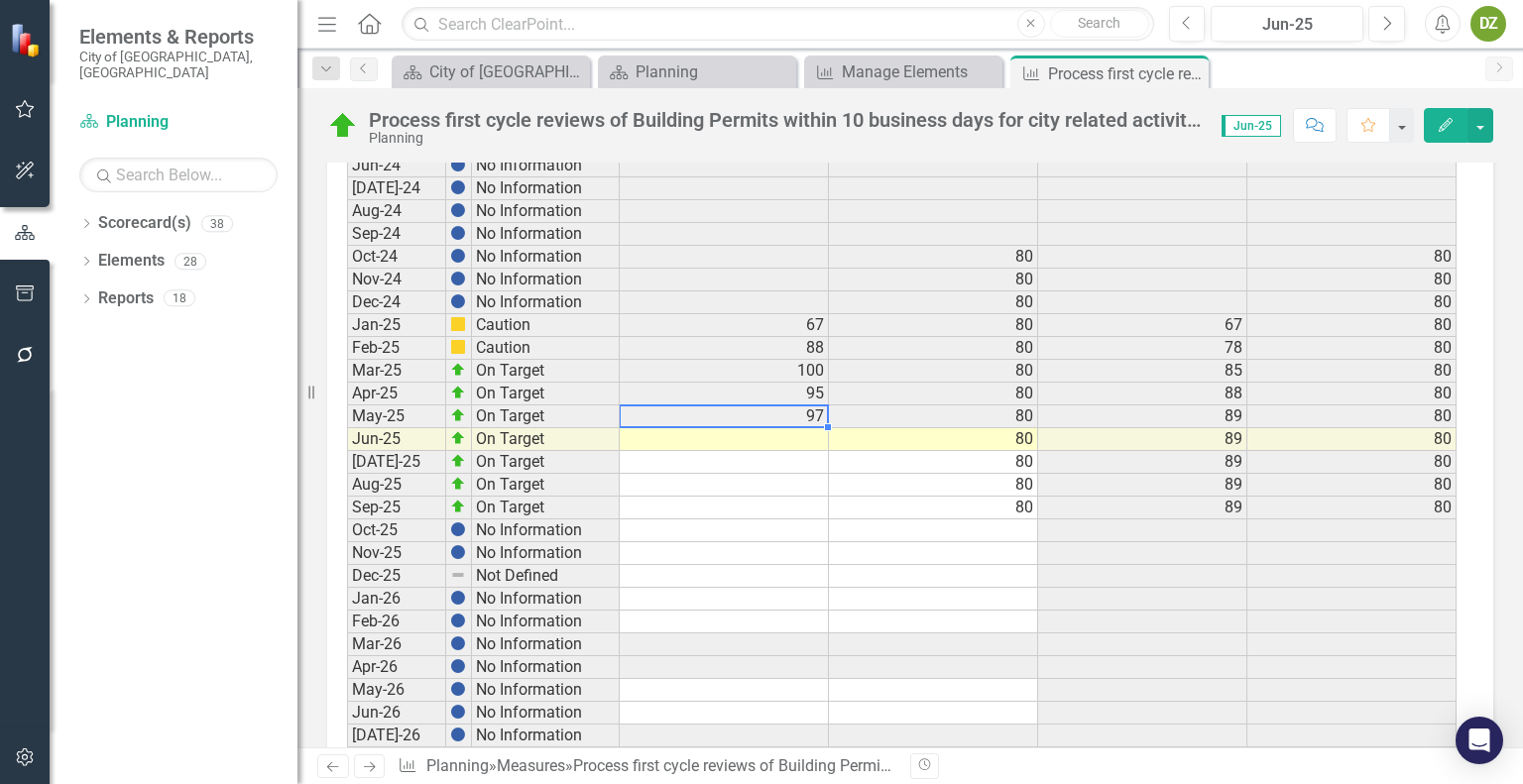 click at bounding box center (724, 439) 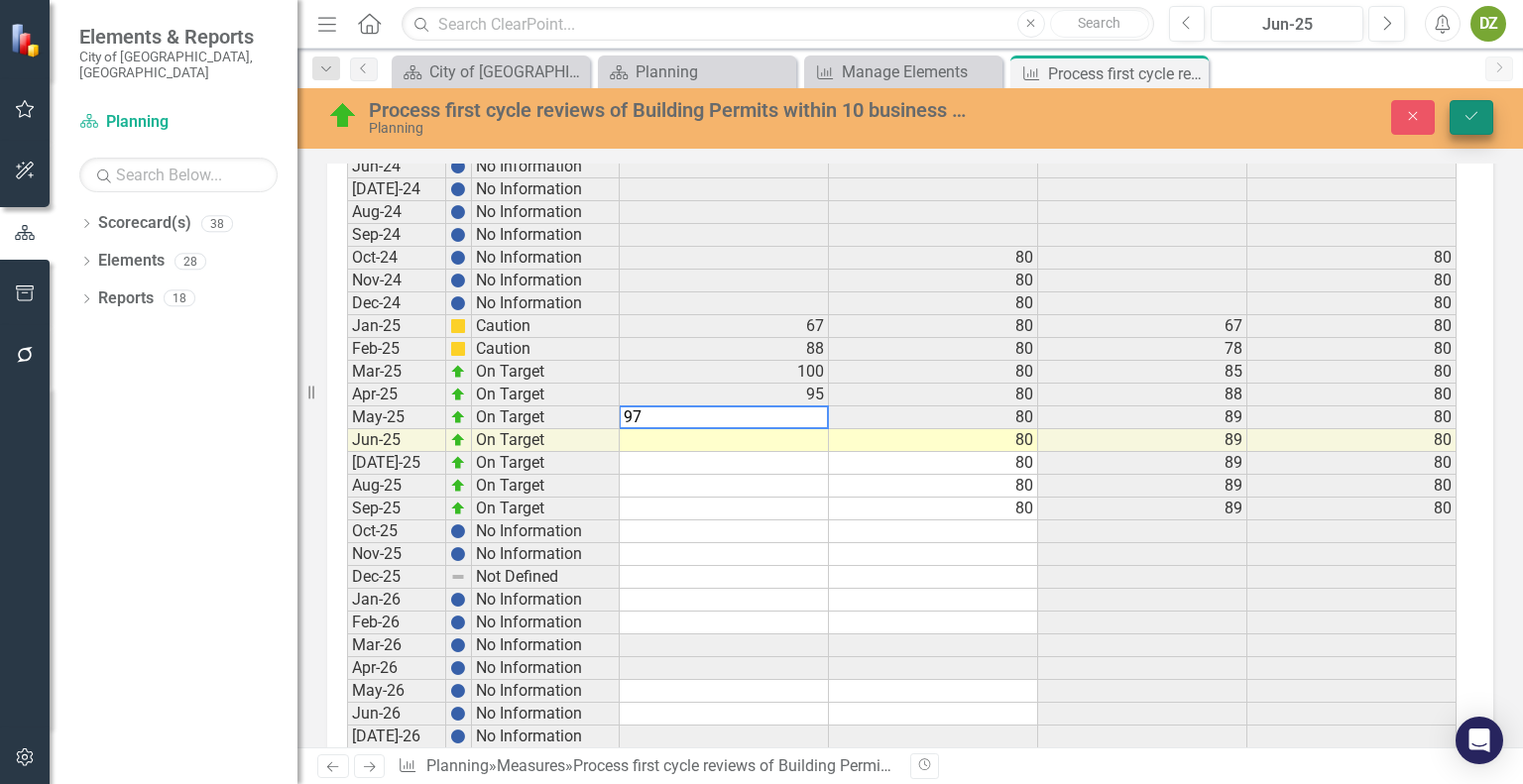 type on "97" 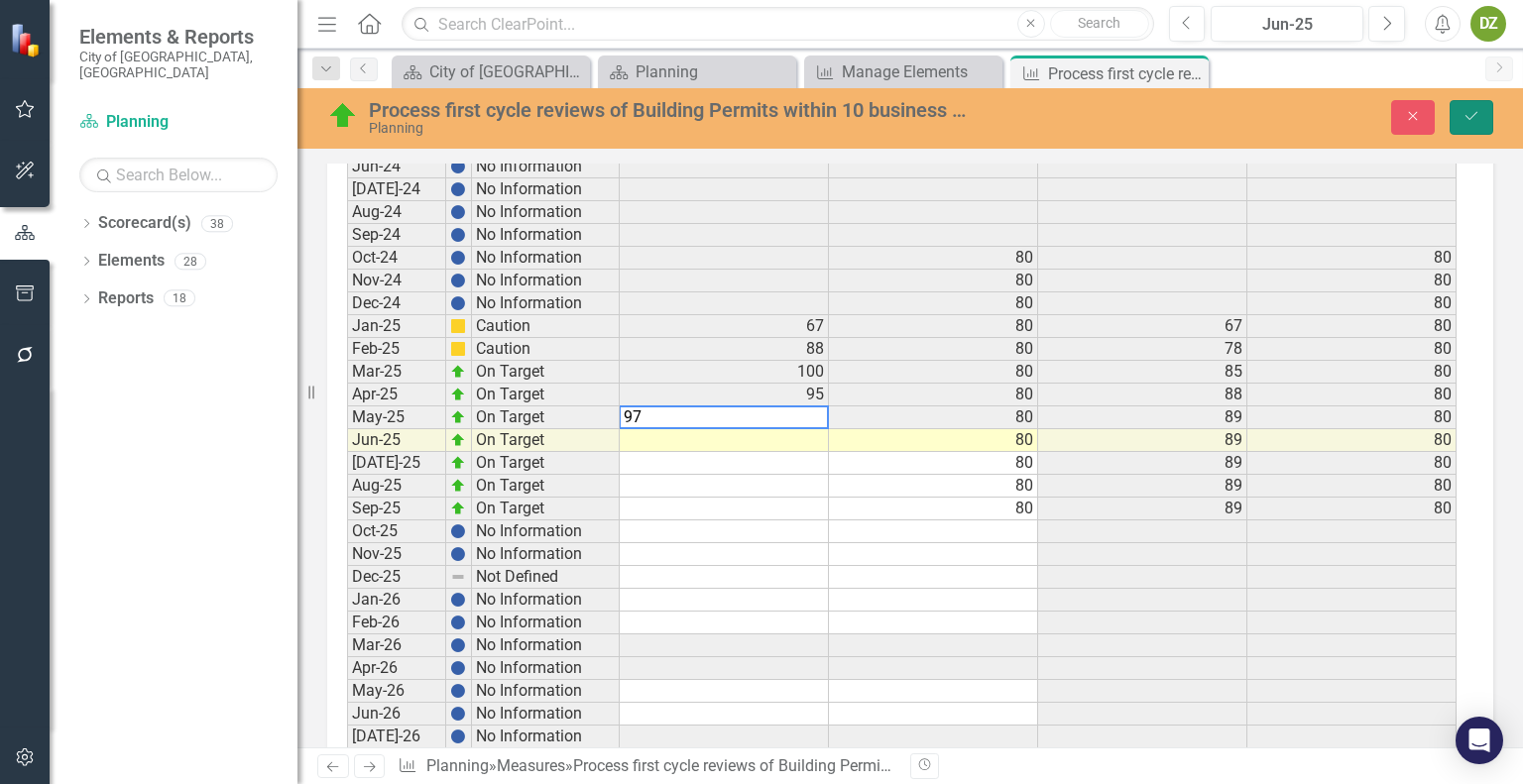 click on "Save" at bounding box center [1471, 117] 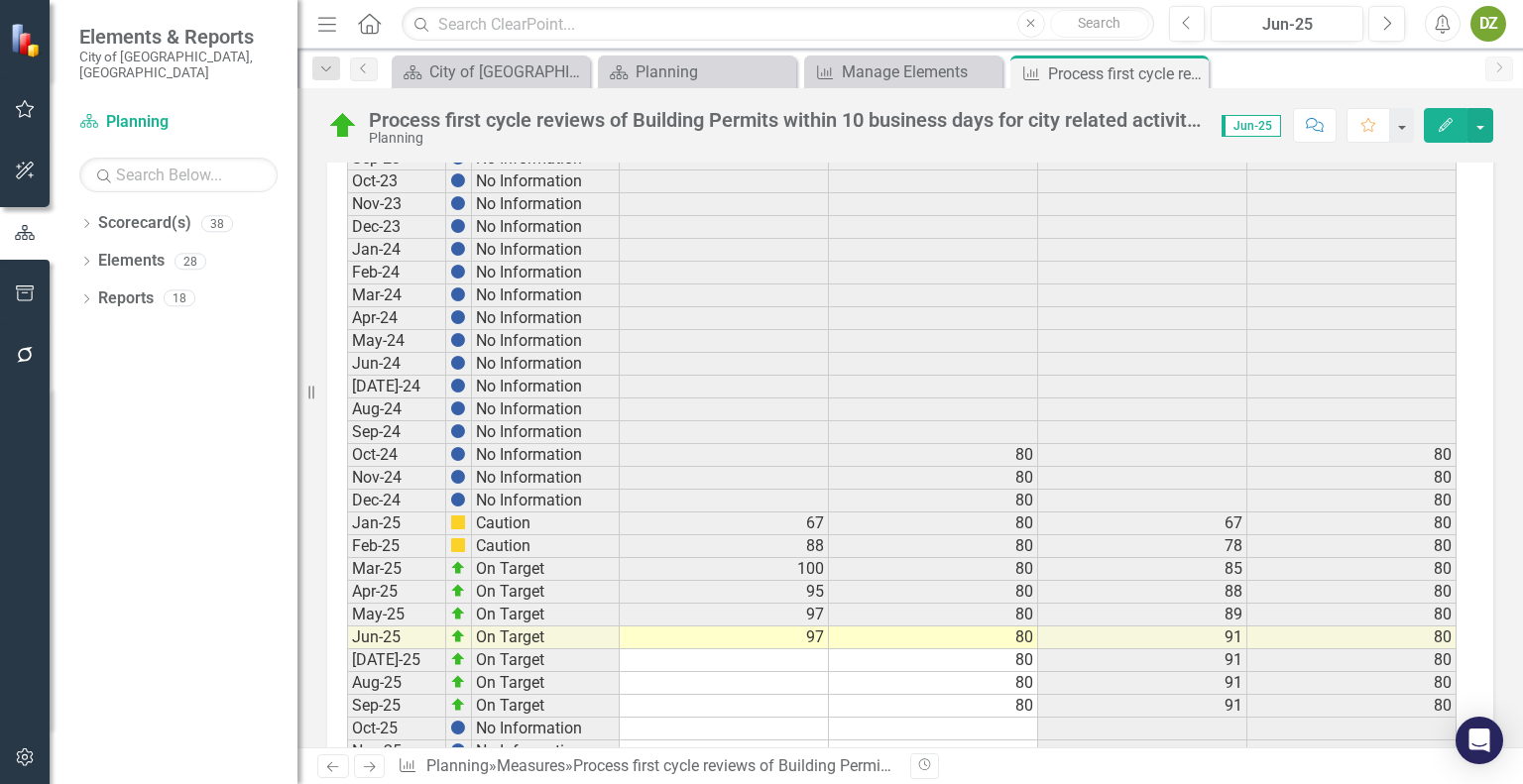 scroll, scrollTop: 3568, scrollLeft: 0, axis: vertical 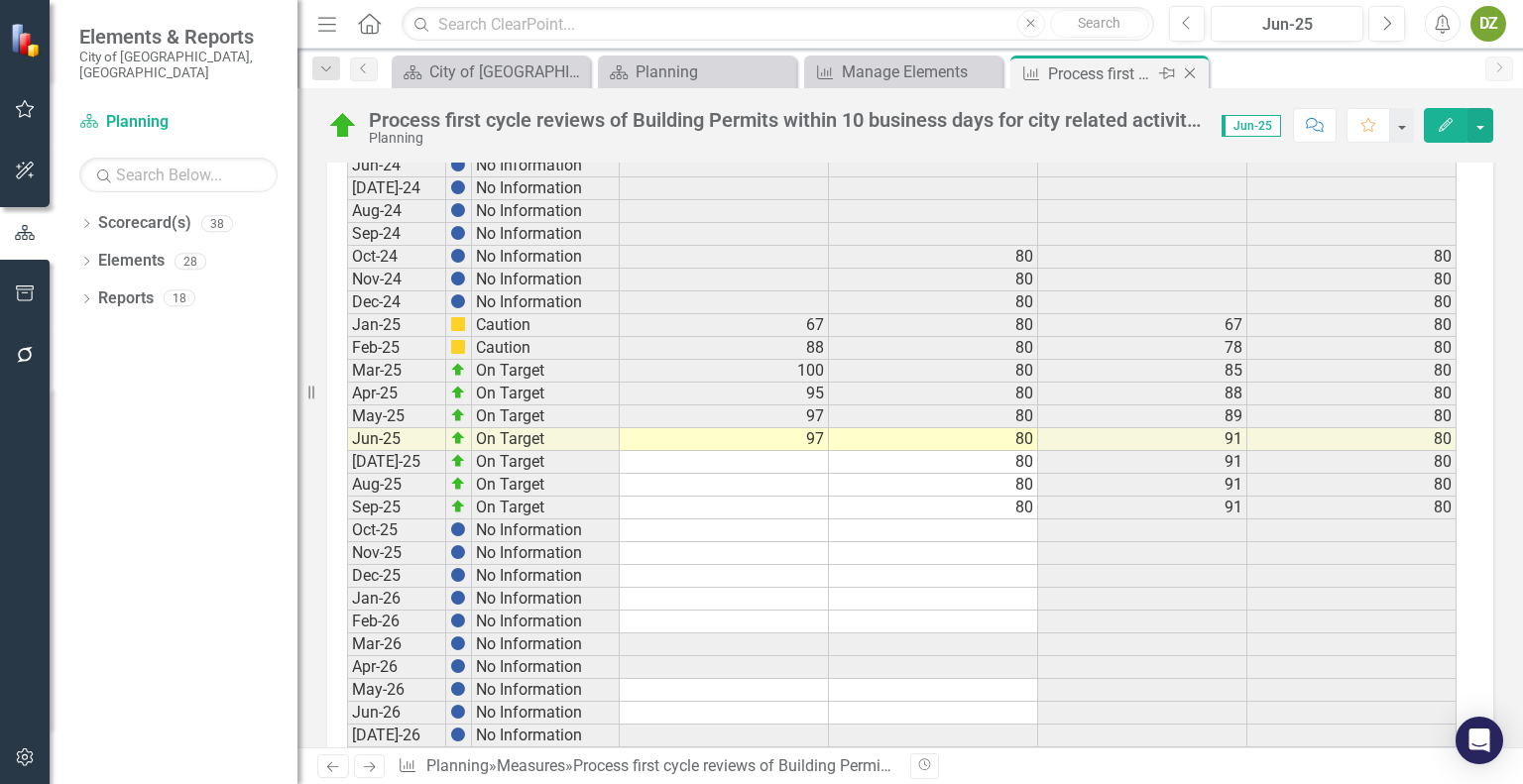click 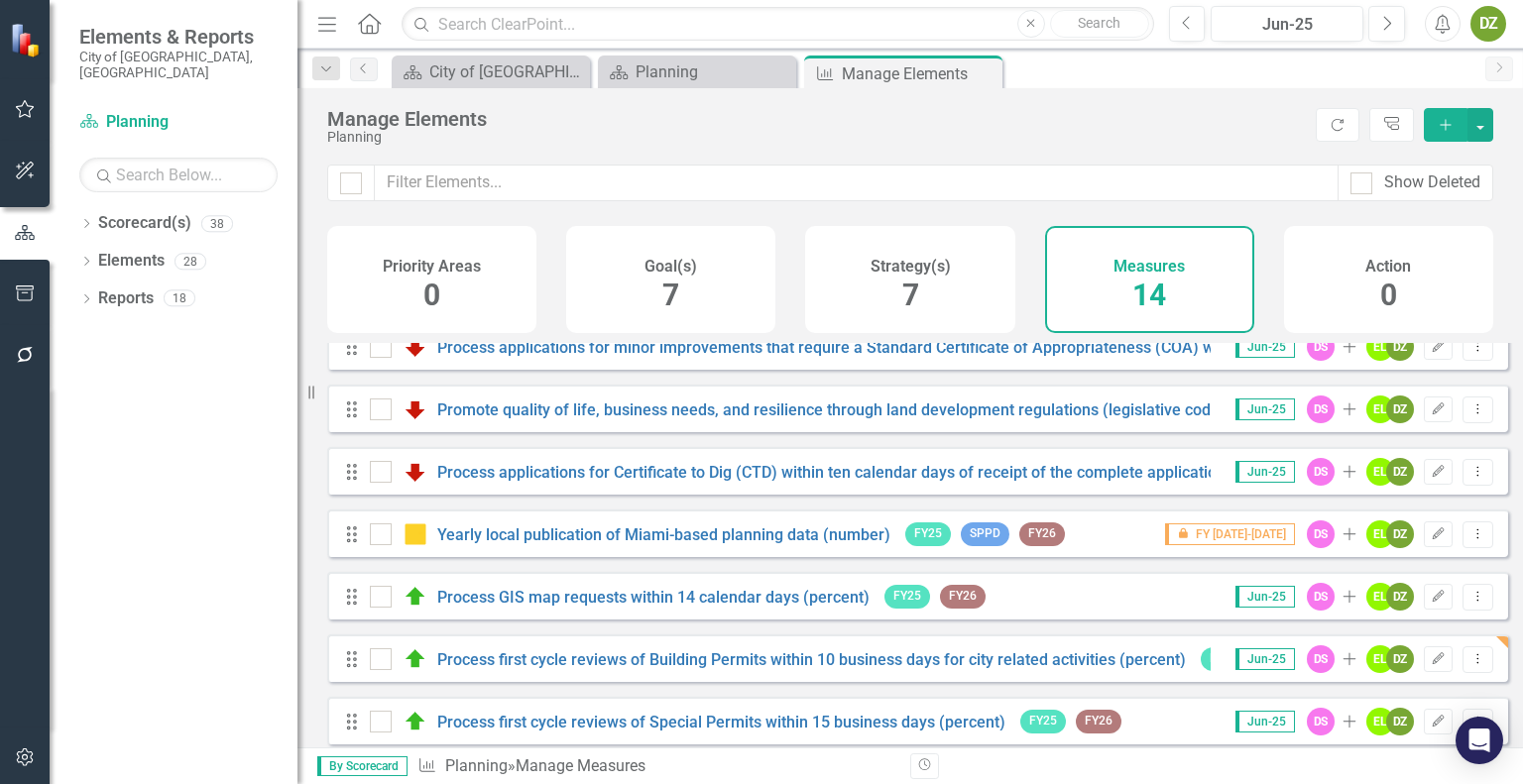 scroll, scrollTop: 484, scrollLeft: 0, axis: vertical 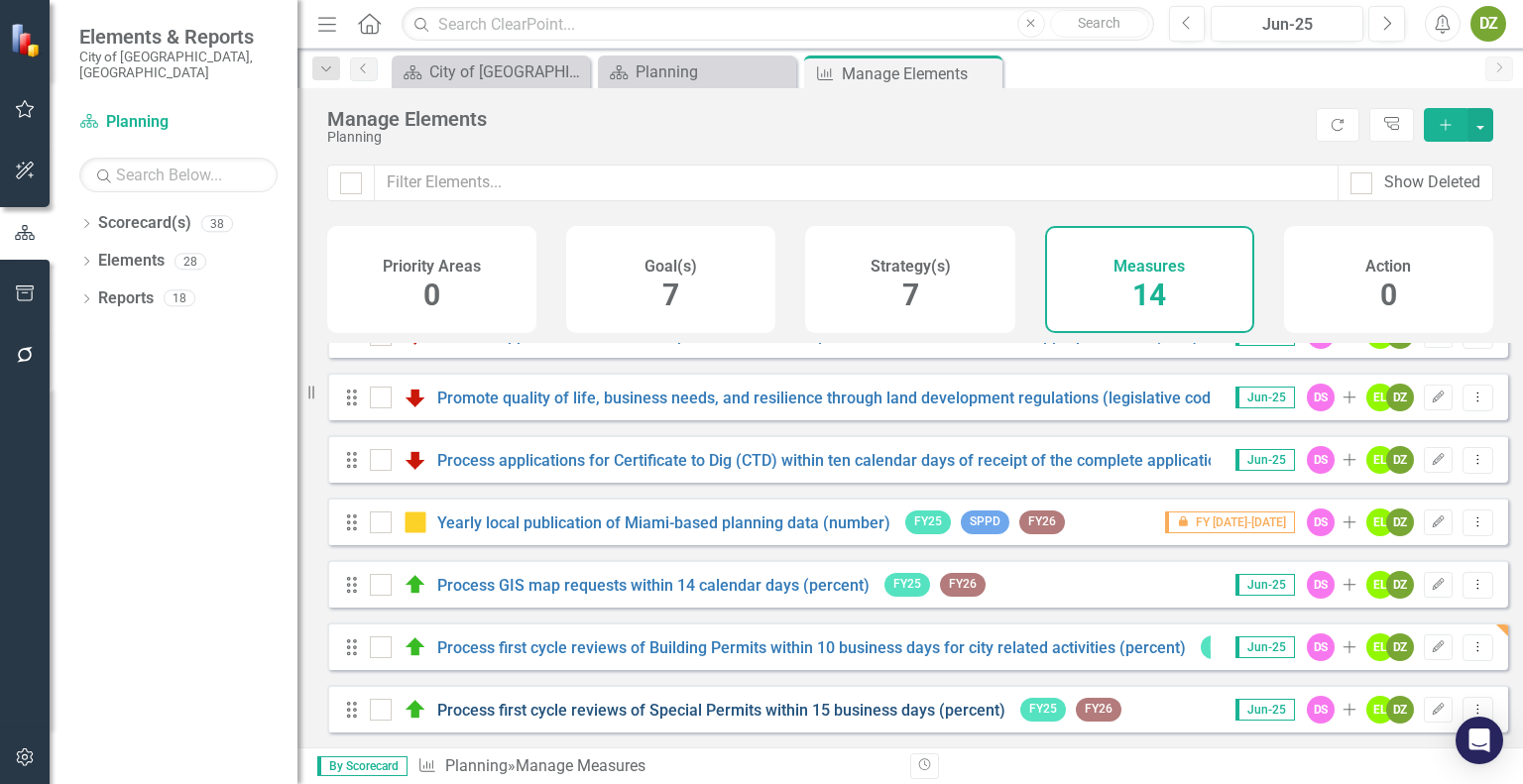 click on "Process first cycle reviews of Special Permits within 15 business days (percent)" at bounding box center (721, 710) 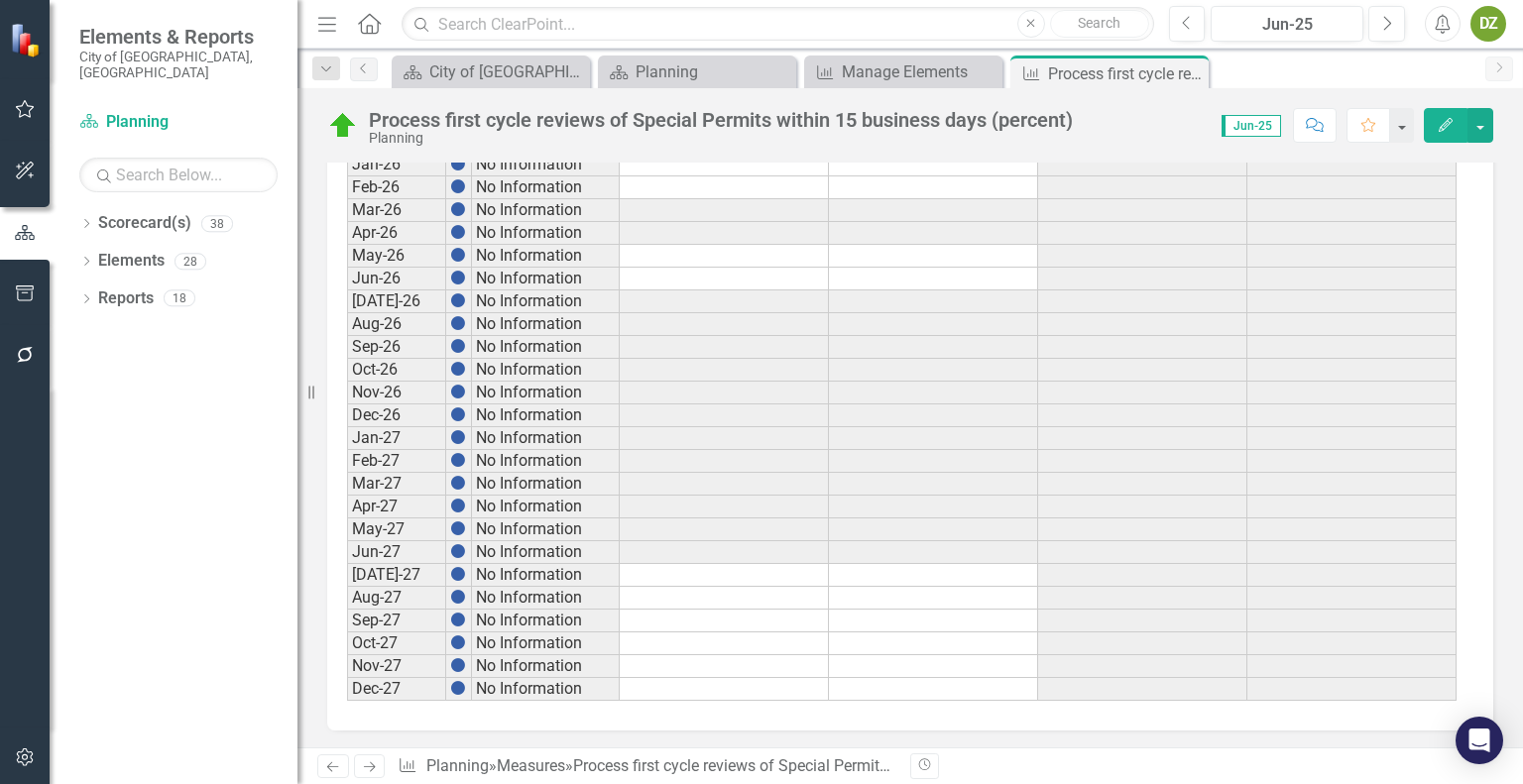 scroll, scrollTop: 3705, scrollLeft: 0, axis: vertical 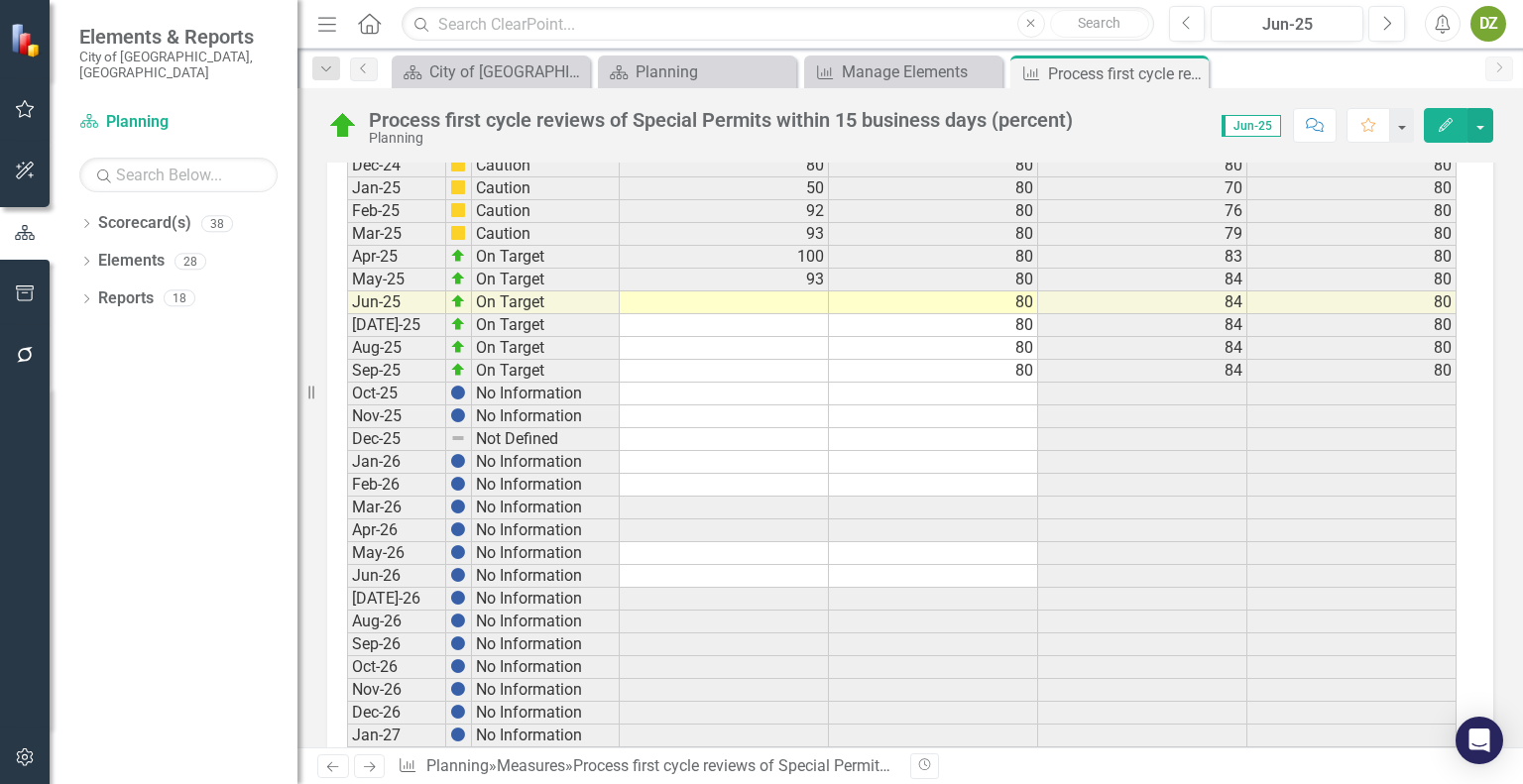 click at bounding box center (724, 302) 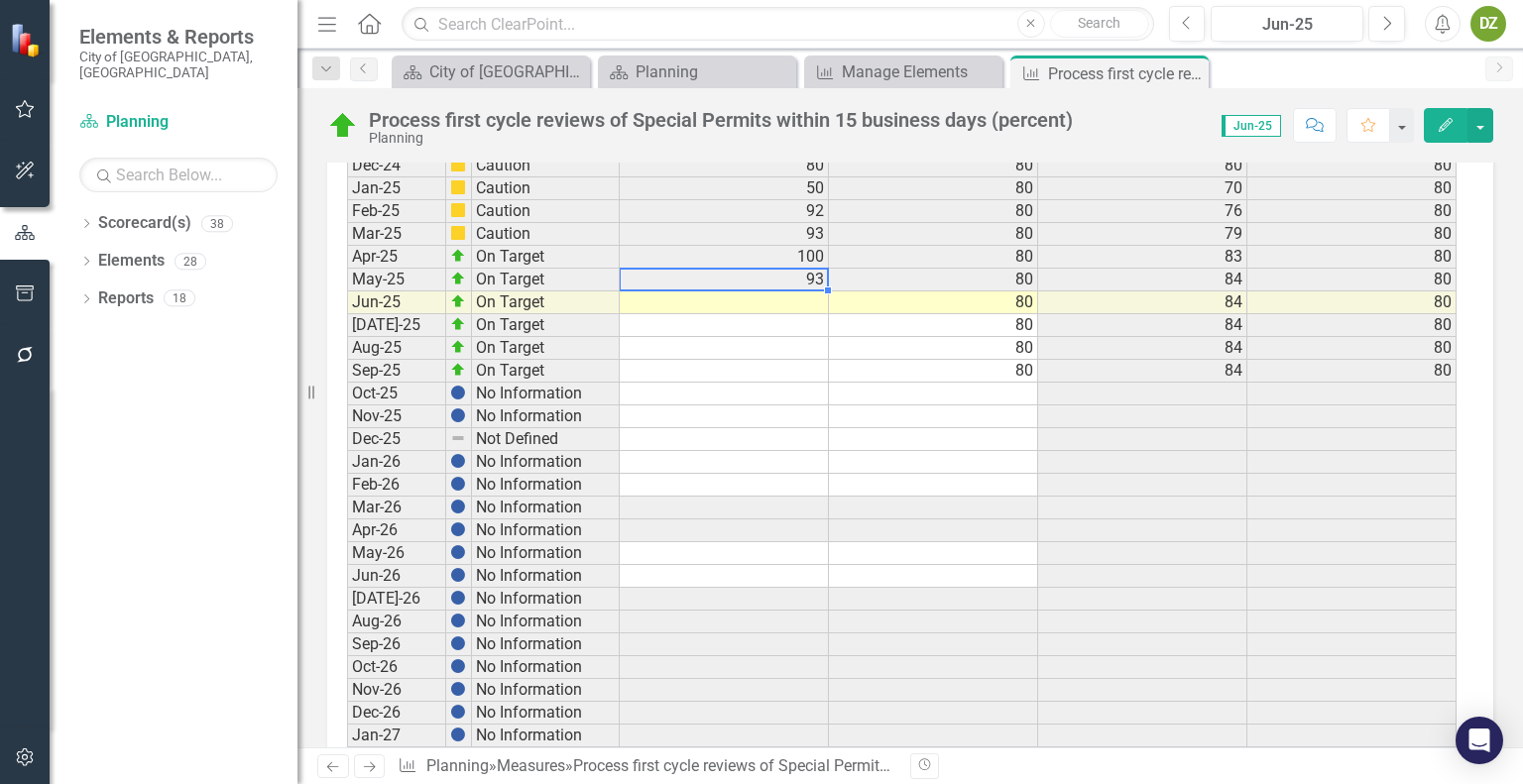 click at bounding box center (724, 302) 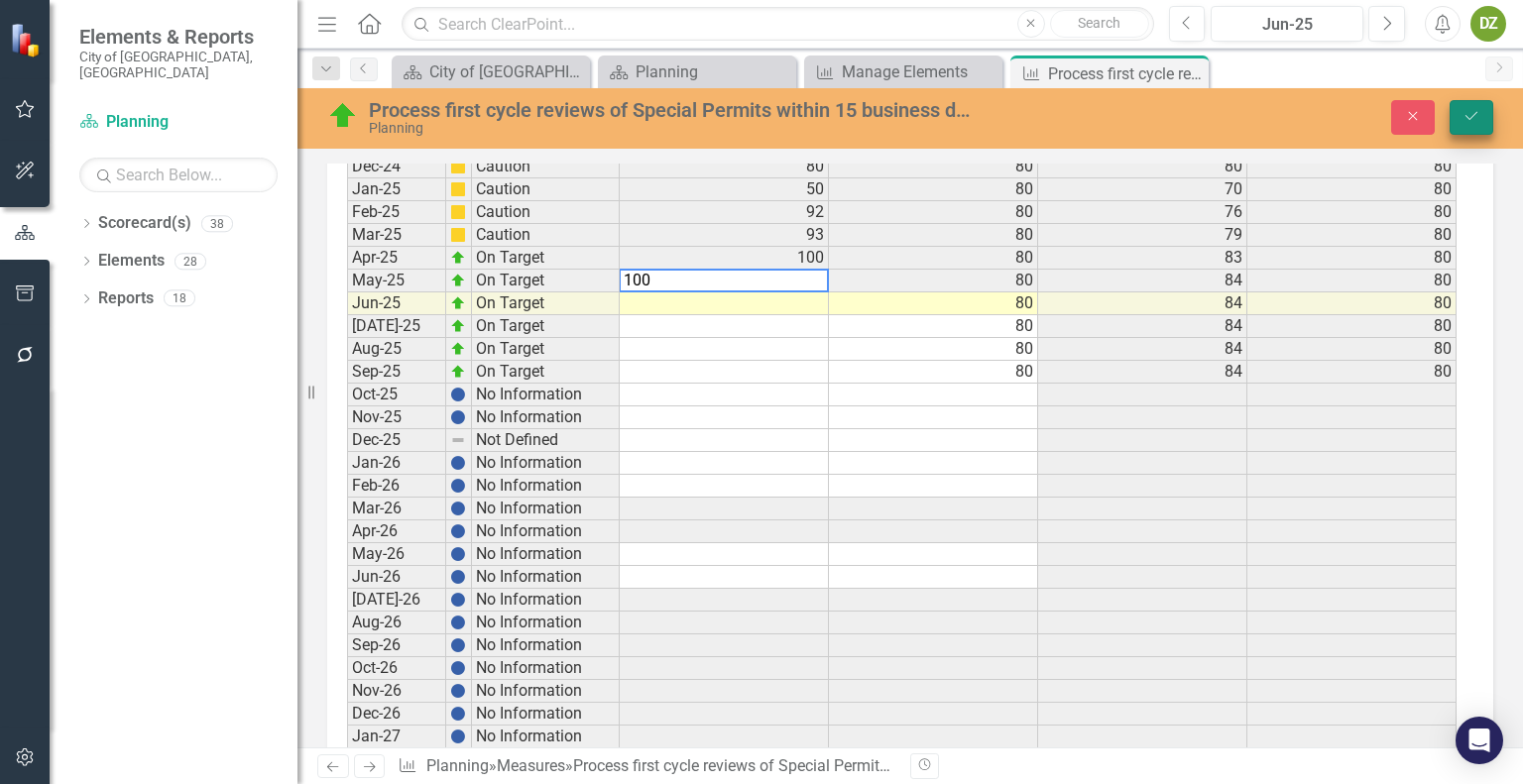 type on "100" 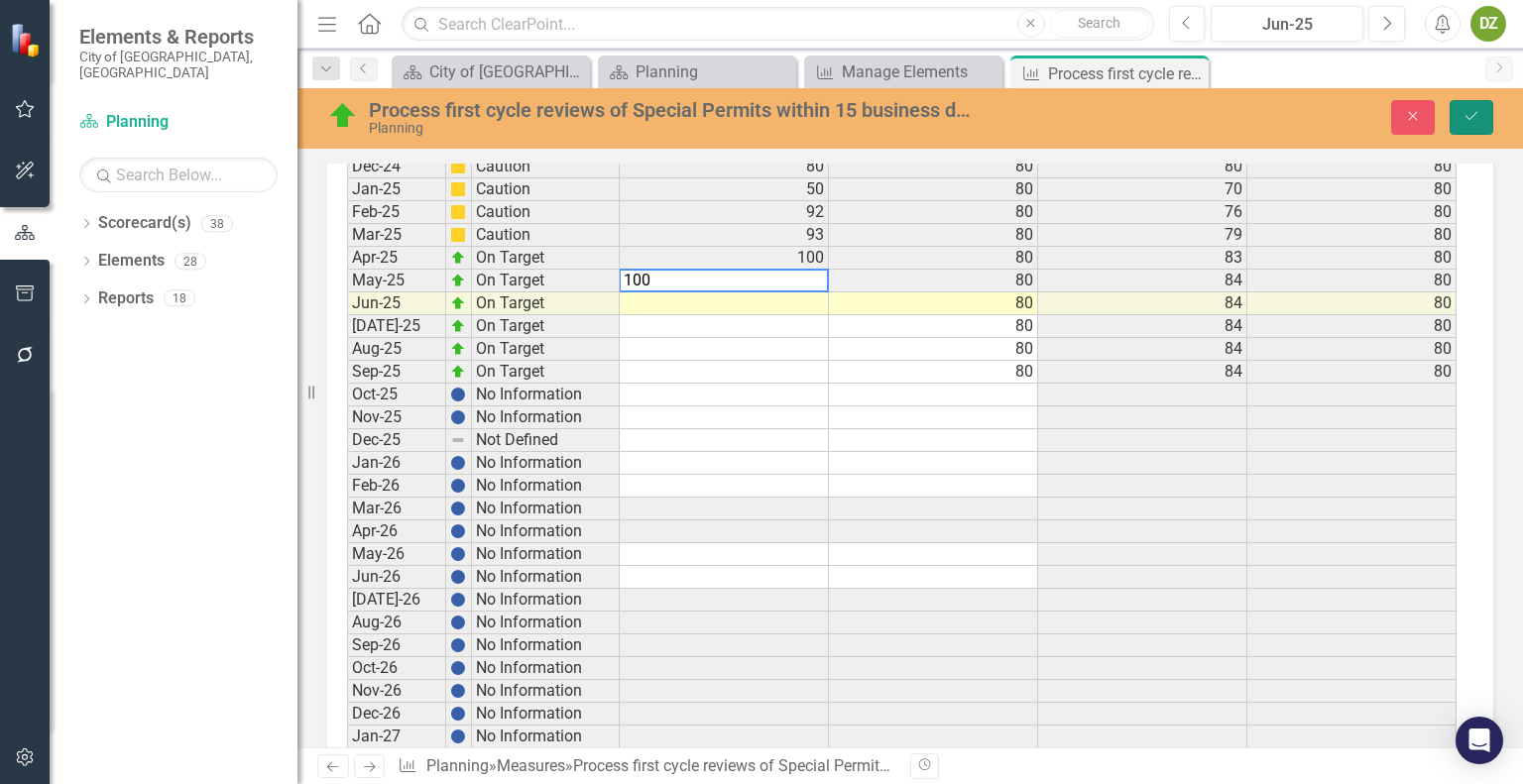 click on "Save" 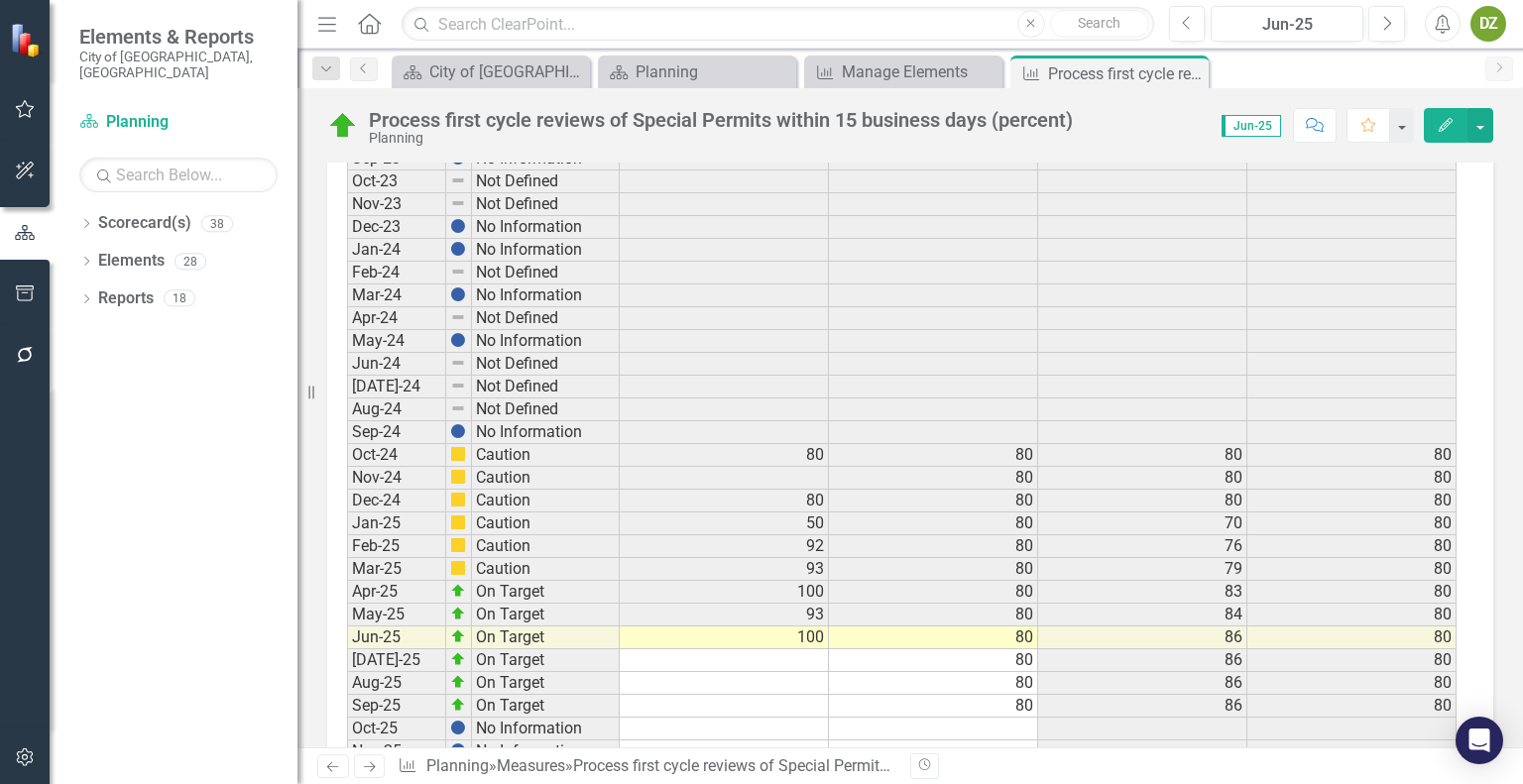 scroll, scrollTop: 3667, scrollLeft: 0, axis: vertical 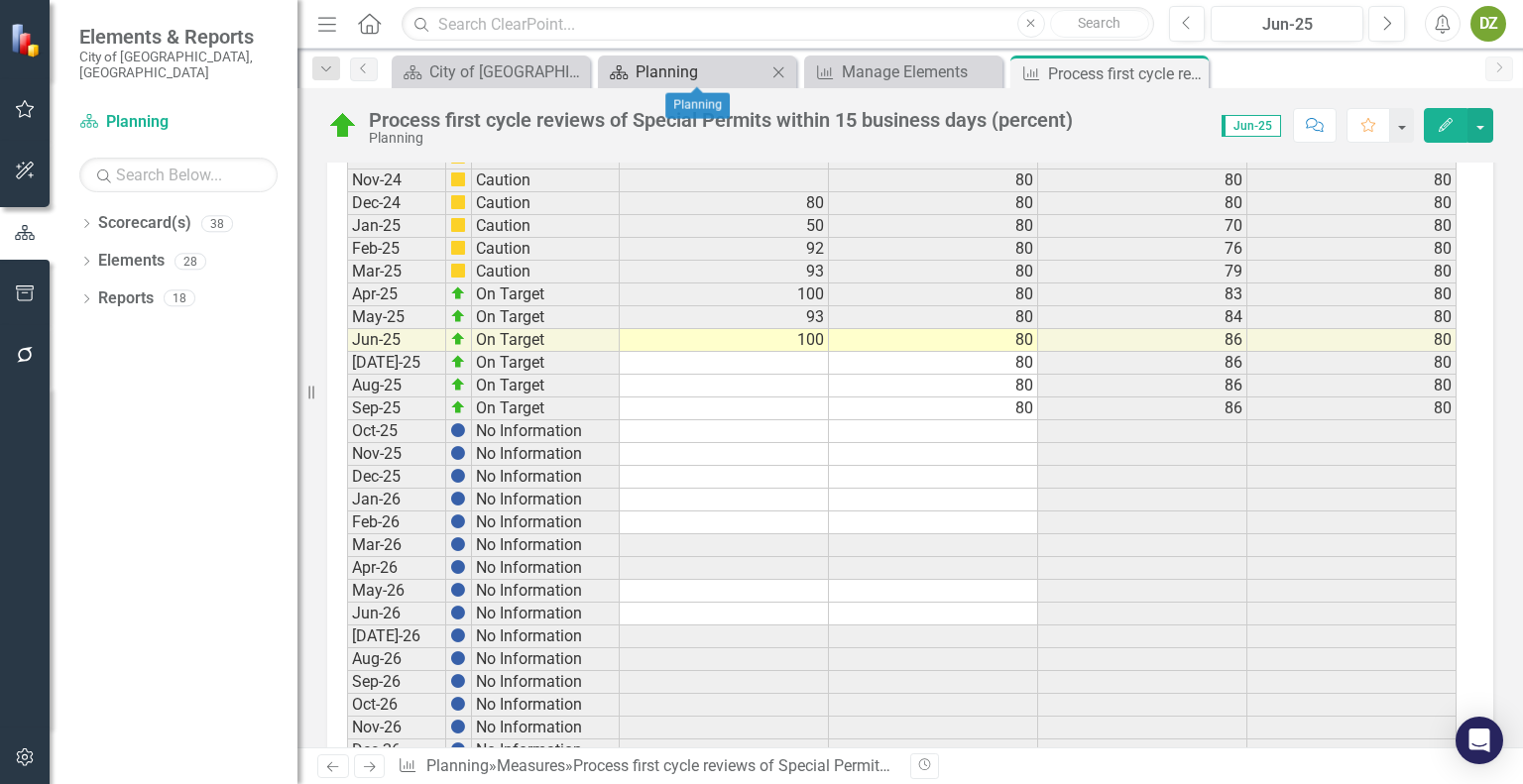 click on "Planning" at bounding box center [701, 71] 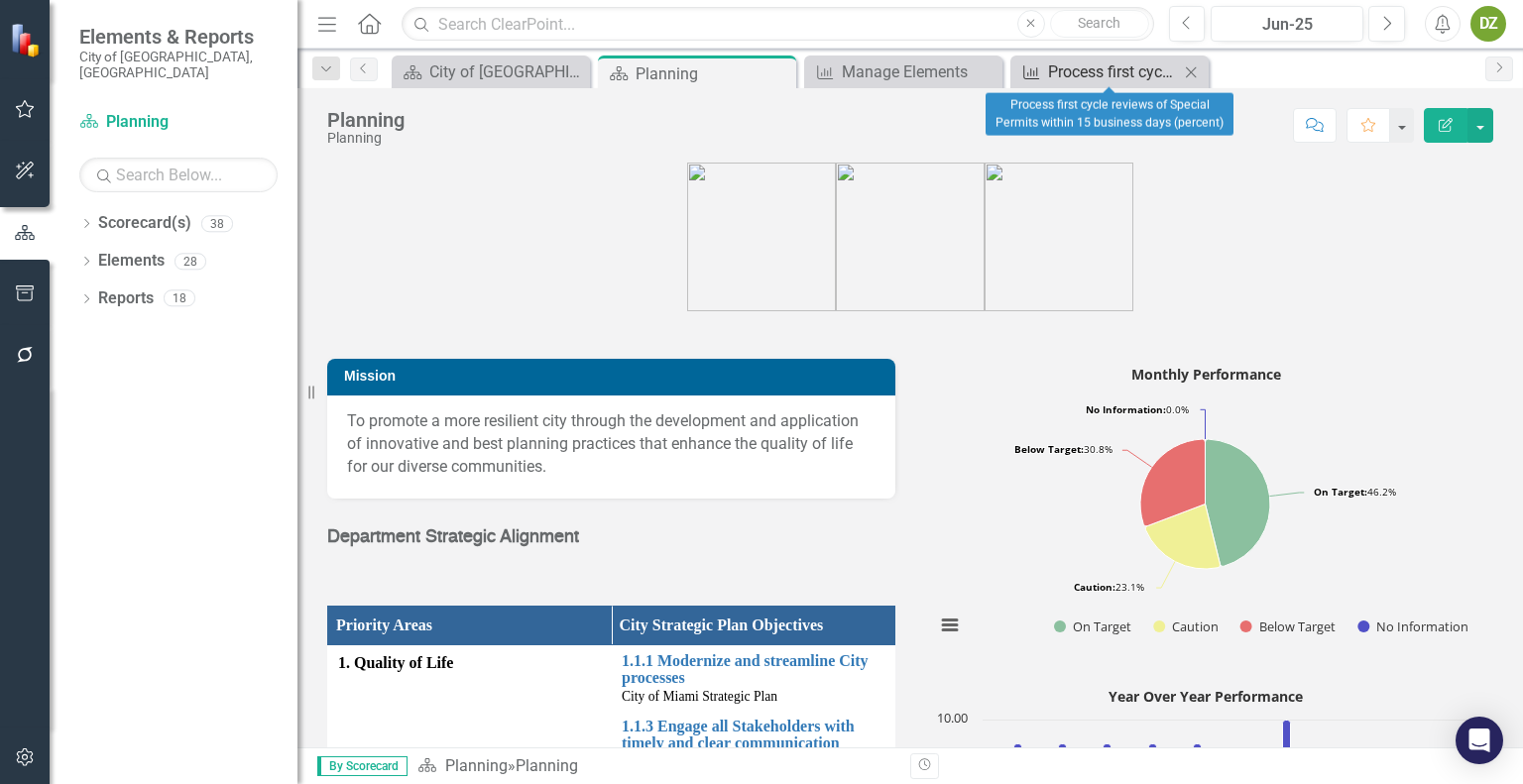 click on "Process first cycle reviews of Special Permits within 15 business days (percent)" at bounding box center [1113, 71] 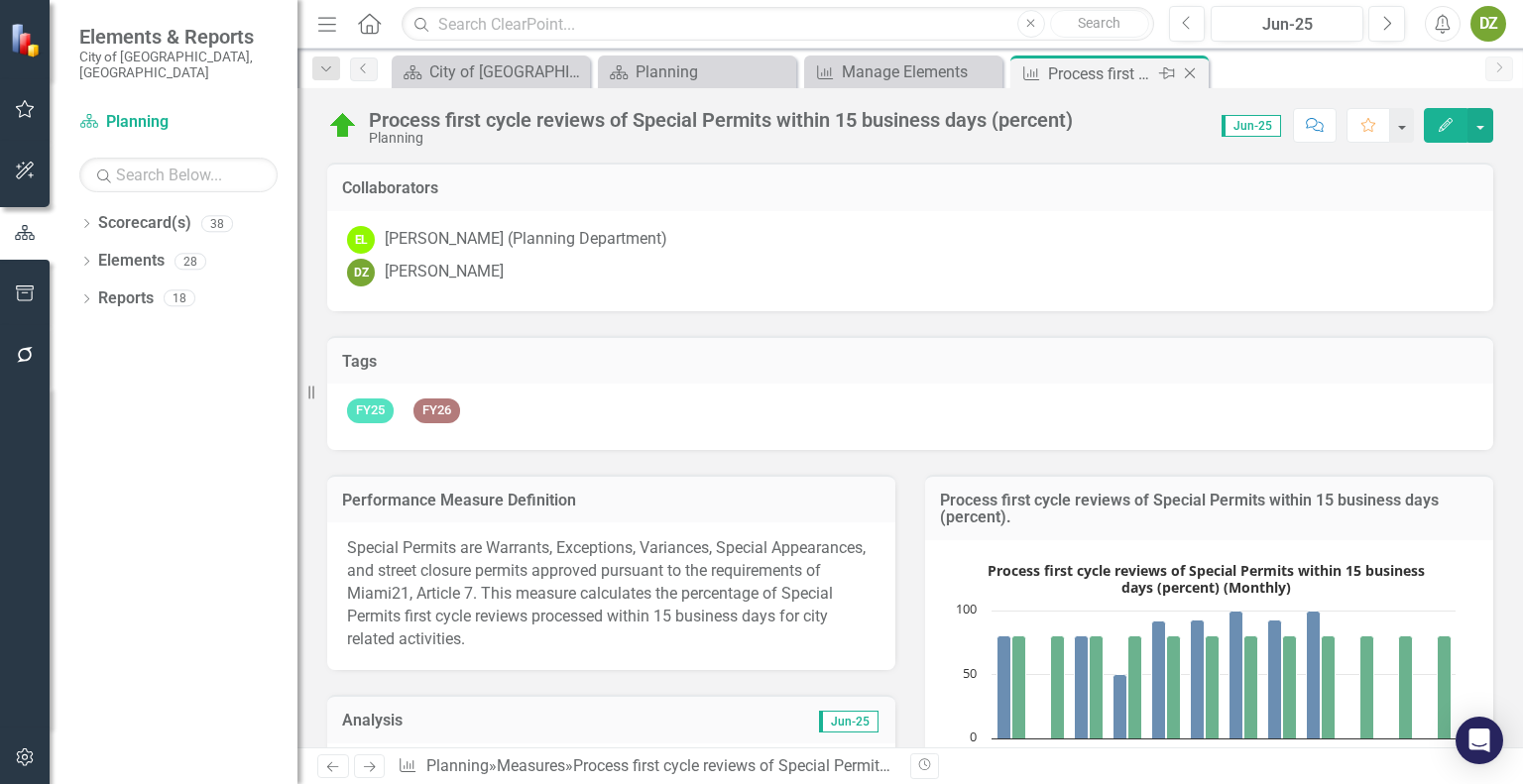 click on "Close" 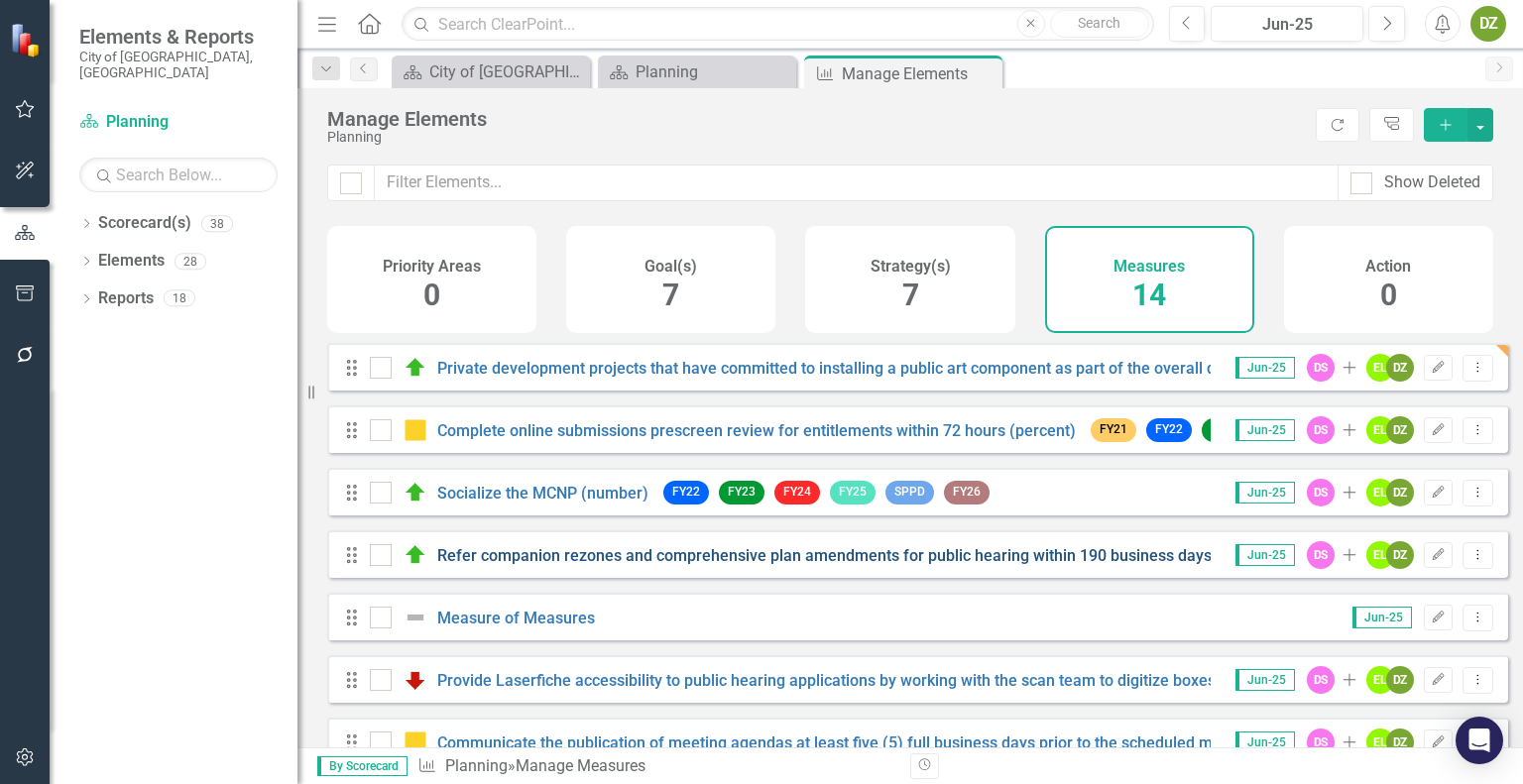 click on "Refer companion rezones and comprehensive plan amendments for public hearing within 190 business days (percent)" at bounding box center [860, 555] 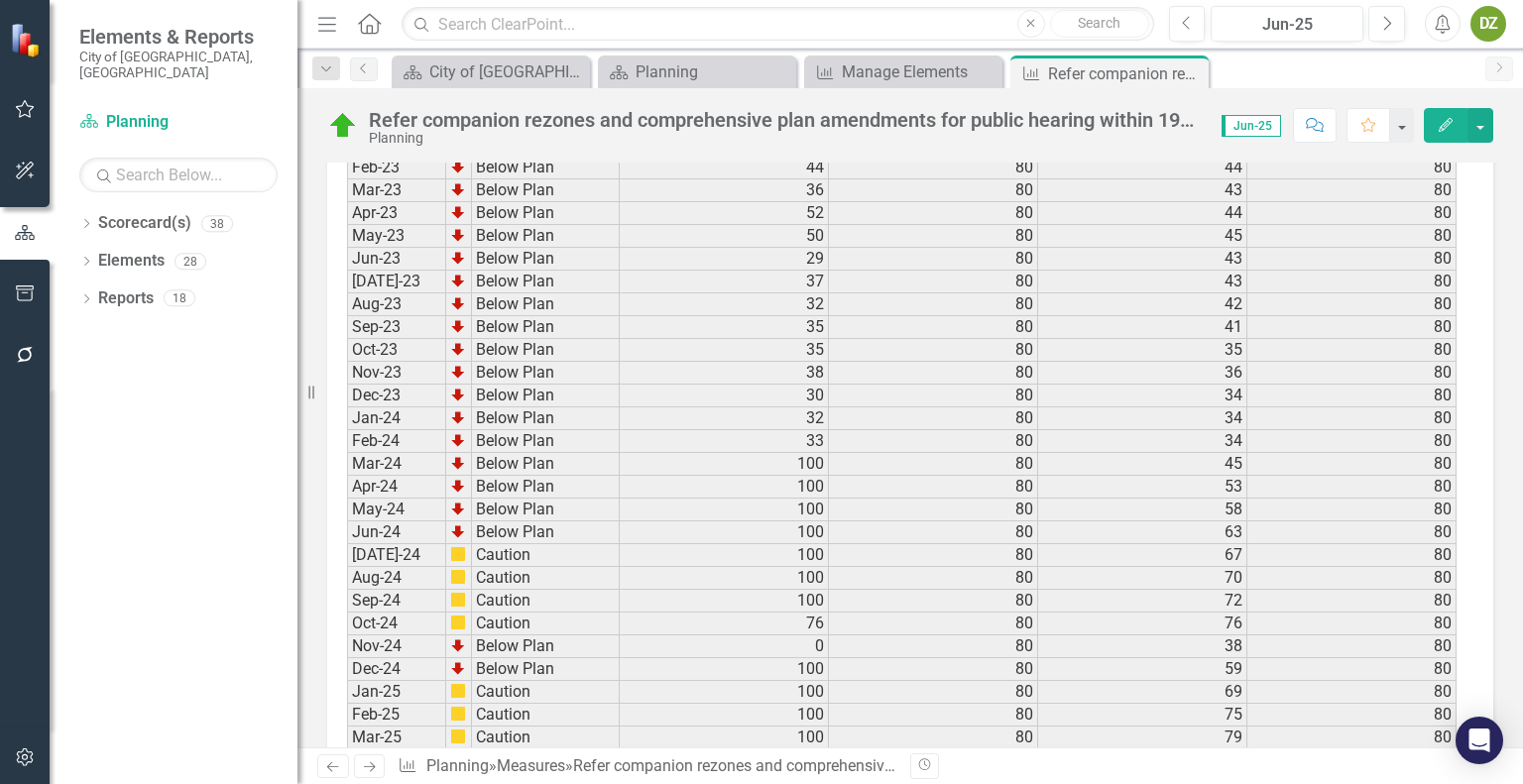 scroll, scrollTop: 3865, scrollLeft: 0, axis: vertical 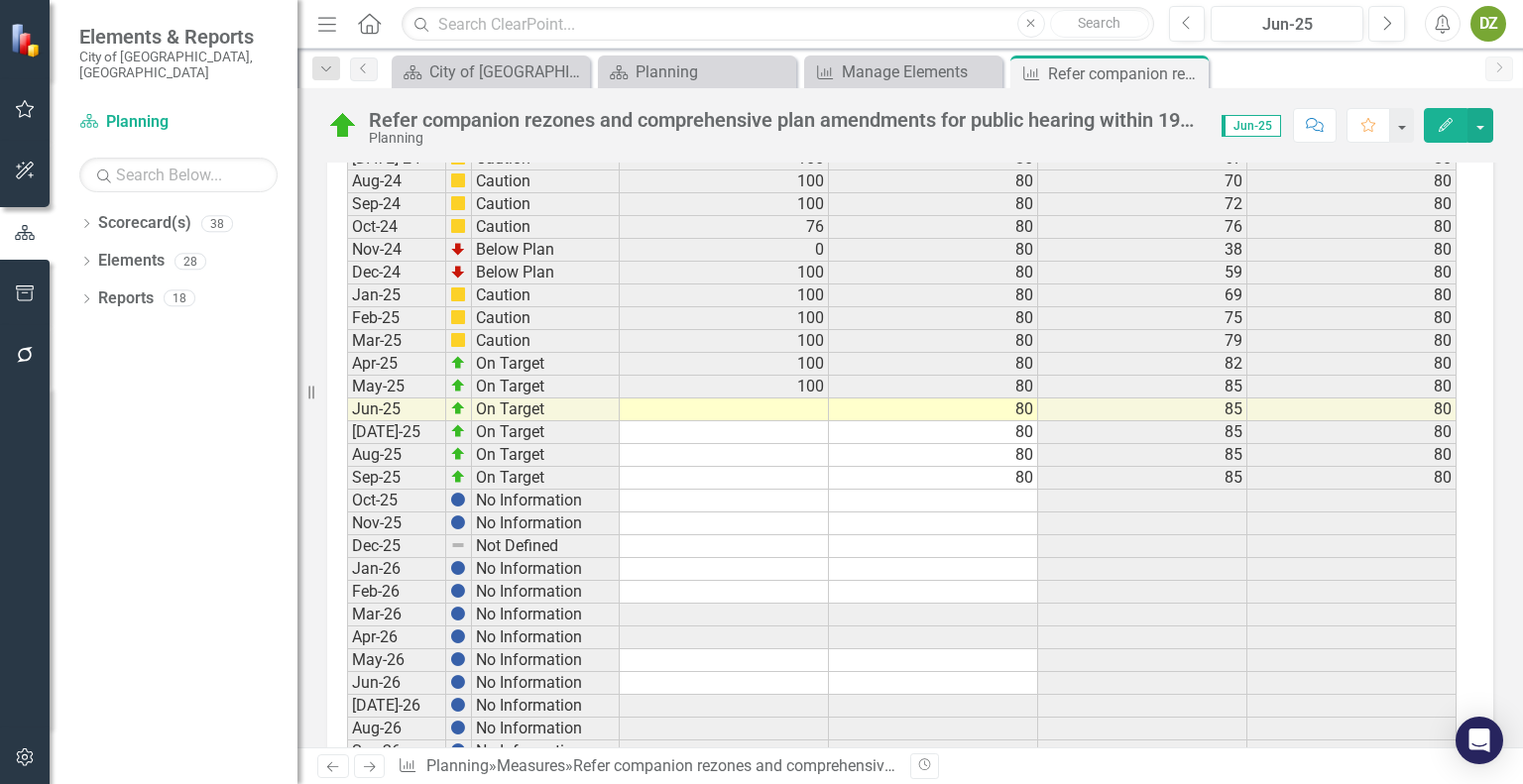 click at bounding box center [724, 409] 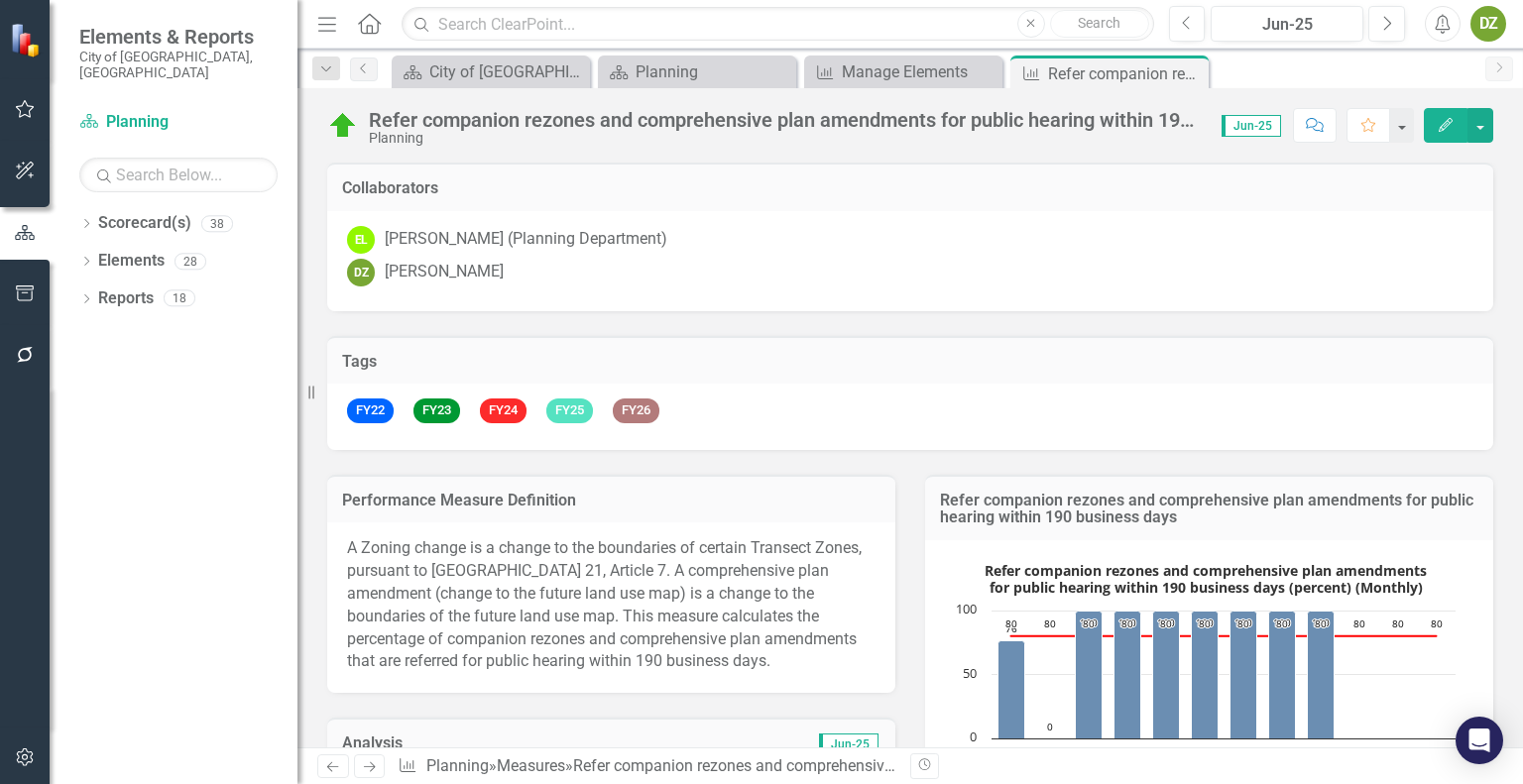 scroll, scrollTop: 0, scrollLeft: 0, axis: both 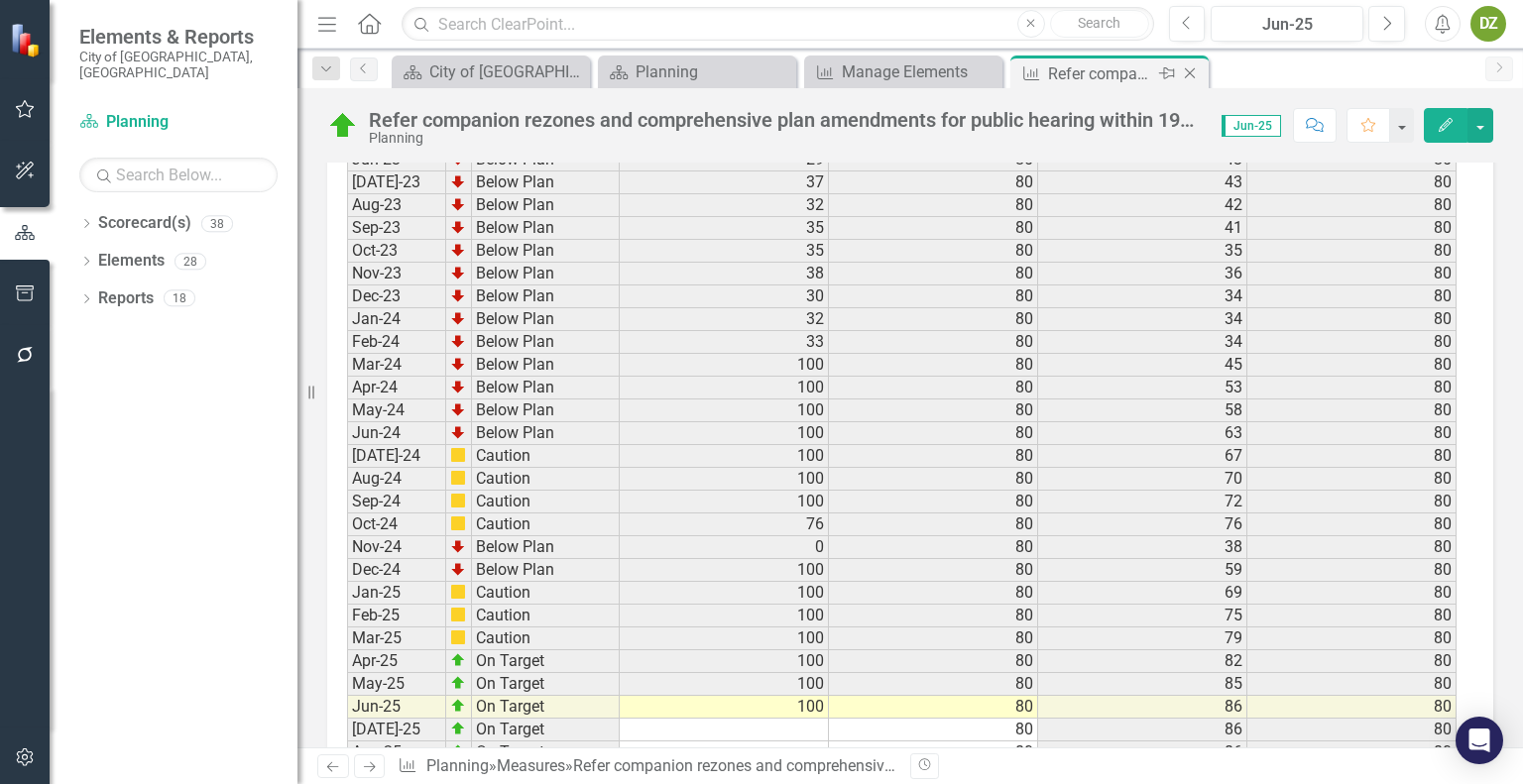 click on "Close" 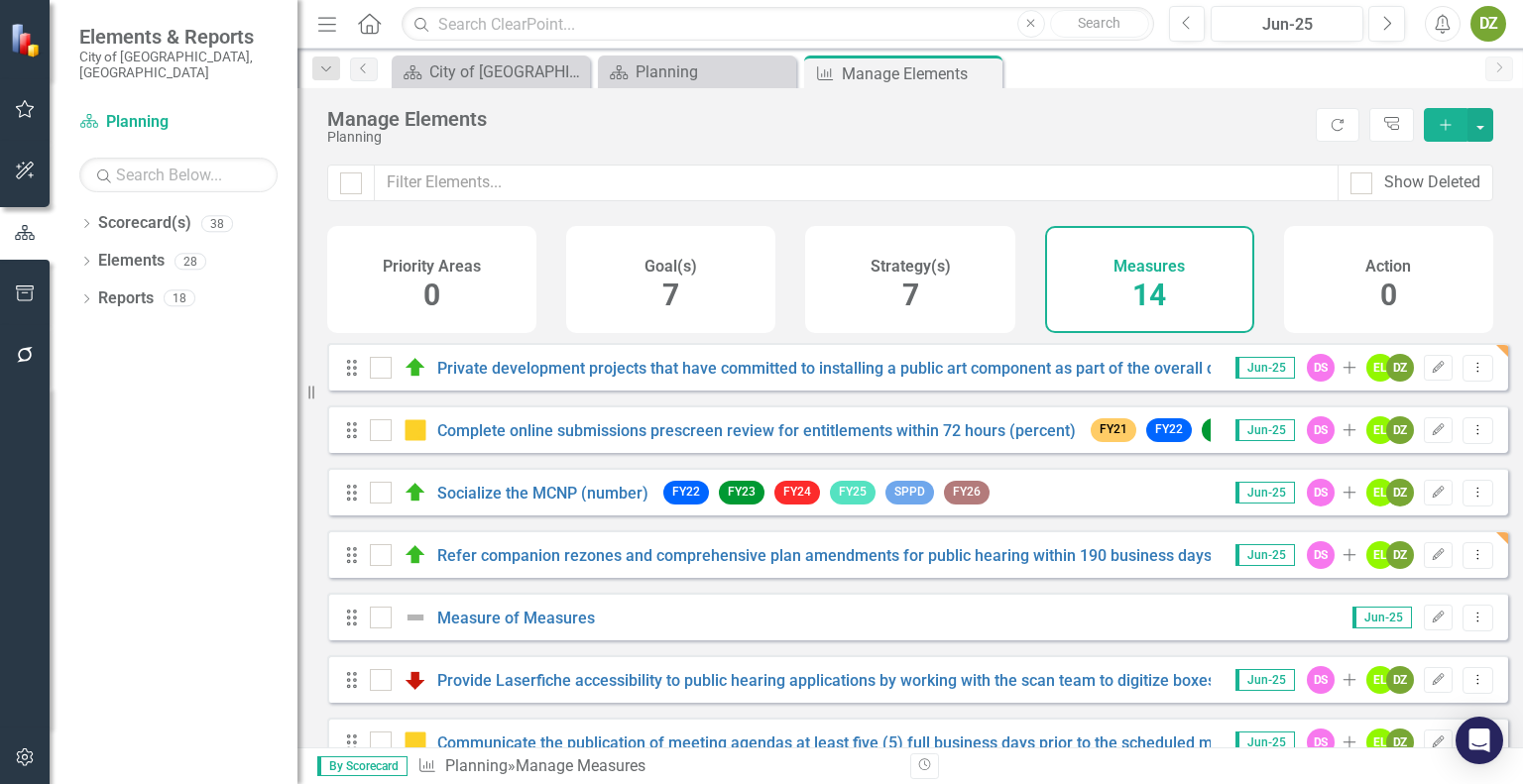 scroll, scrollTop: 297, scrollLeft: 0, axis: vertical 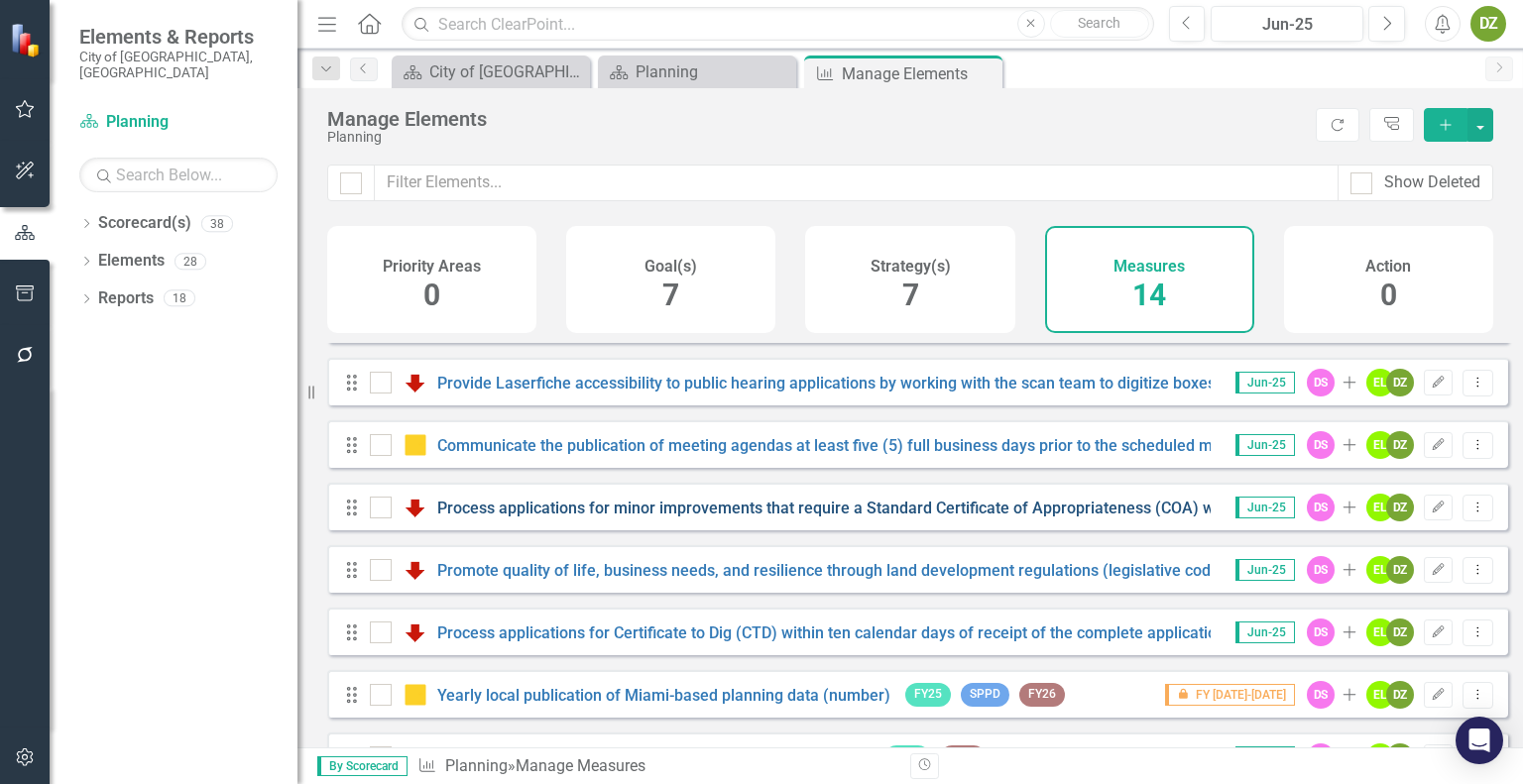 click on "Process applications for minor improvements that require a Standard Certificate of Appropriateness (COA) within ten calendar days of receipt of the complete application (percent)" at bounding box center (1077, 507) 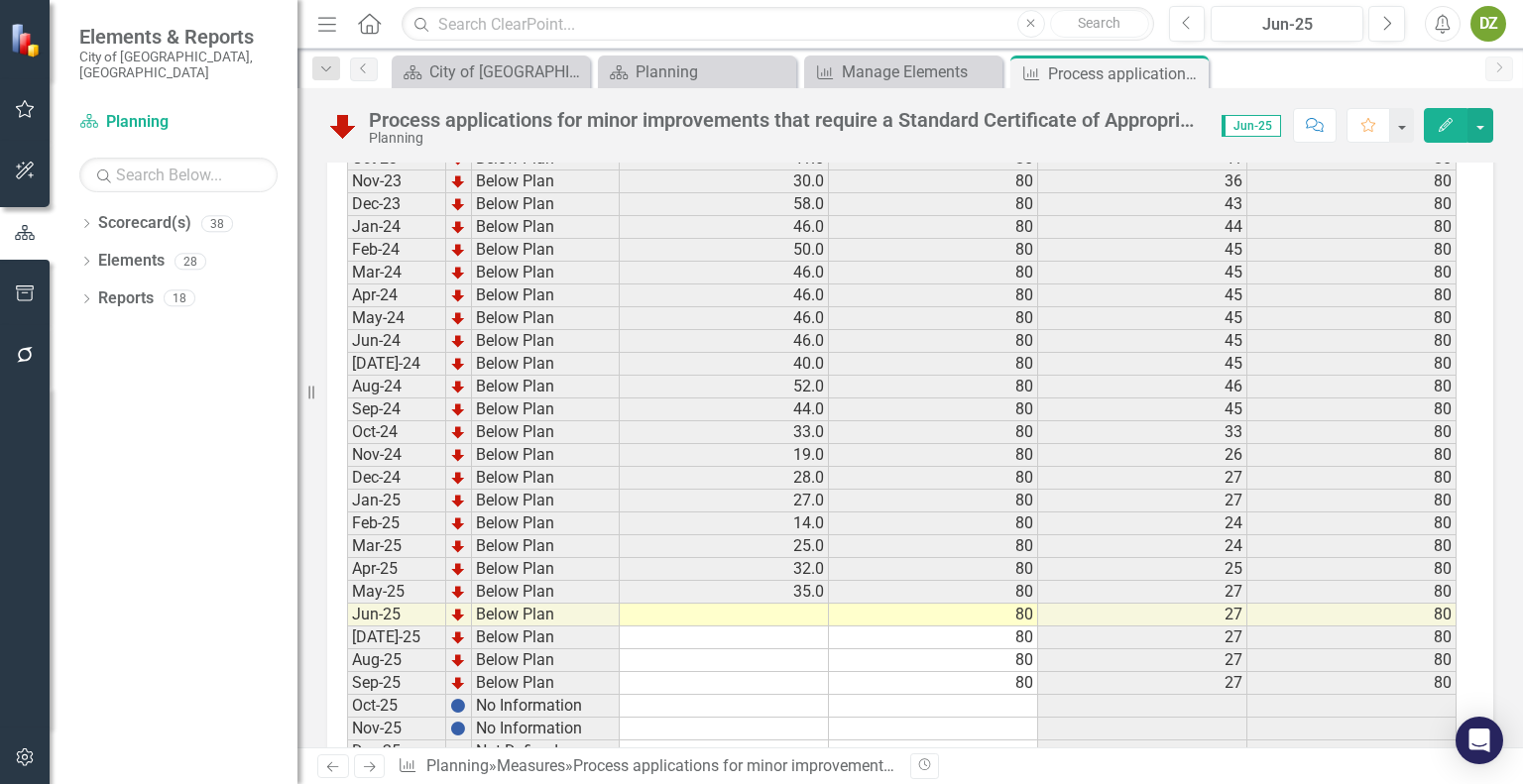 scroll, scrollTop: 2973, scrollLeft: 0, axis: vertical 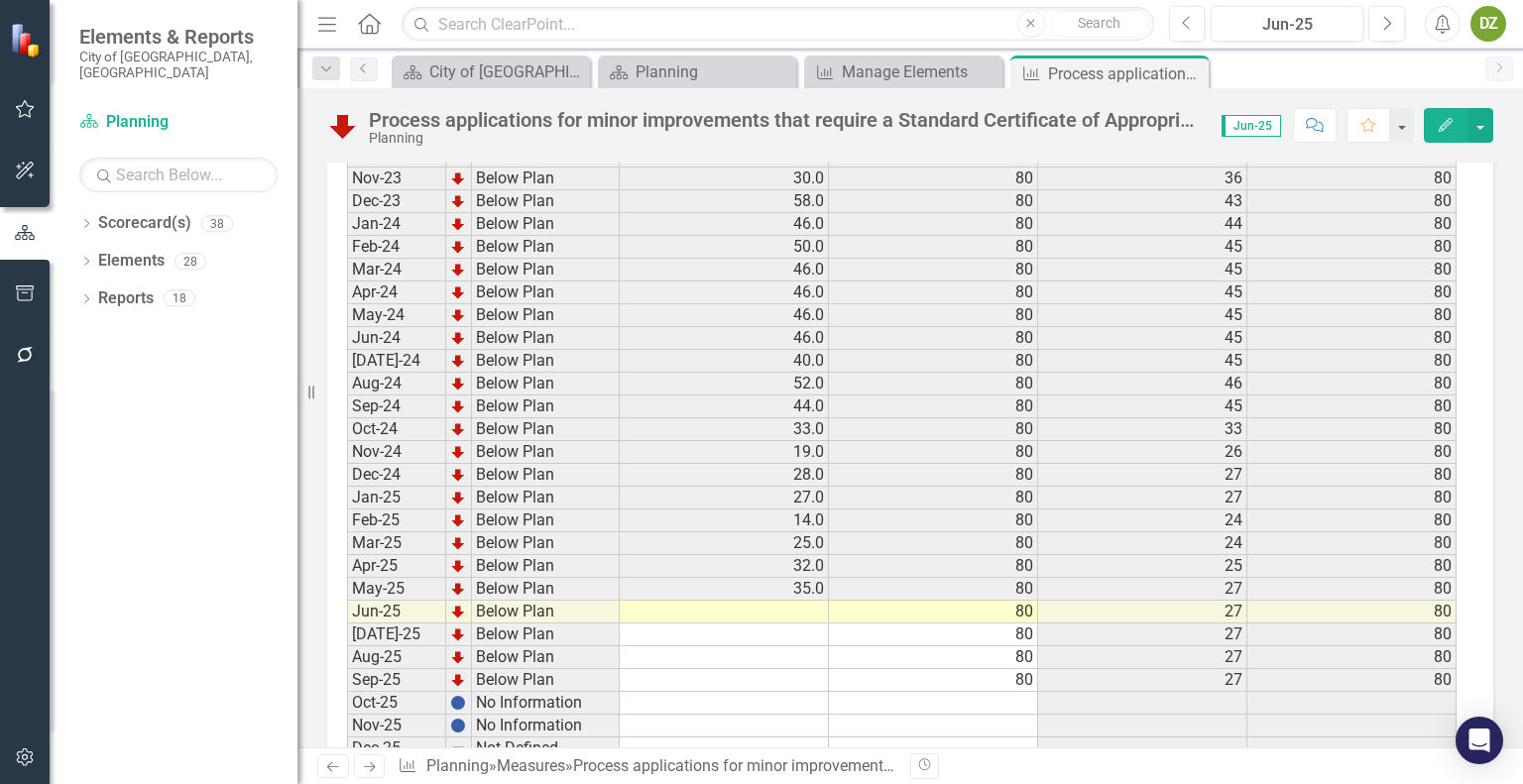 click at bounding box center [724, 612] 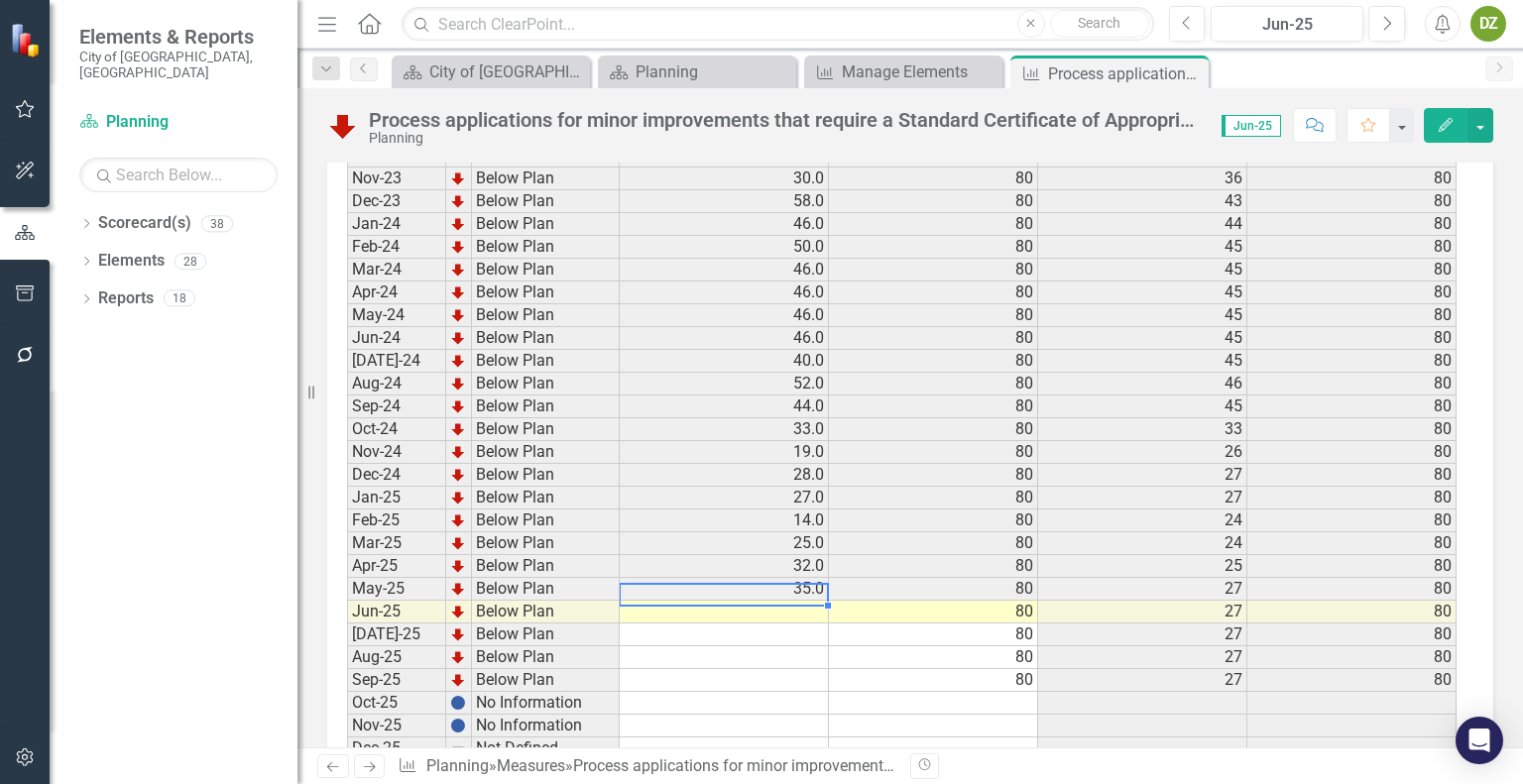 click at bounding box center (724, 612) 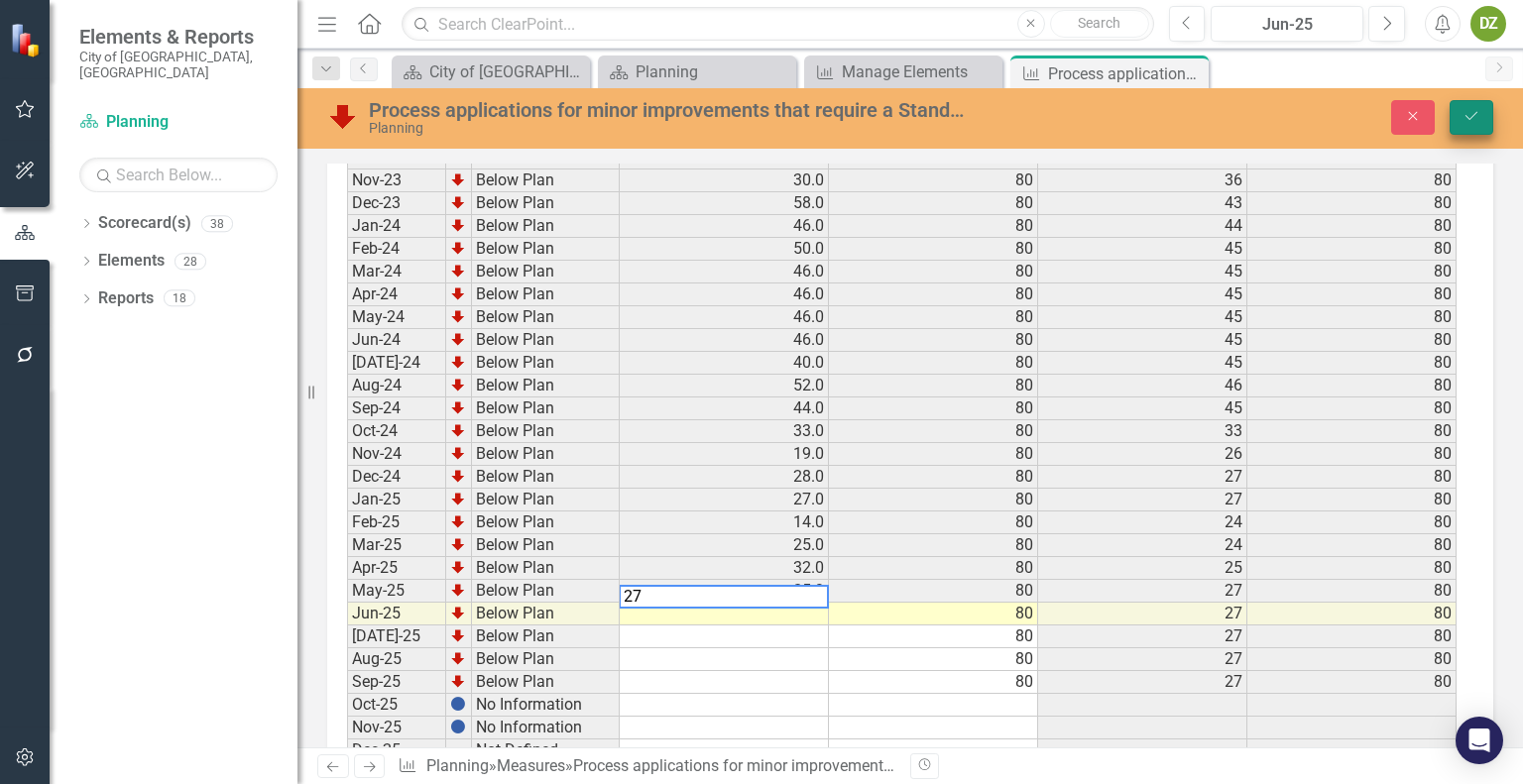 type on "27" 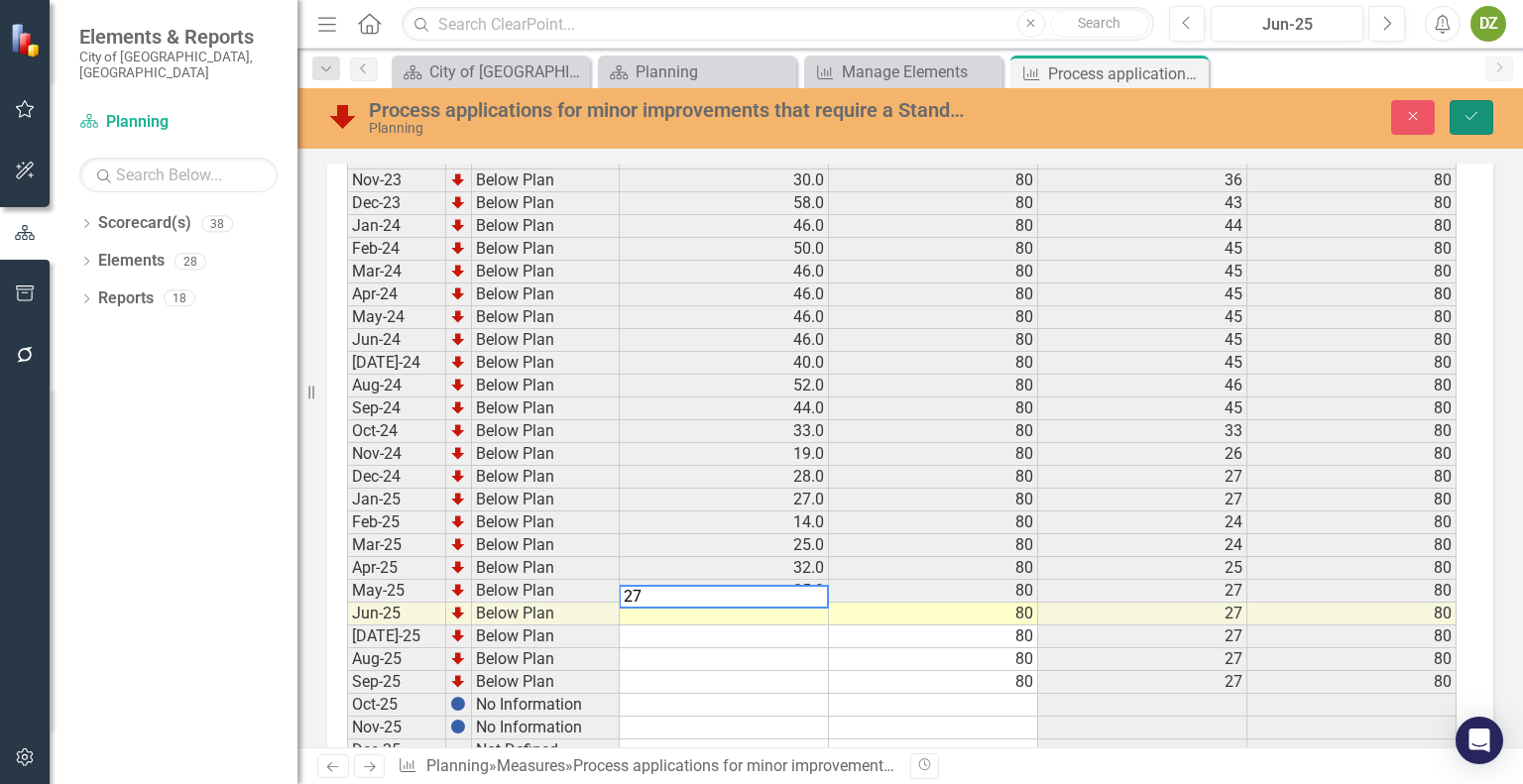 click on "Save" 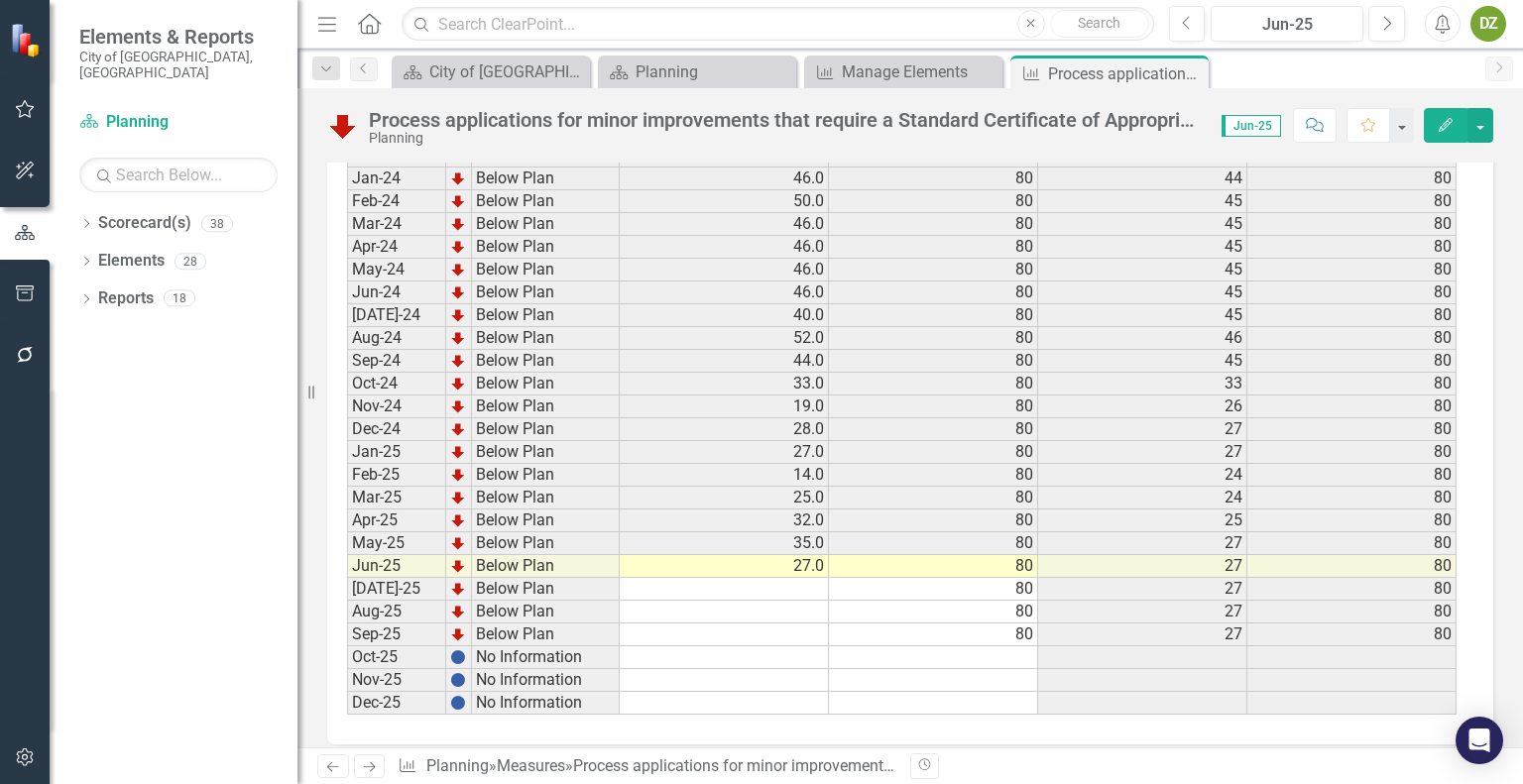 scroll, scrollTop: 3034, scrollLeft: 0, axis: vertical 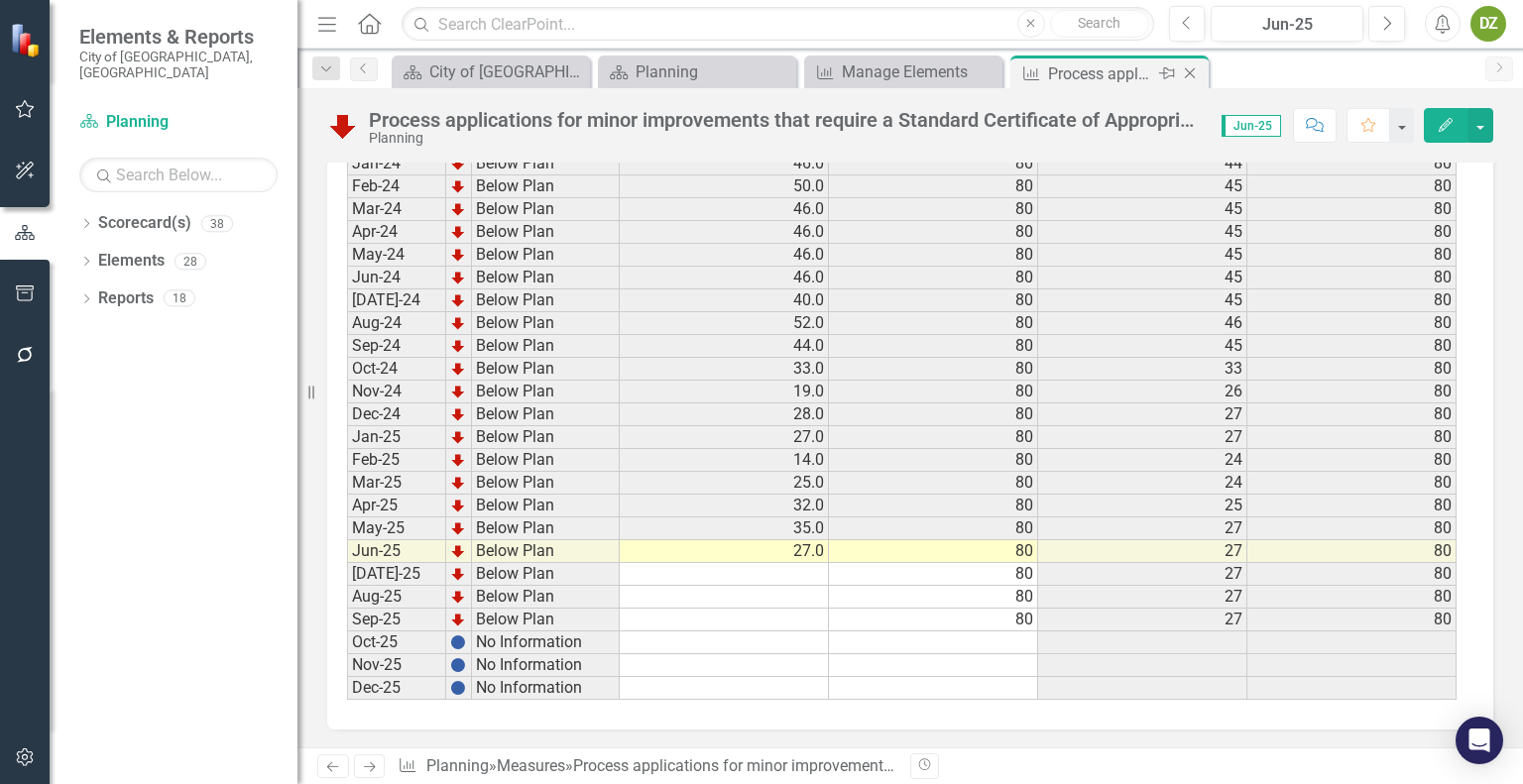 click on "Close" 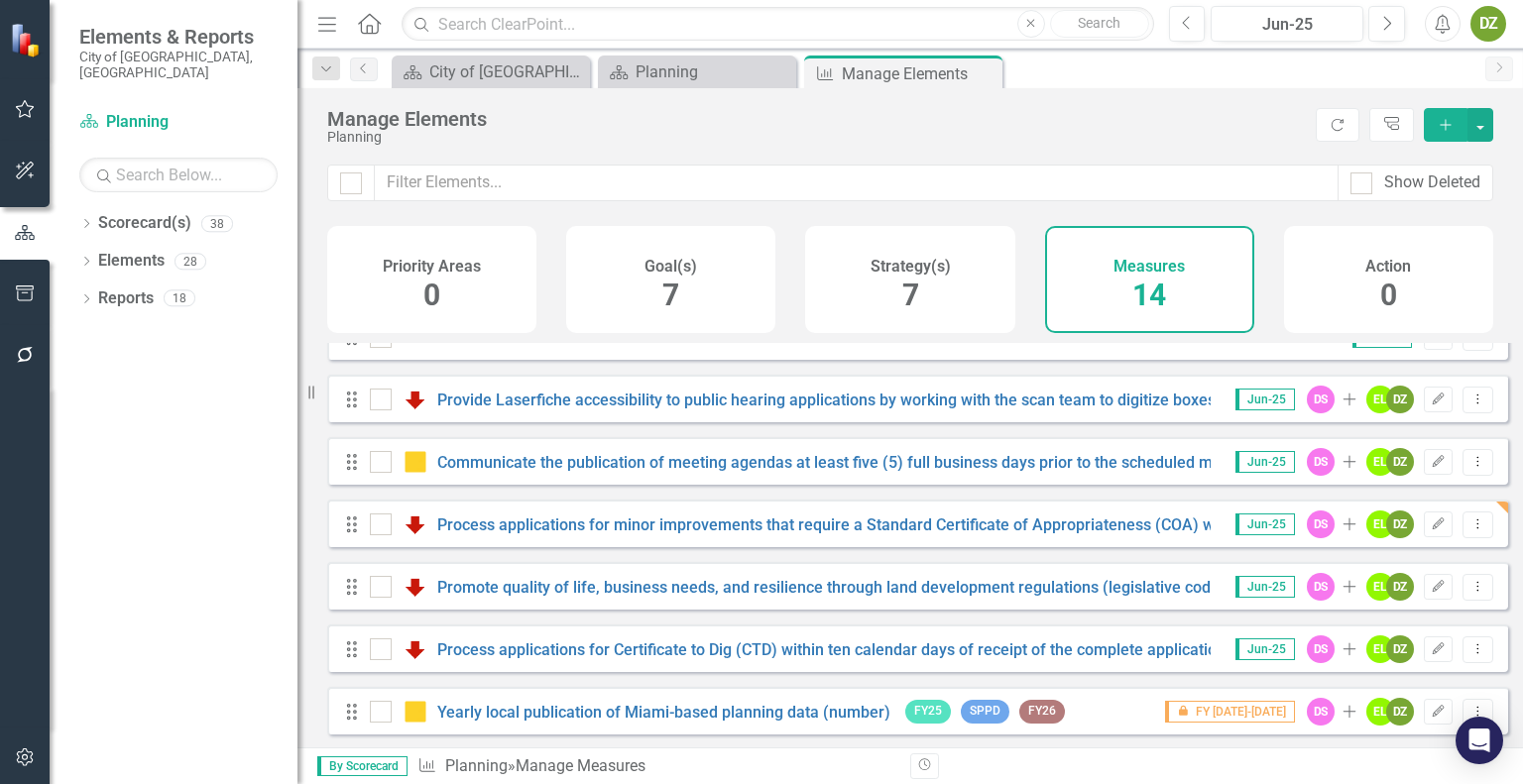 scroll, scrollTop: 297, scrollLeft: 0, axis: vertical 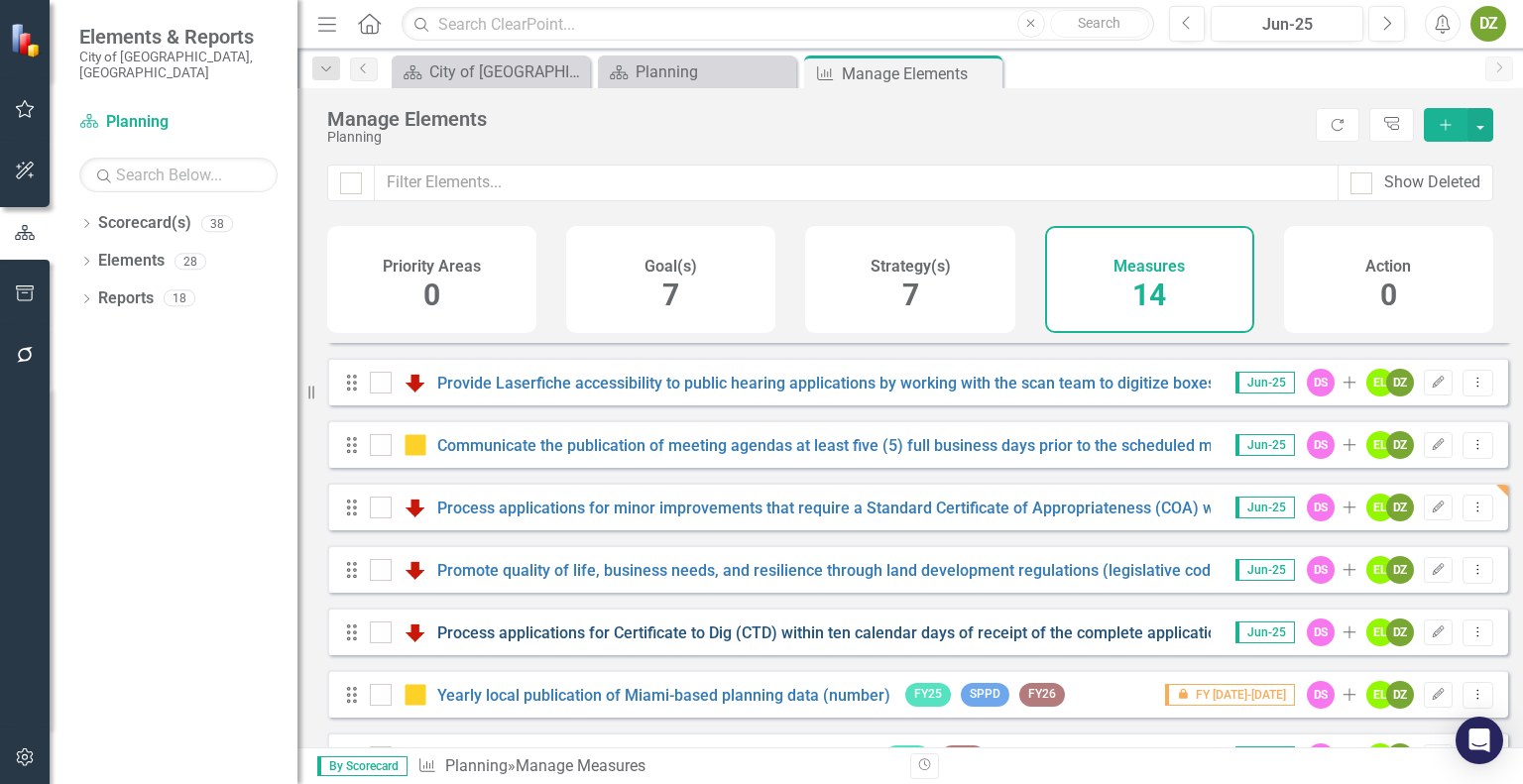 click on "Process applications for Certificate to Dig (CTD) within ten calendar days of receipt of the complete application (percent)" at bounding box center [867, 632] 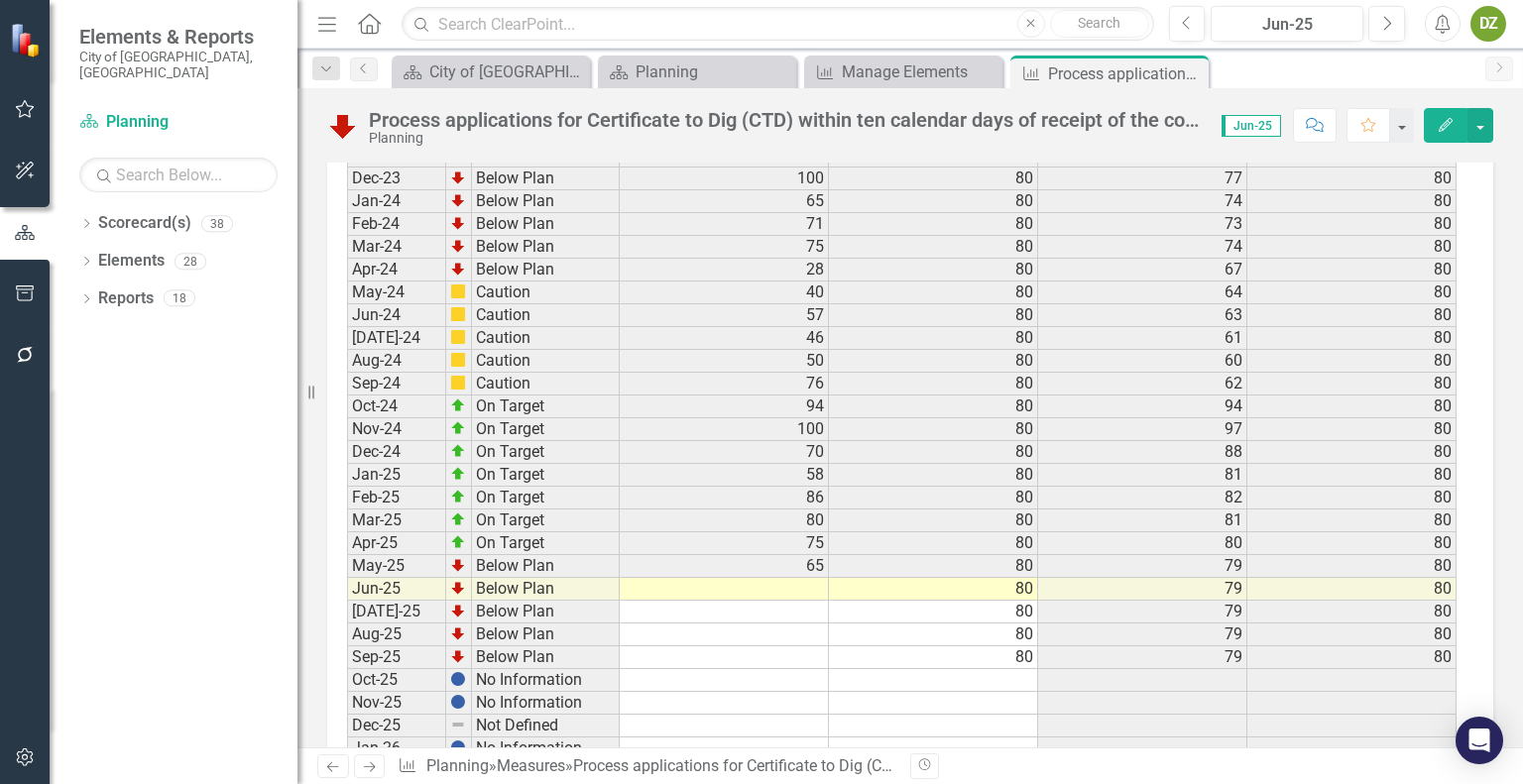 scroll, scrollTop: 3766, scrollLeft: 0, axis: vertical 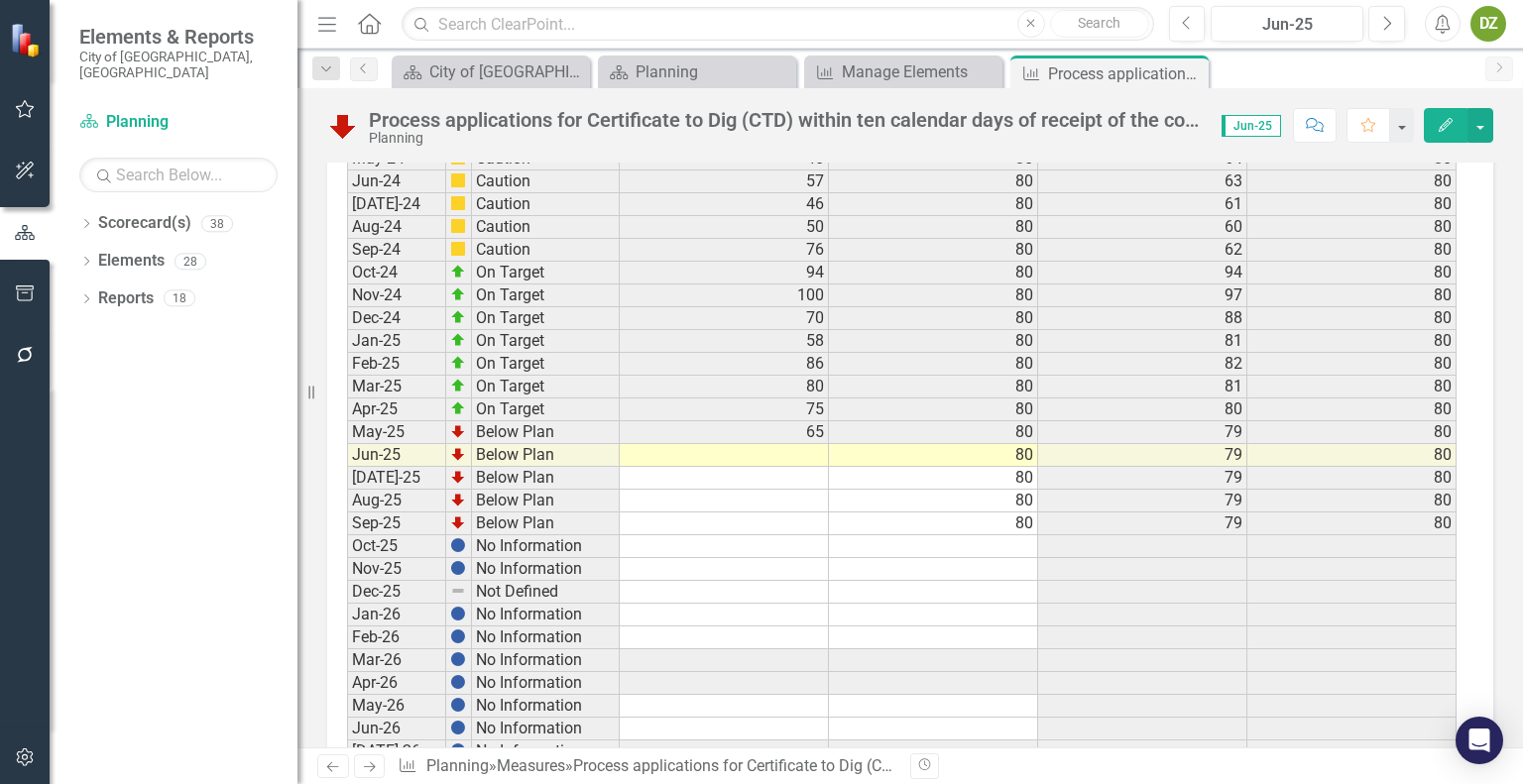 click at bounding box center [724, 455] 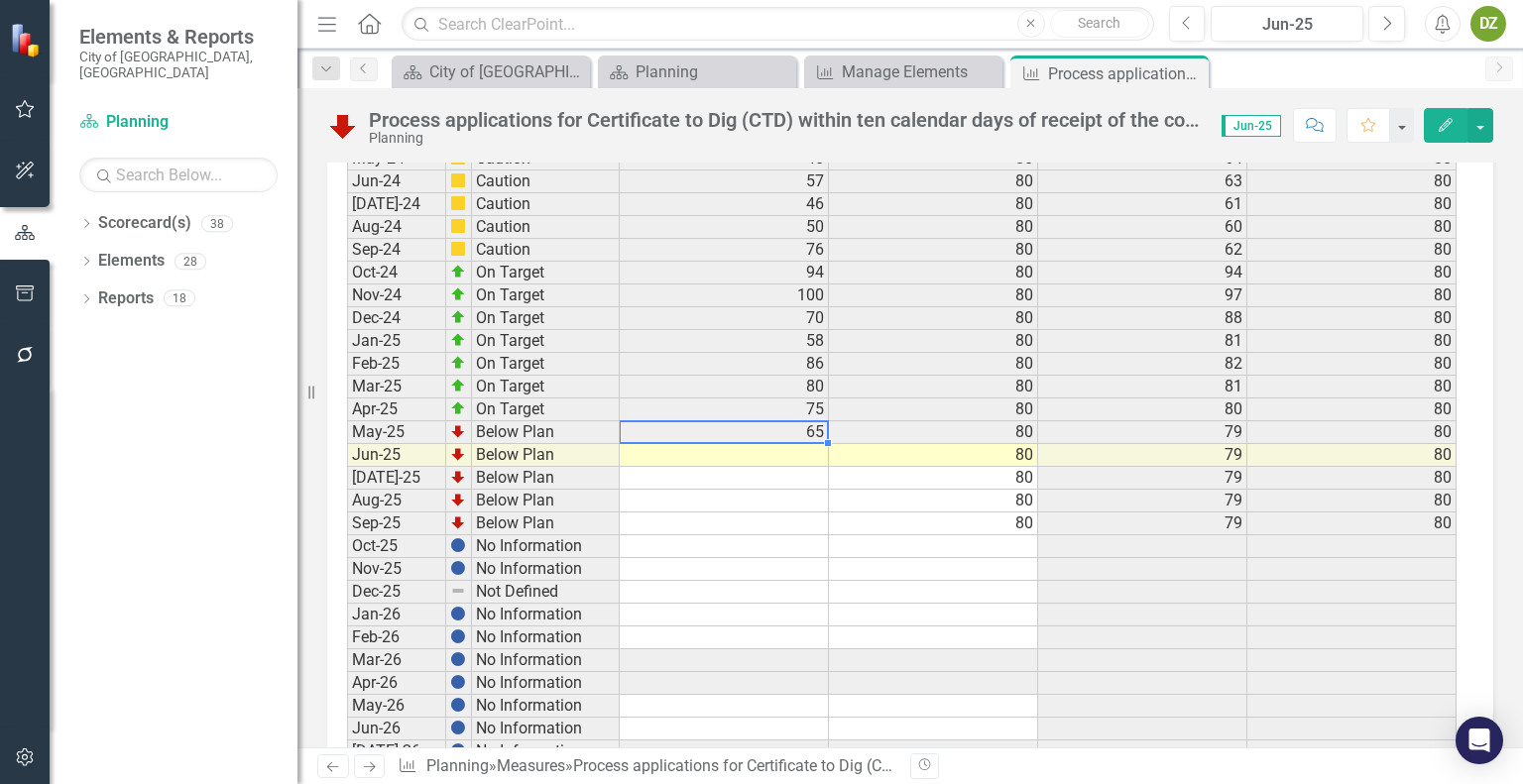 click at bounding box center [724, 455] 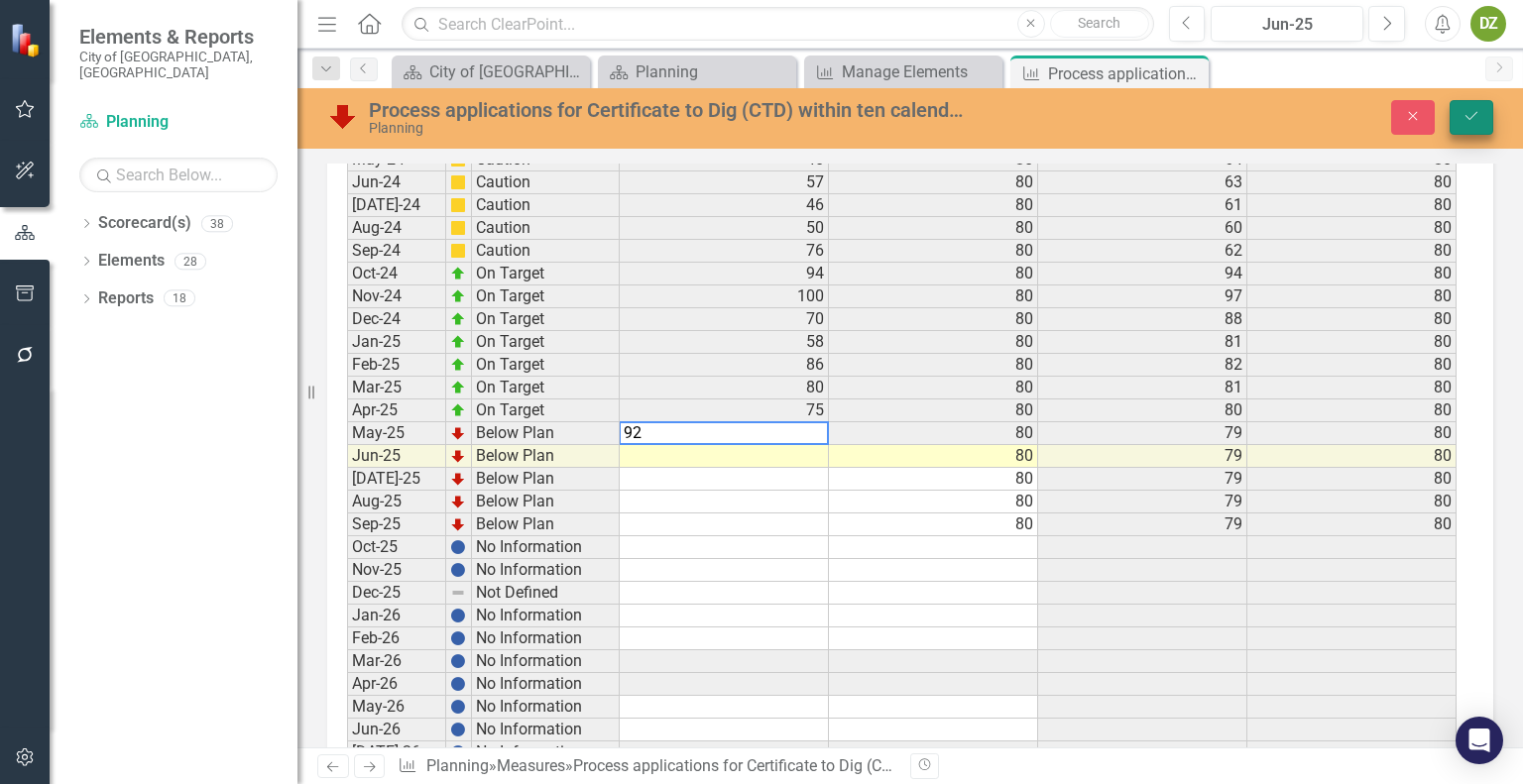 type on "92" 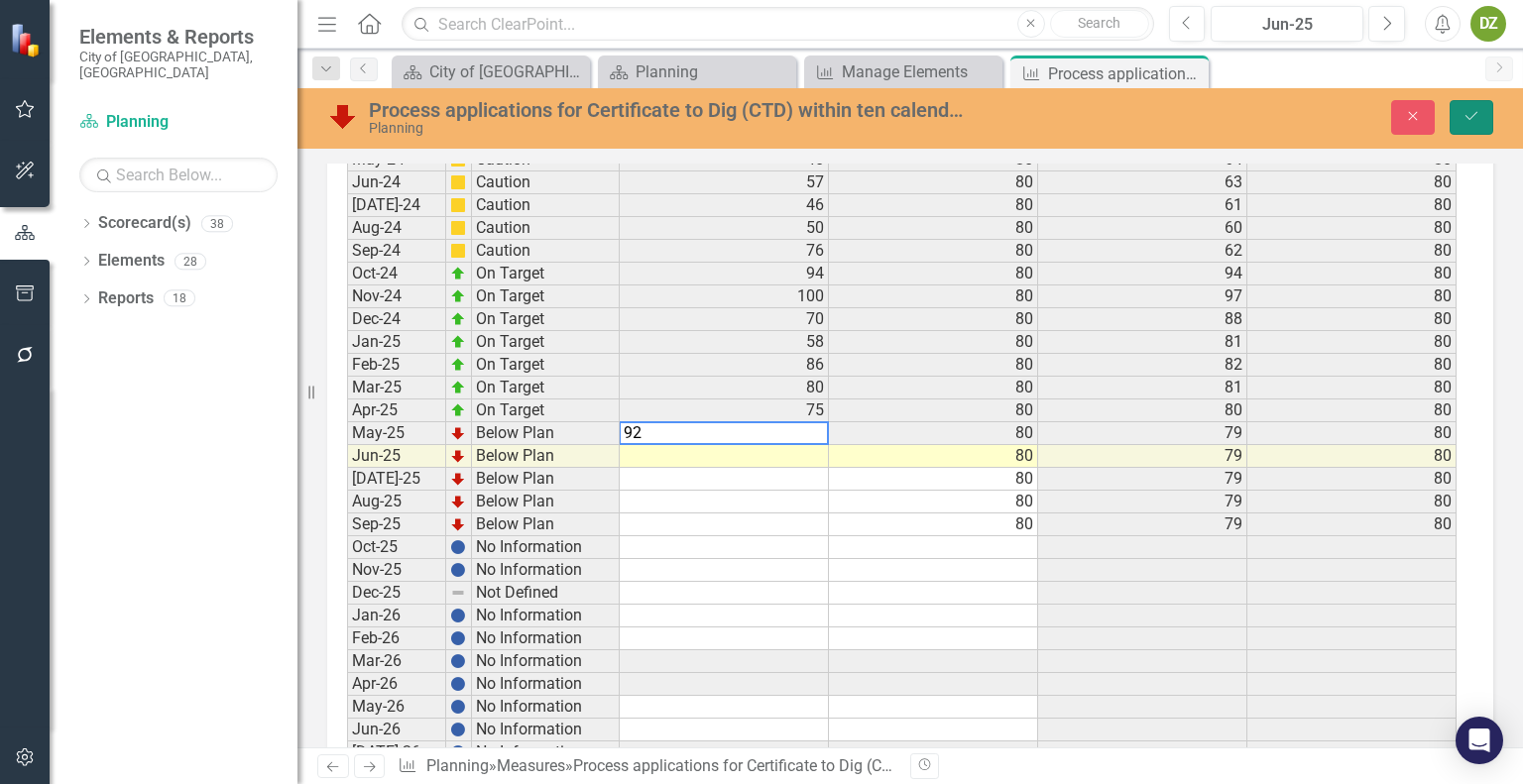 click on "Save" 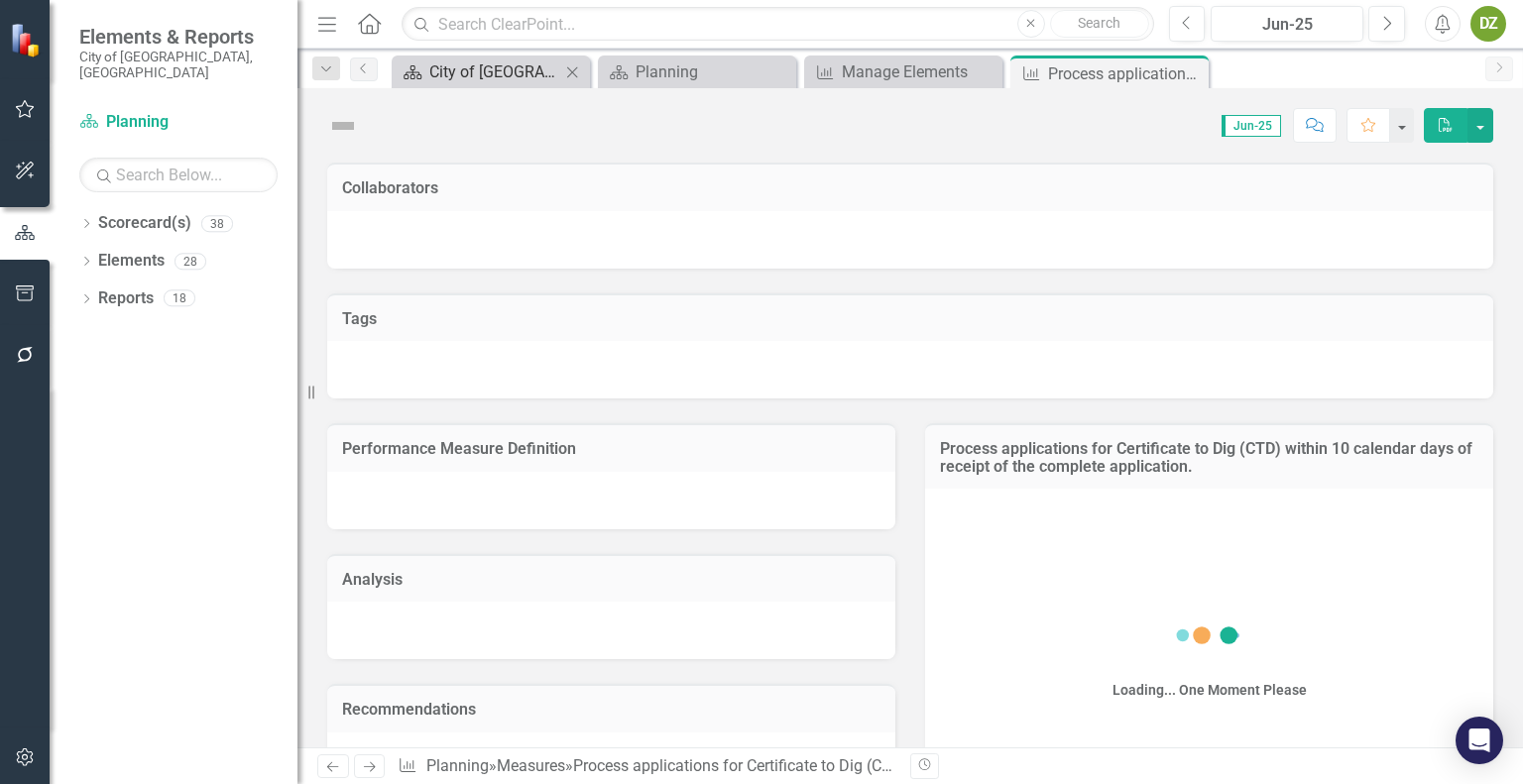 scroll, scrollTop: 0, scrollLeft: 0, axis: both 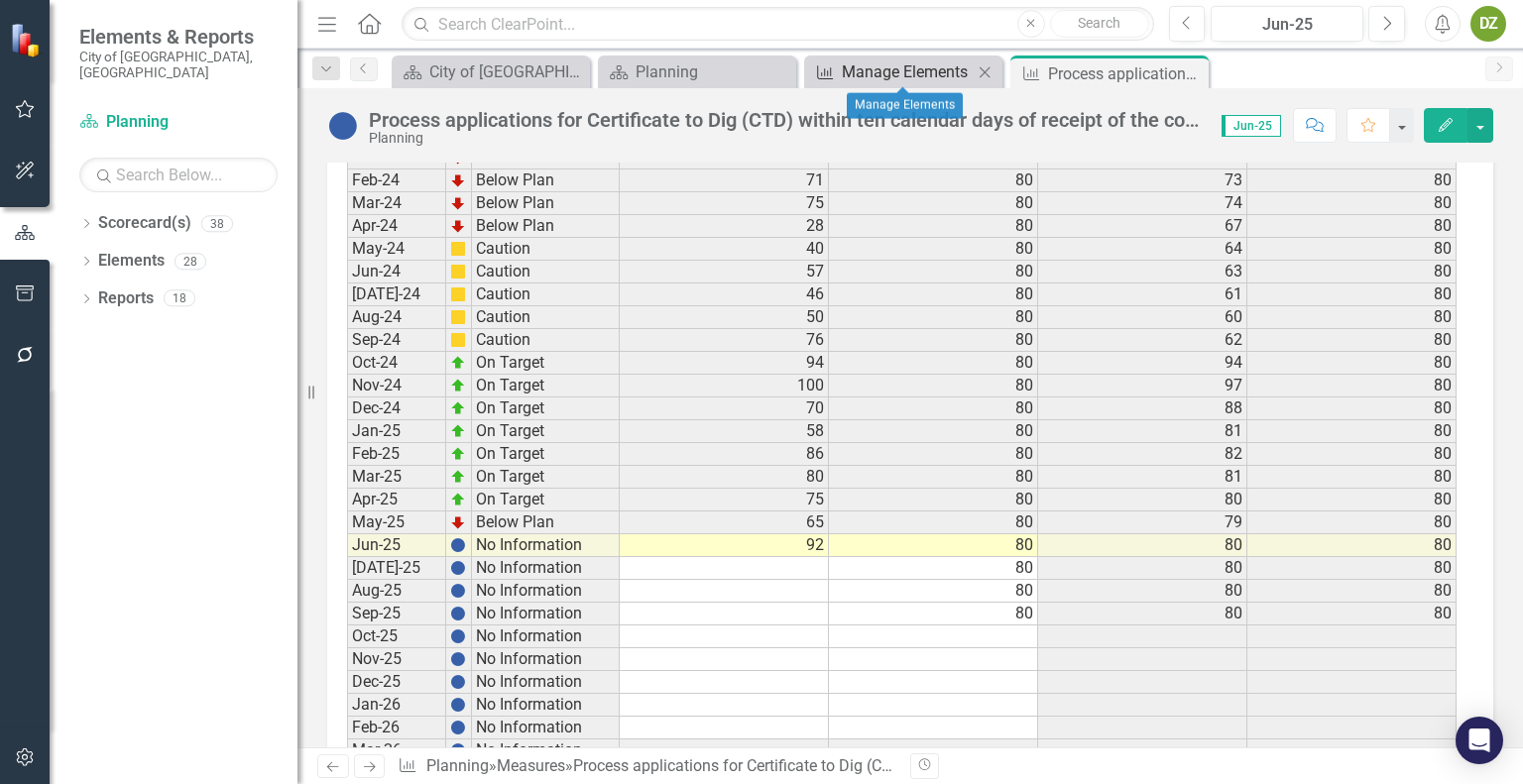 click on "Manage Elements" at bounding box center (907, 71) 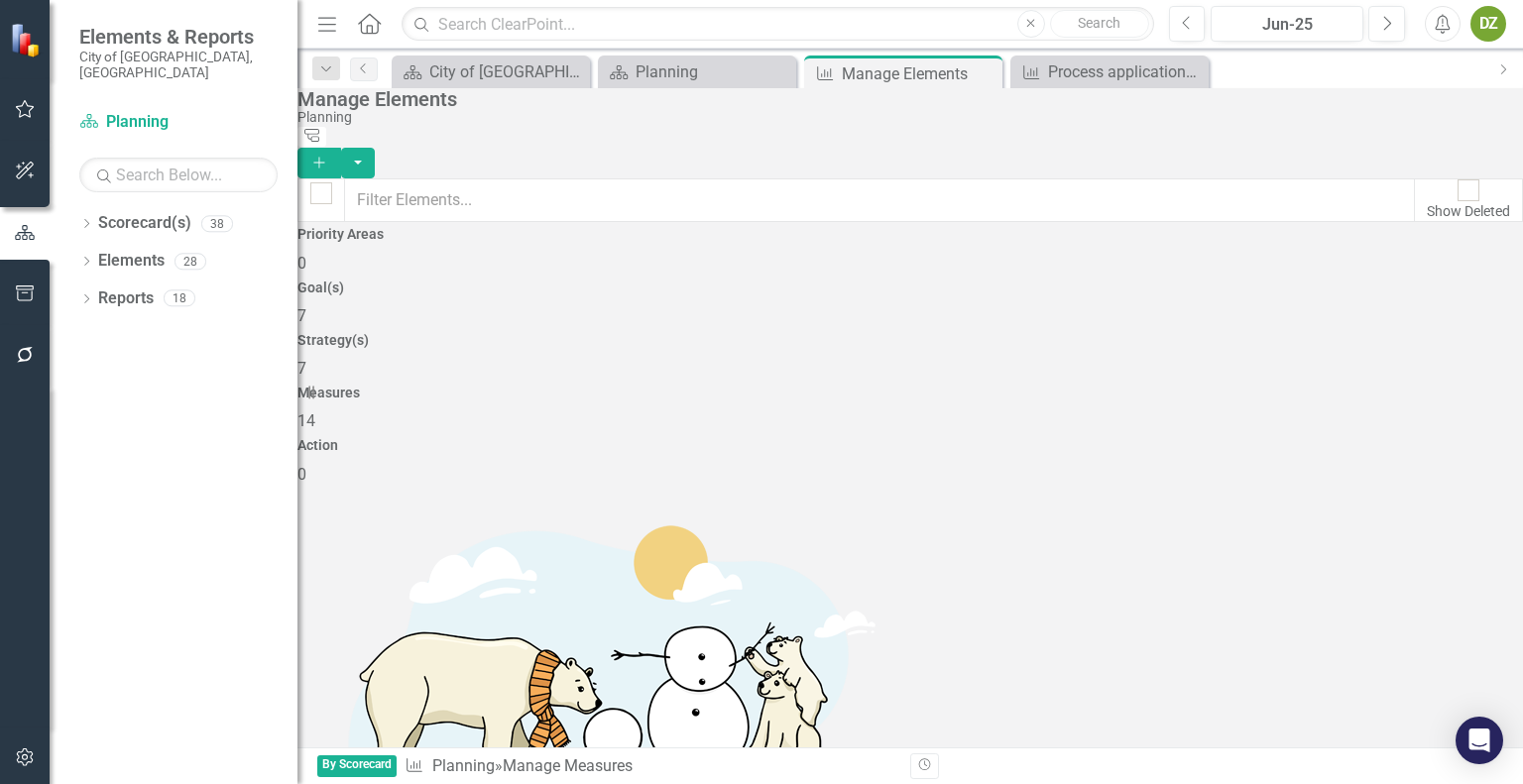scroll, scrollTop: 87, scrollLeft: 0, axis: vertical 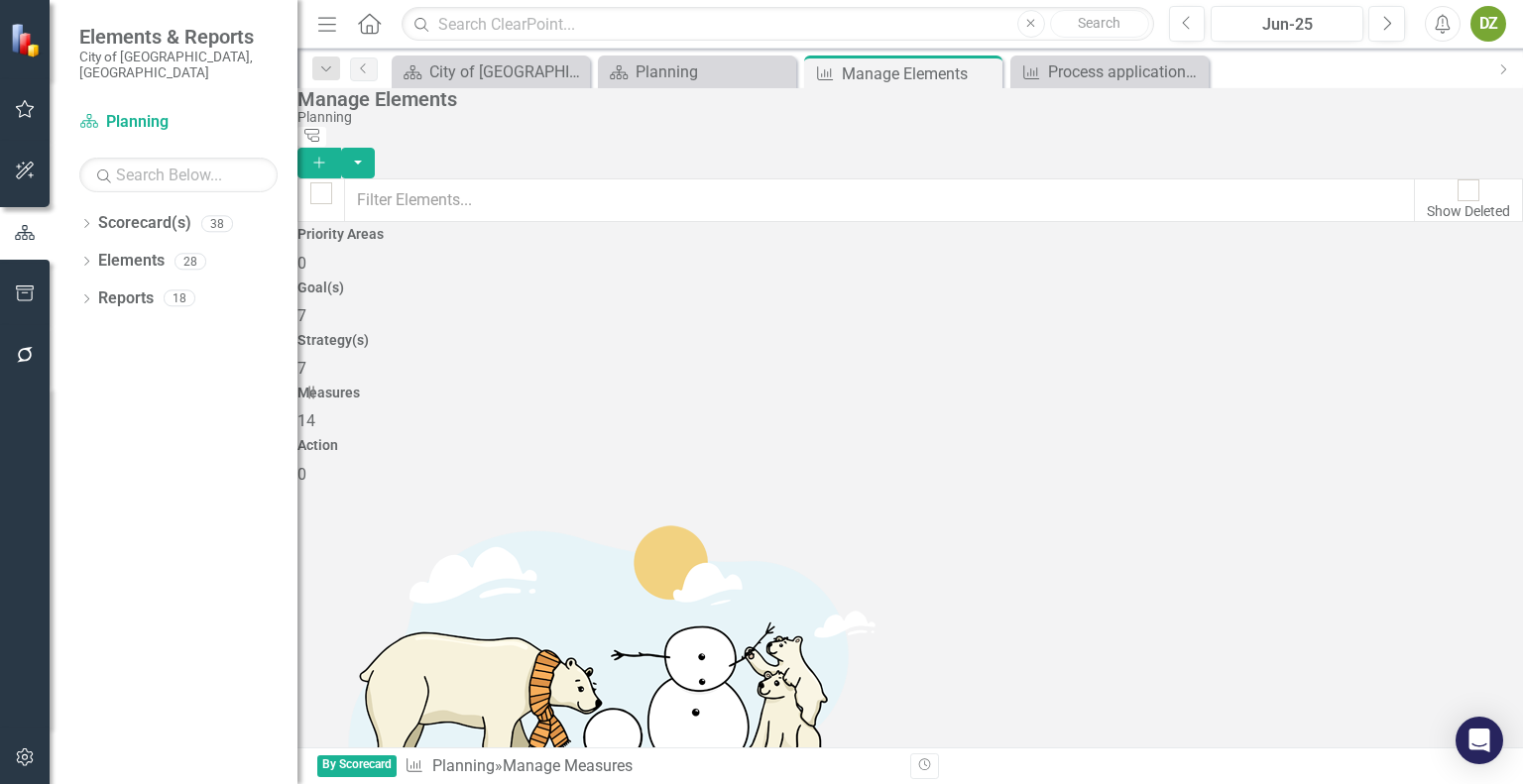 click on "Provide Laserfiche accessibility to public hearing applications by working with the scan team to digitize boxes (1.5 cubic feet each) of current and historical records (number)" at bounding box center [950, 1590] 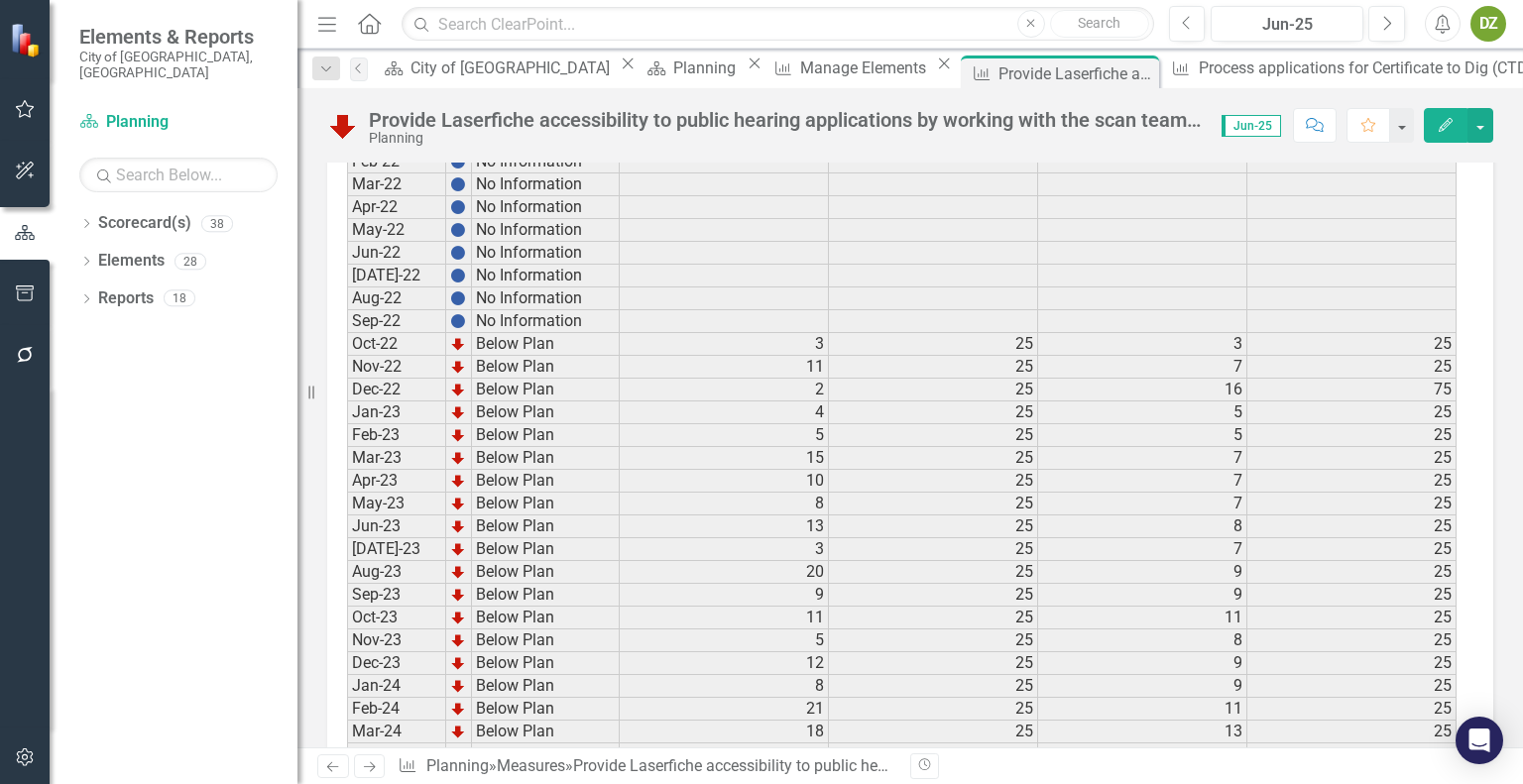 scroll, scrollTop: 2874, scrollLeft: 0, axis: vertical 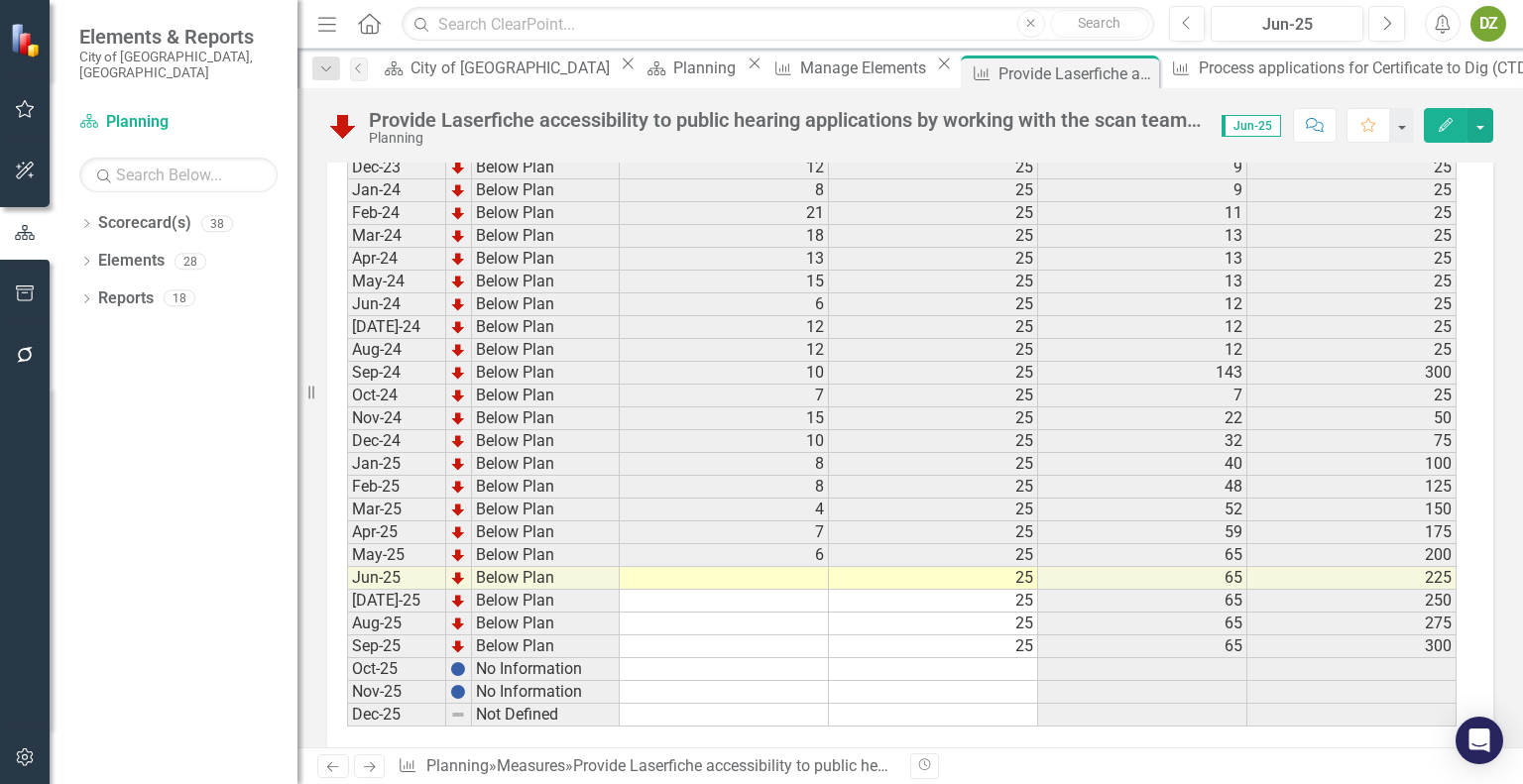 click at bounding box center (724, 578) 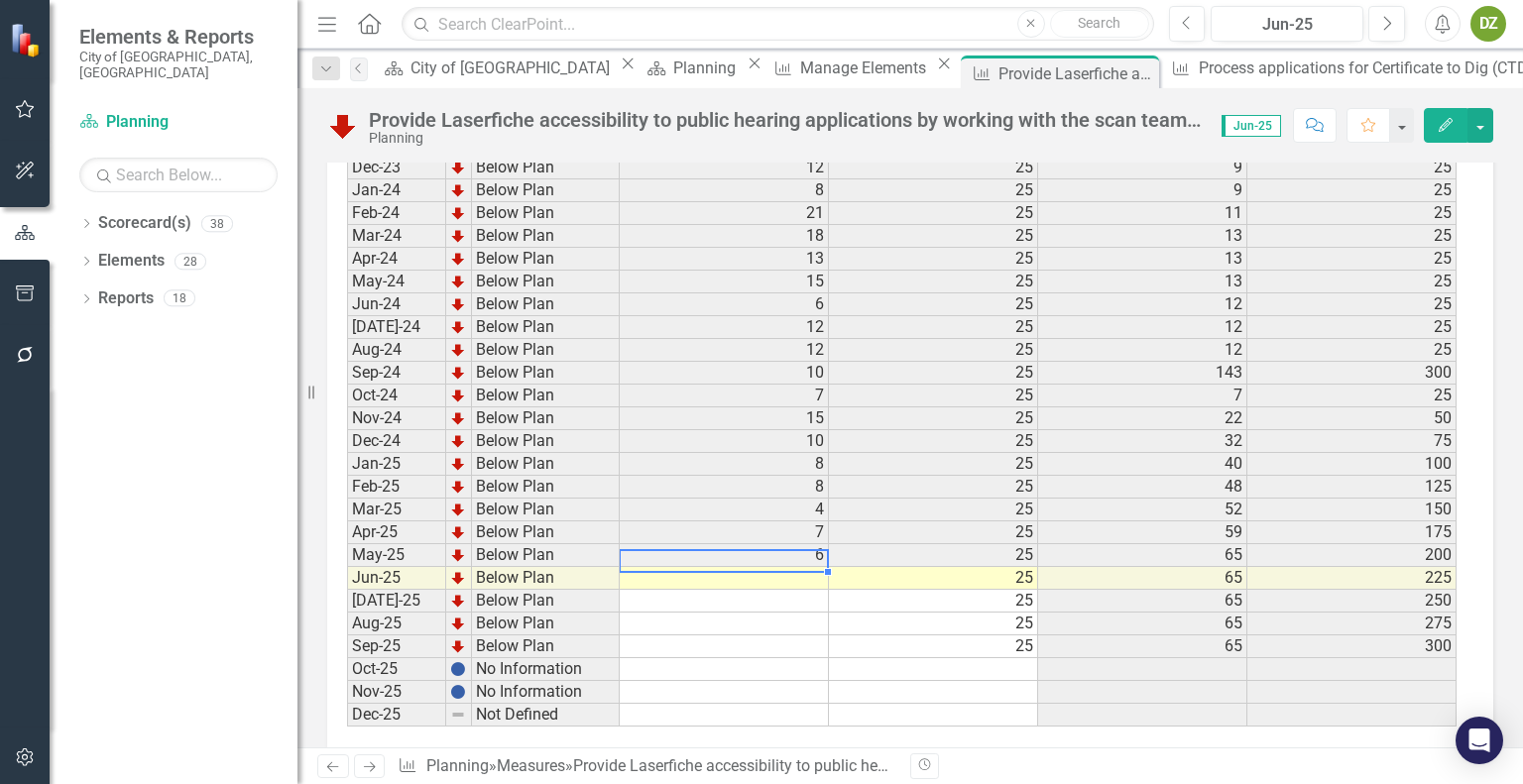 click at bounding box center [724, 578] 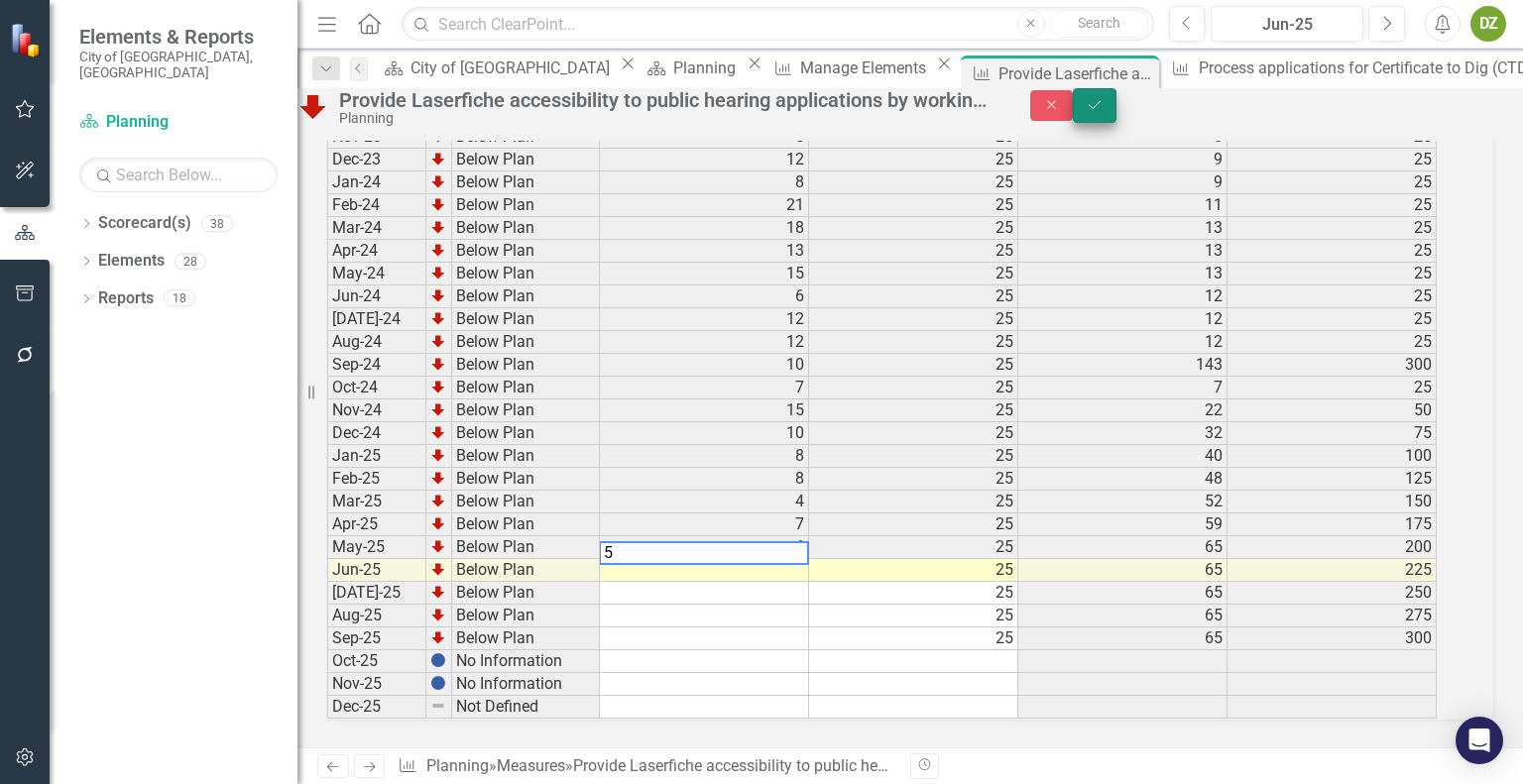 type on "5" 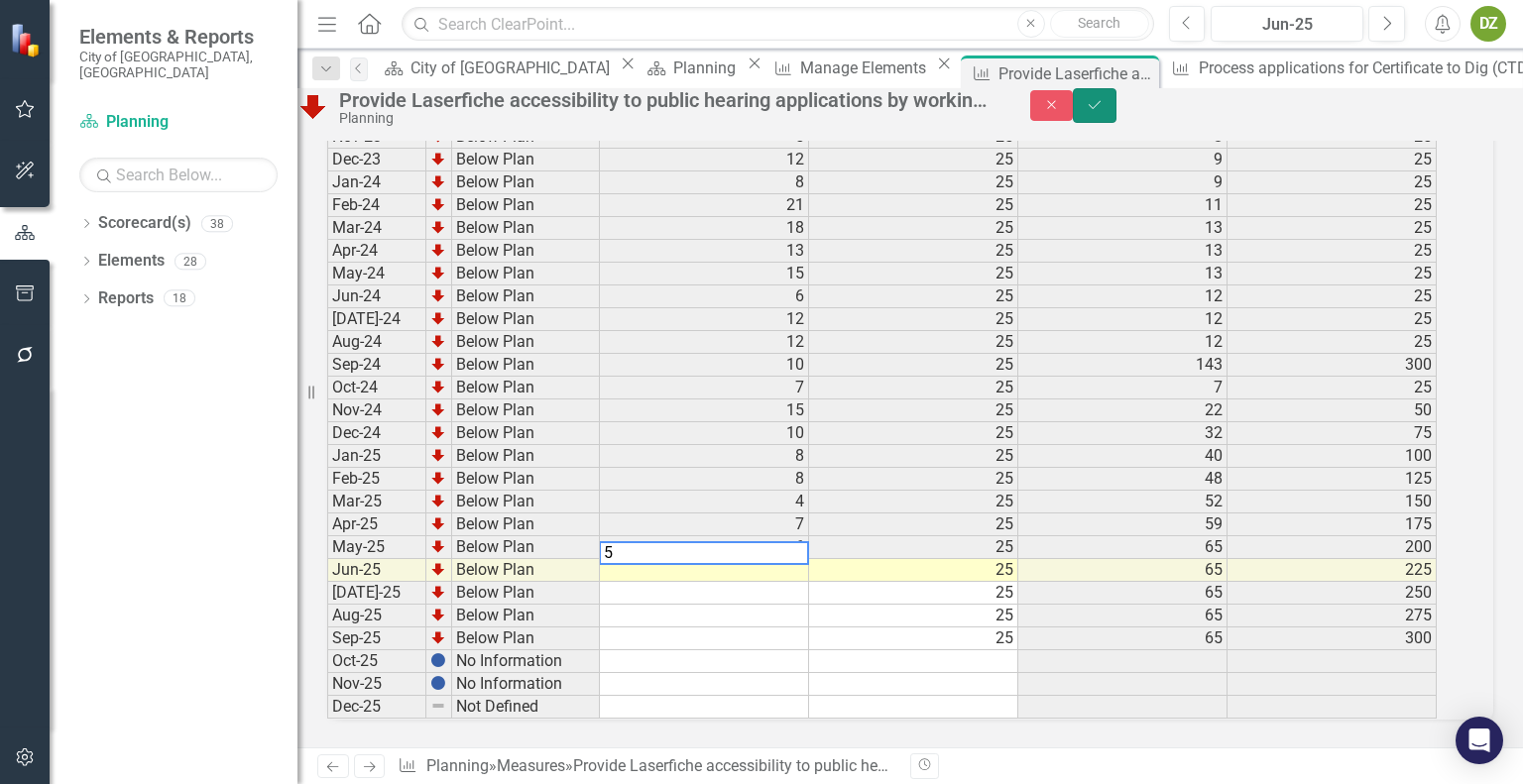click on "Save" at bounding box center (1095, 105) 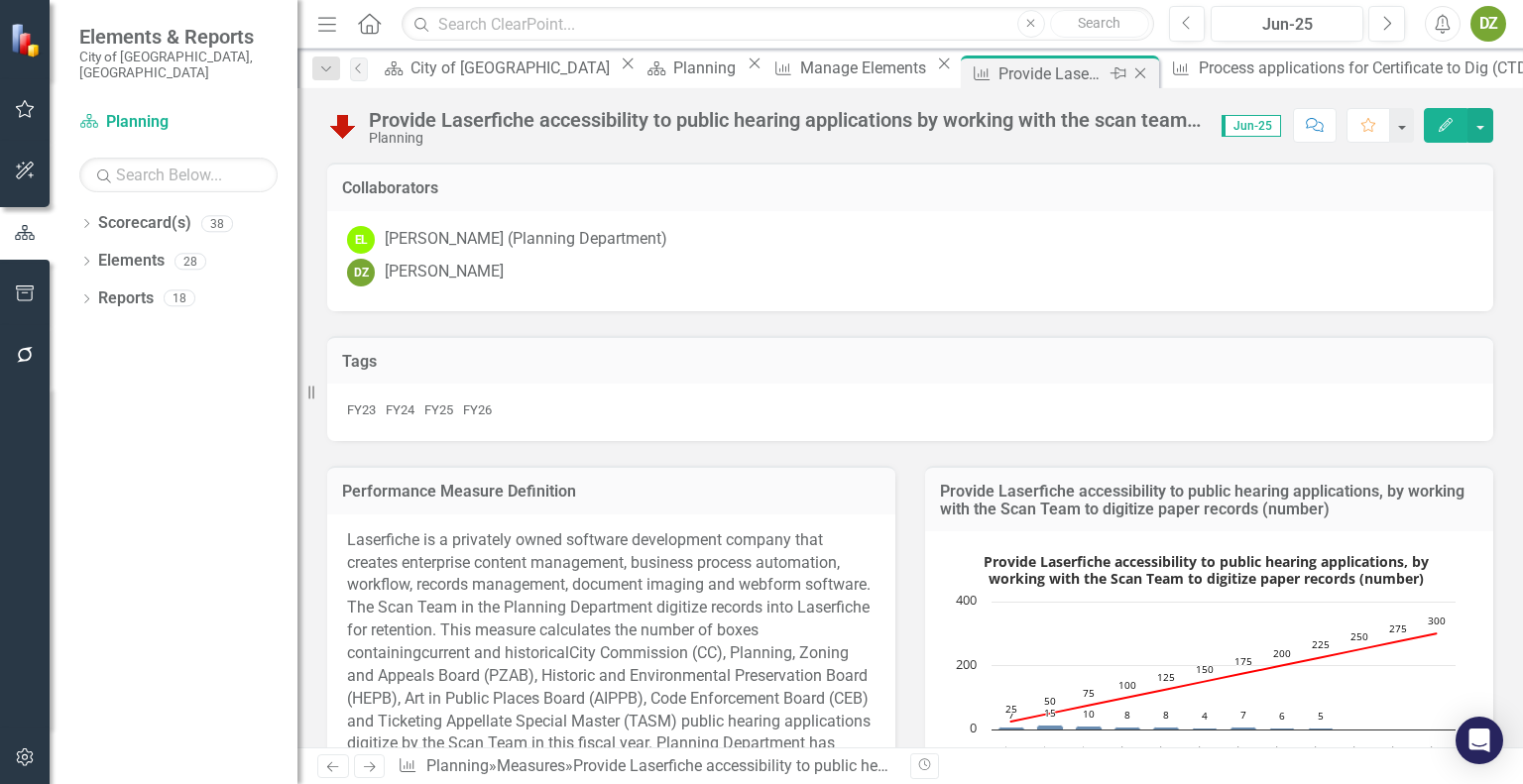 click on "Close" 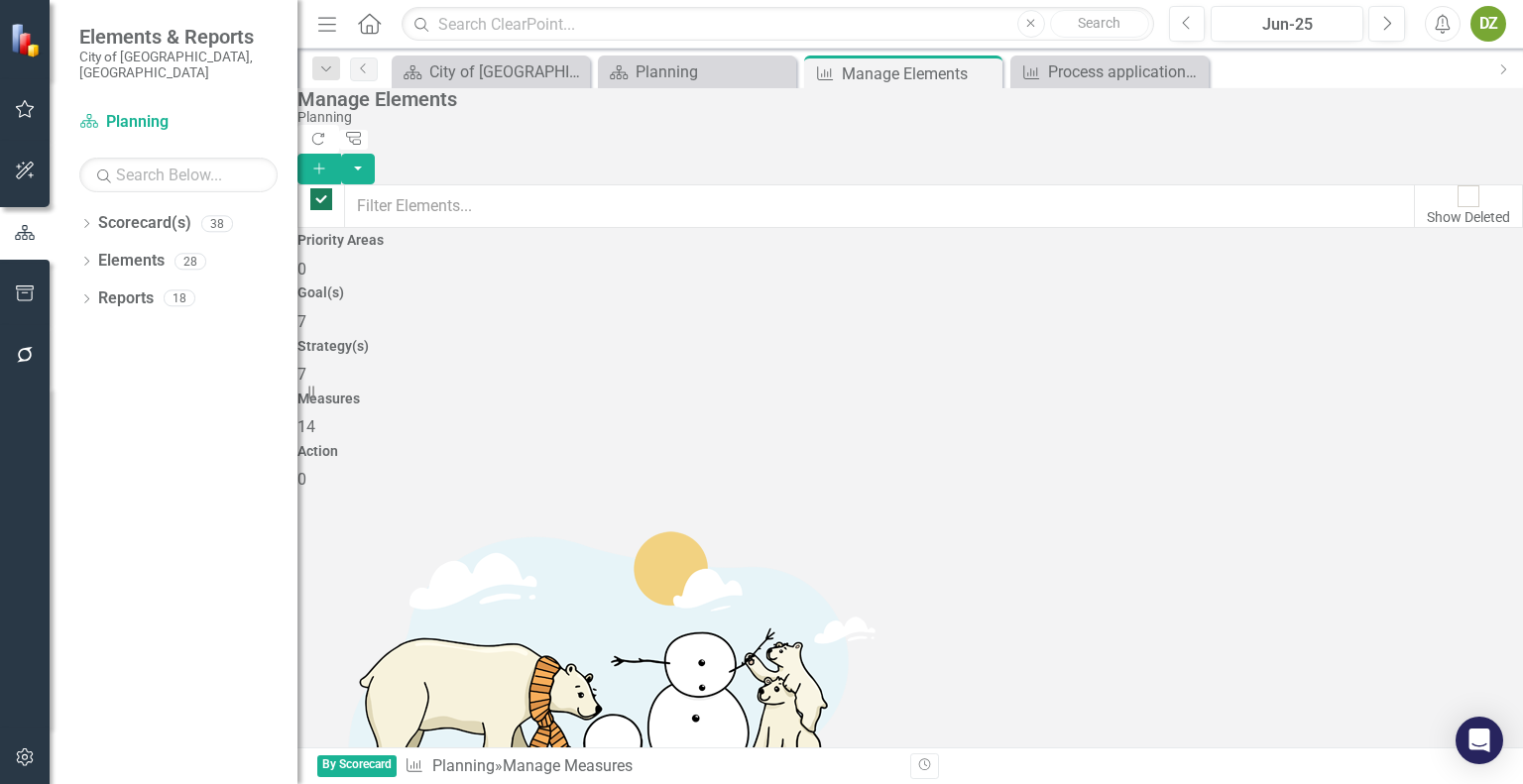 checkbox on "false" 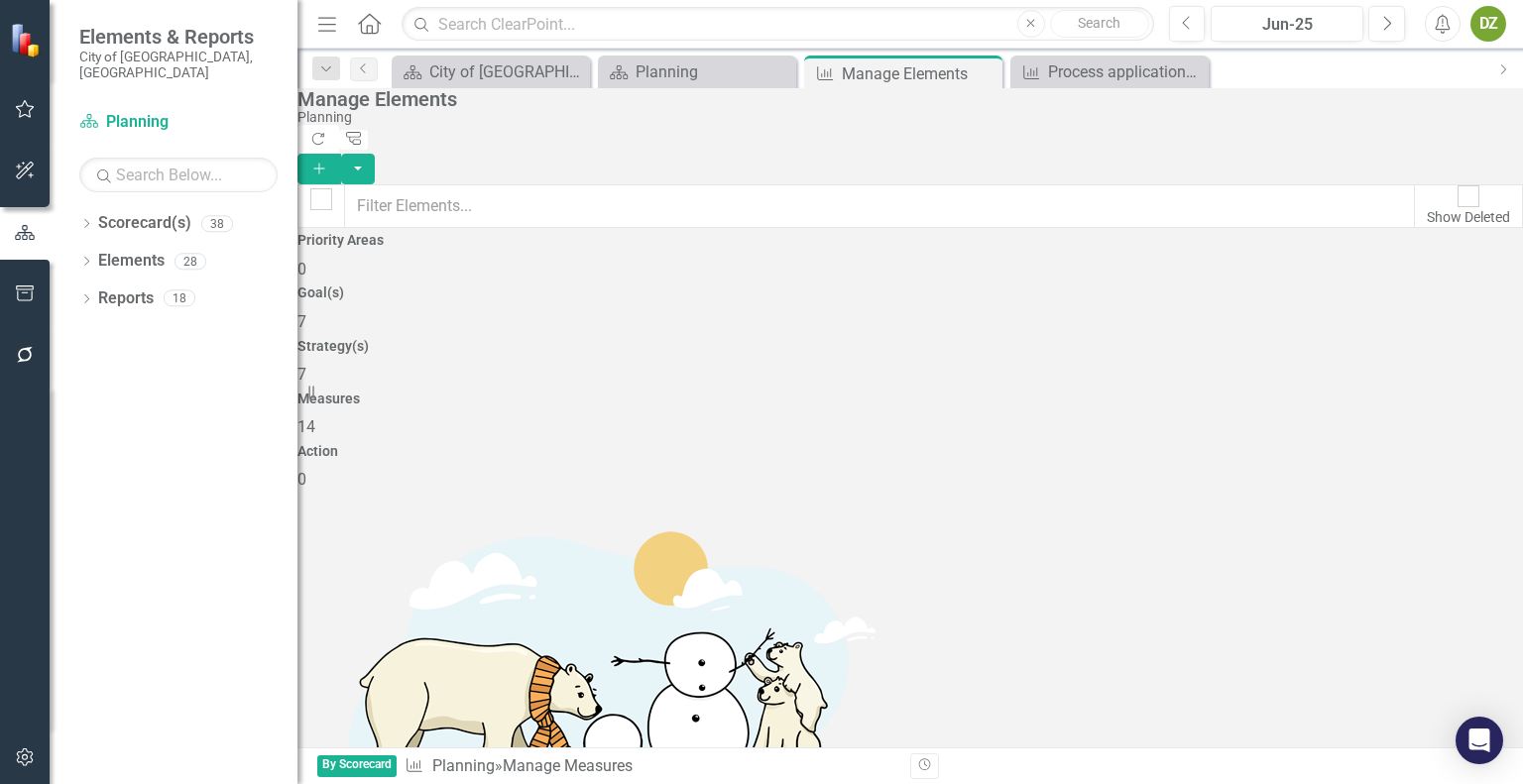 scroll, scrollTop: 297, scrollLeft: 0, axis: vertical 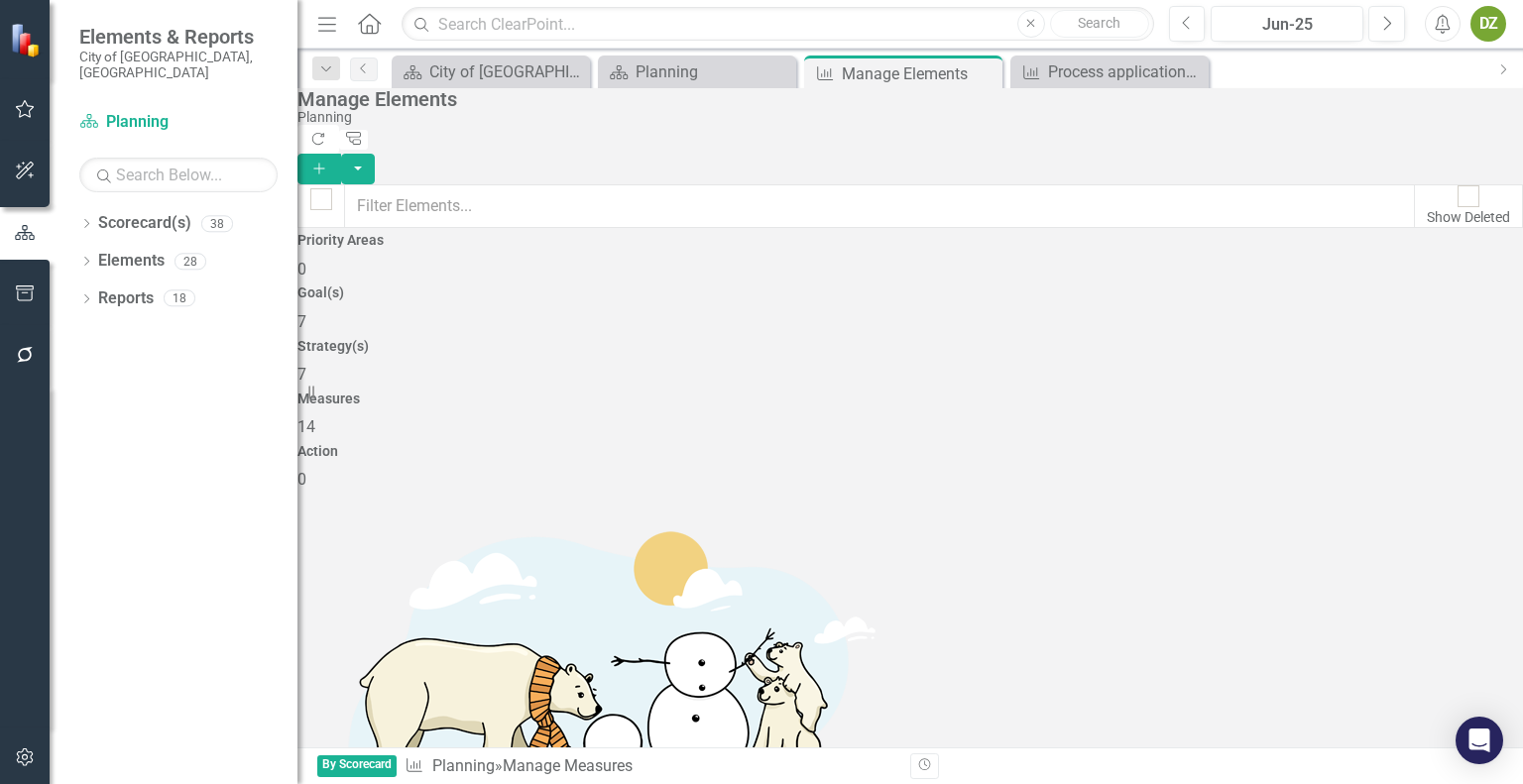 click on "Communicate the publication of meeting agendas at least five (5) full business days prior to the scheduled meetings date (percent)" at bounding box center [800, 1720] 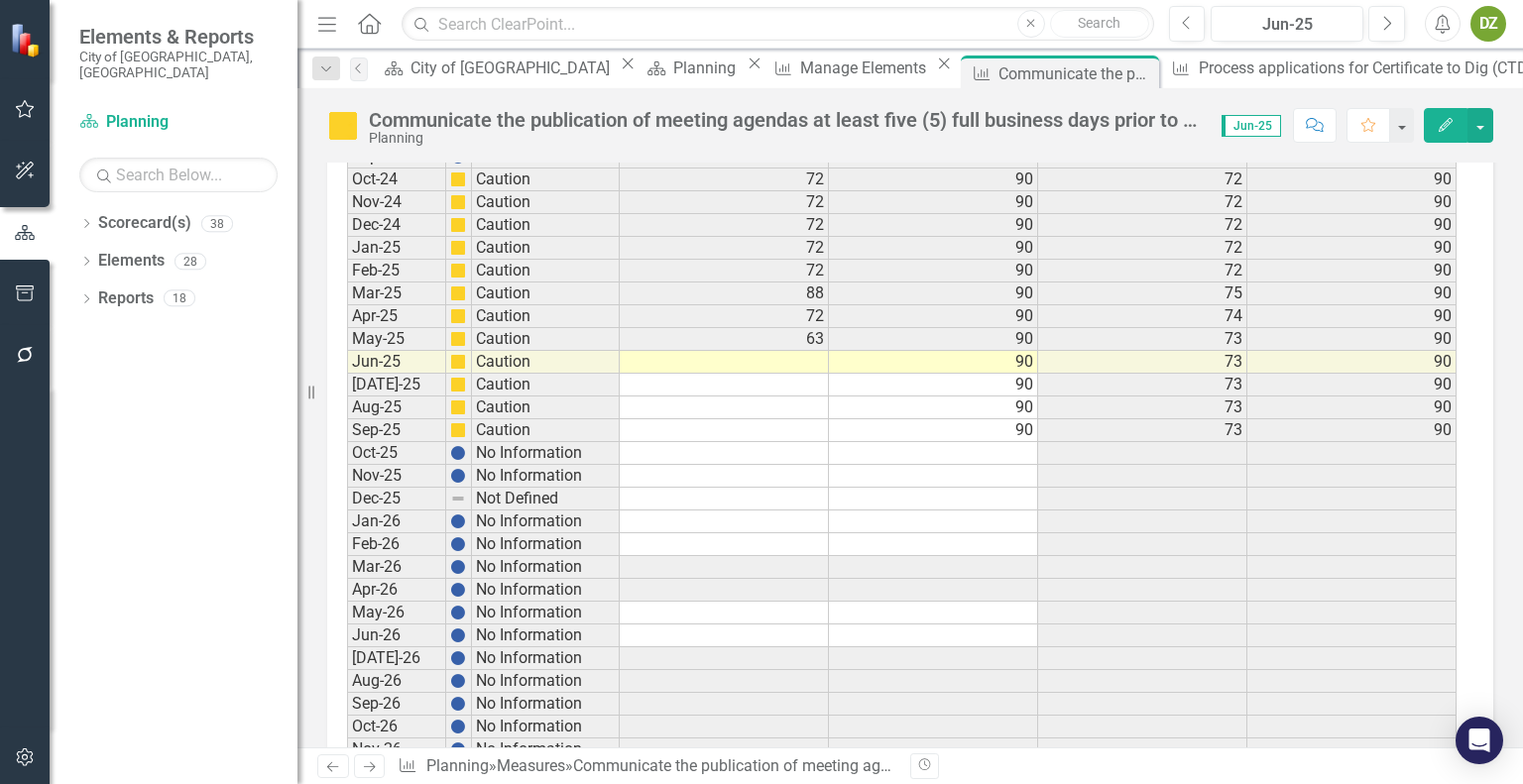 scroll, scrollTop: 3667, scrollLeft: 0, axis: vertical 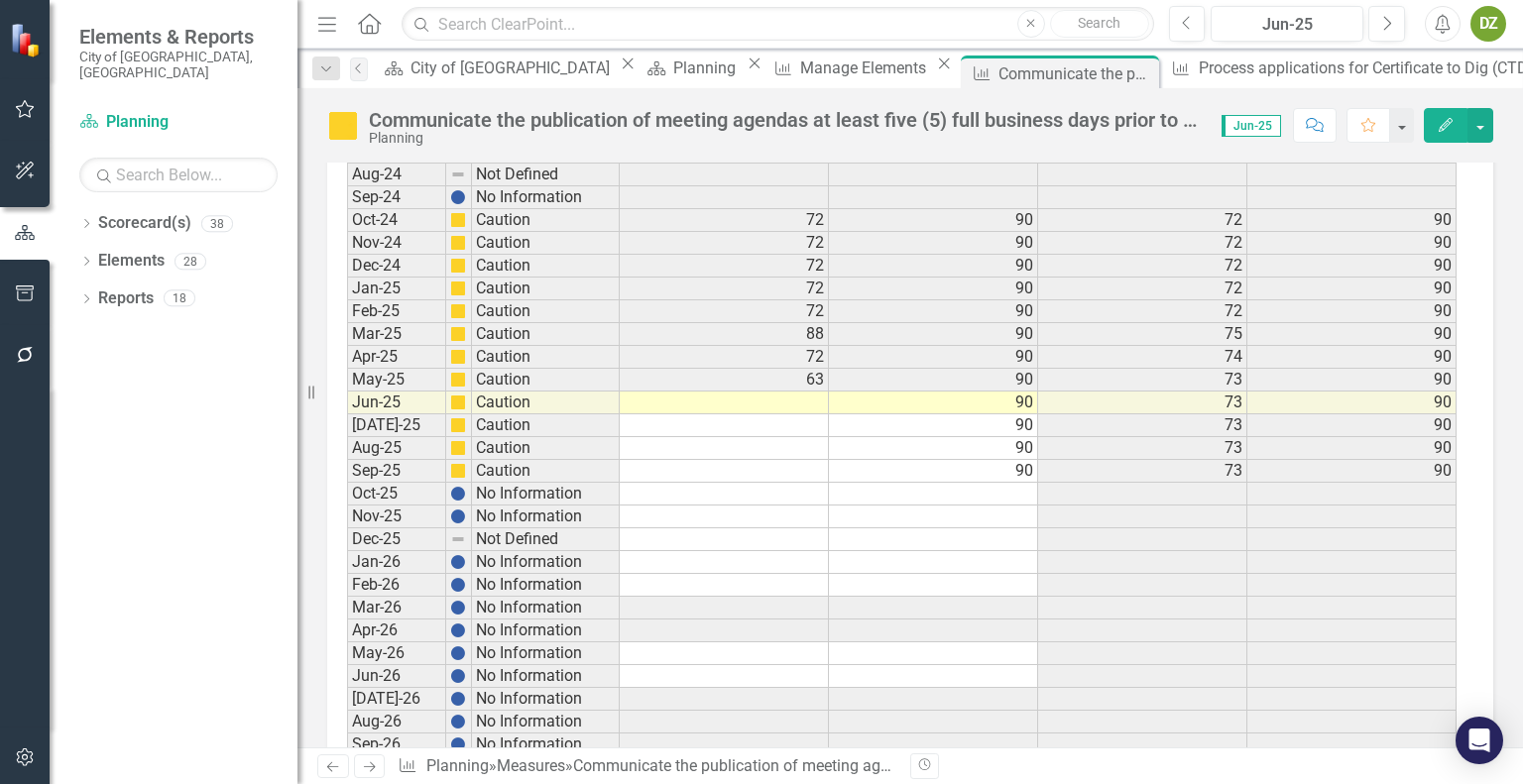click at bounding box center (724, 402) 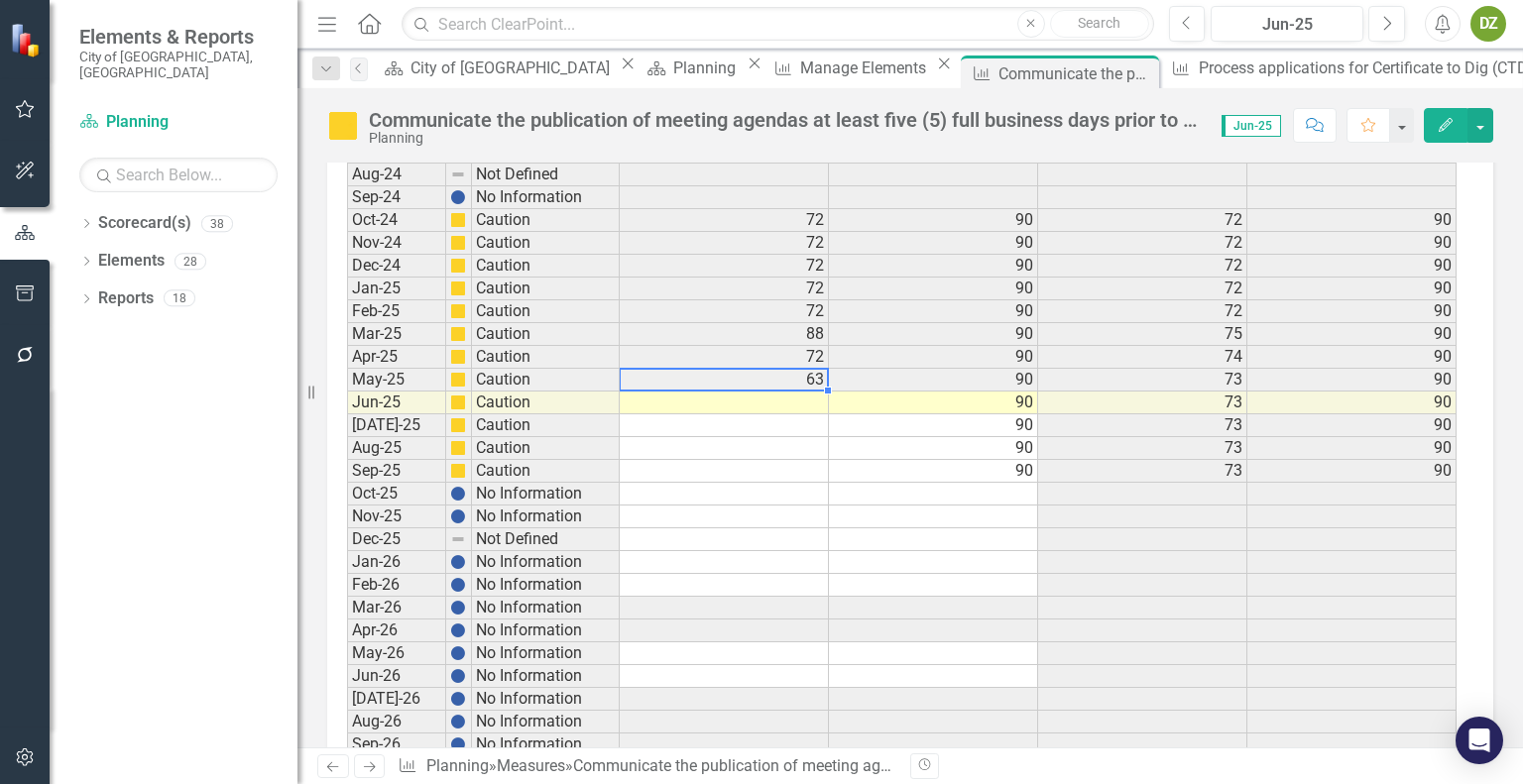click at bounding box center (724, 402) 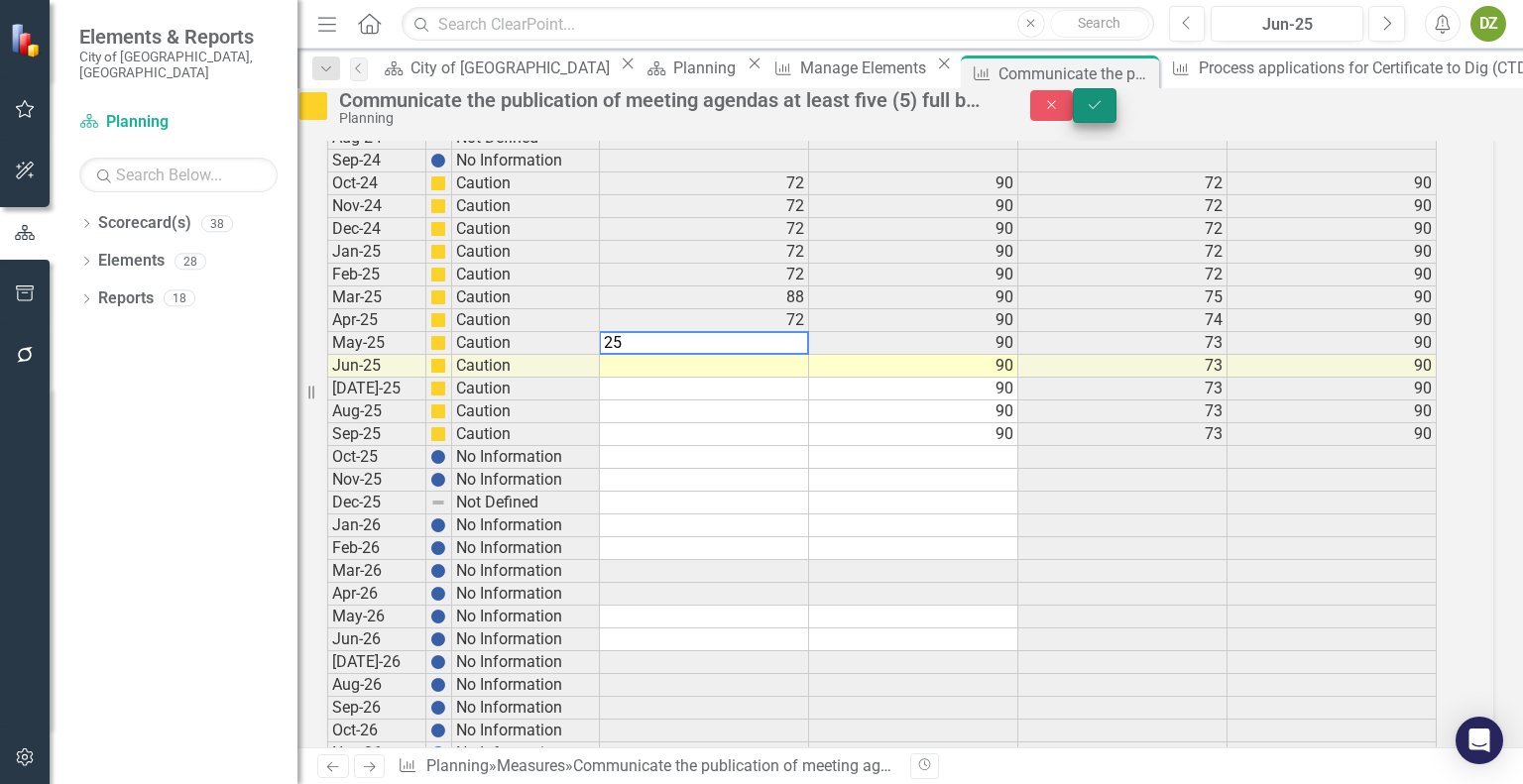 type on "25" 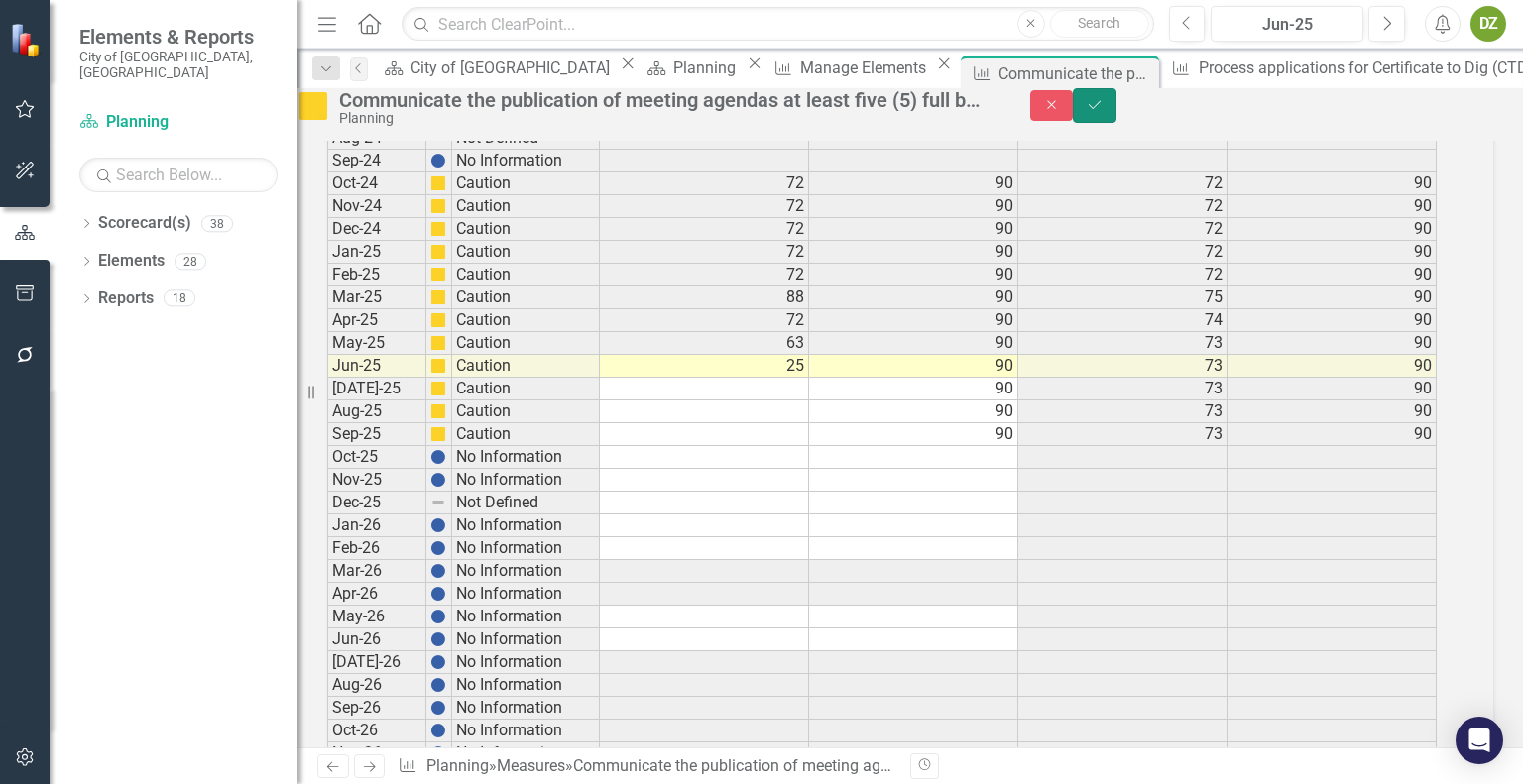 click on "Save" at bounding box center [1095, 105] 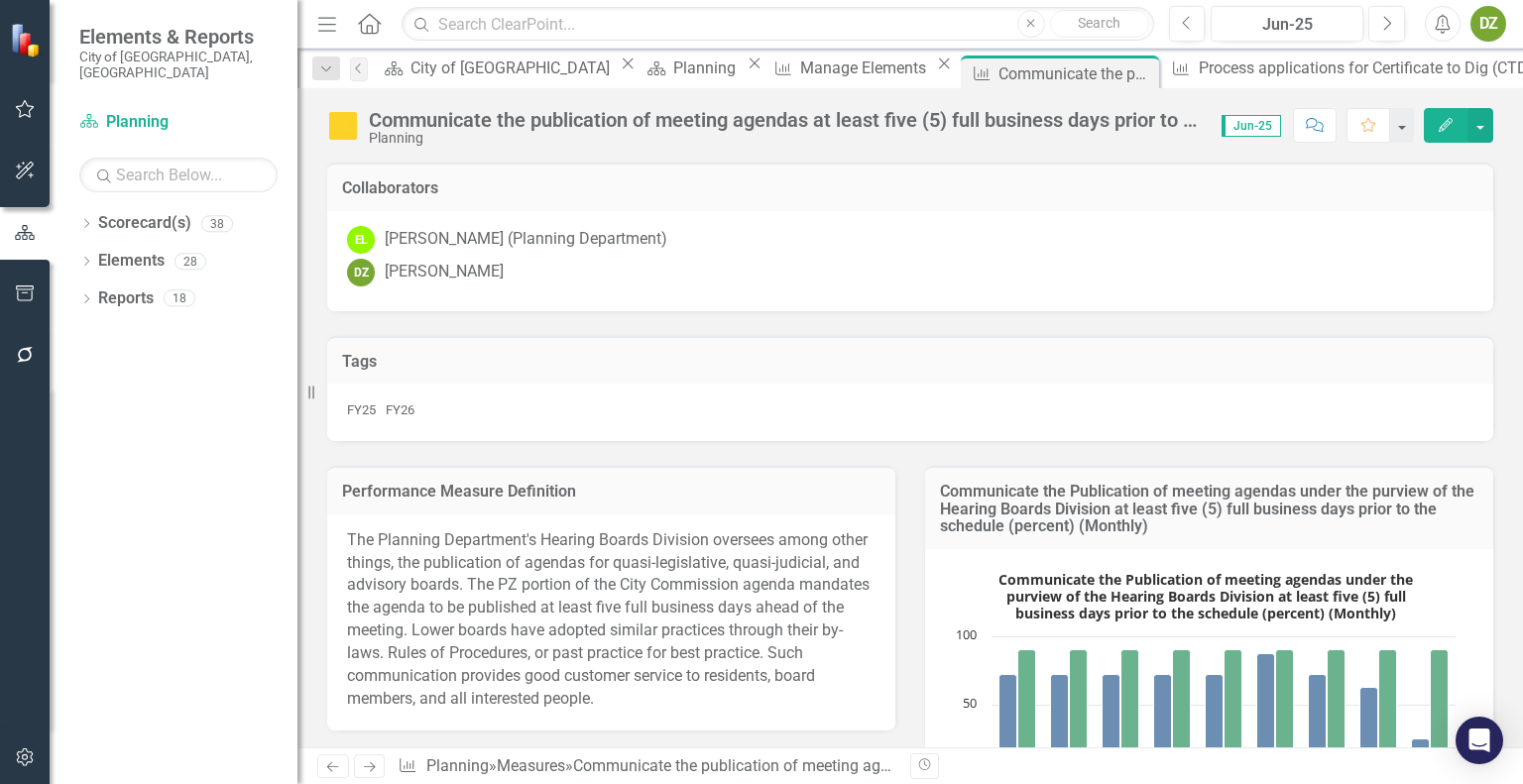 scroll, scrollTop: 297, scrollLeft: 0, axis: vertical 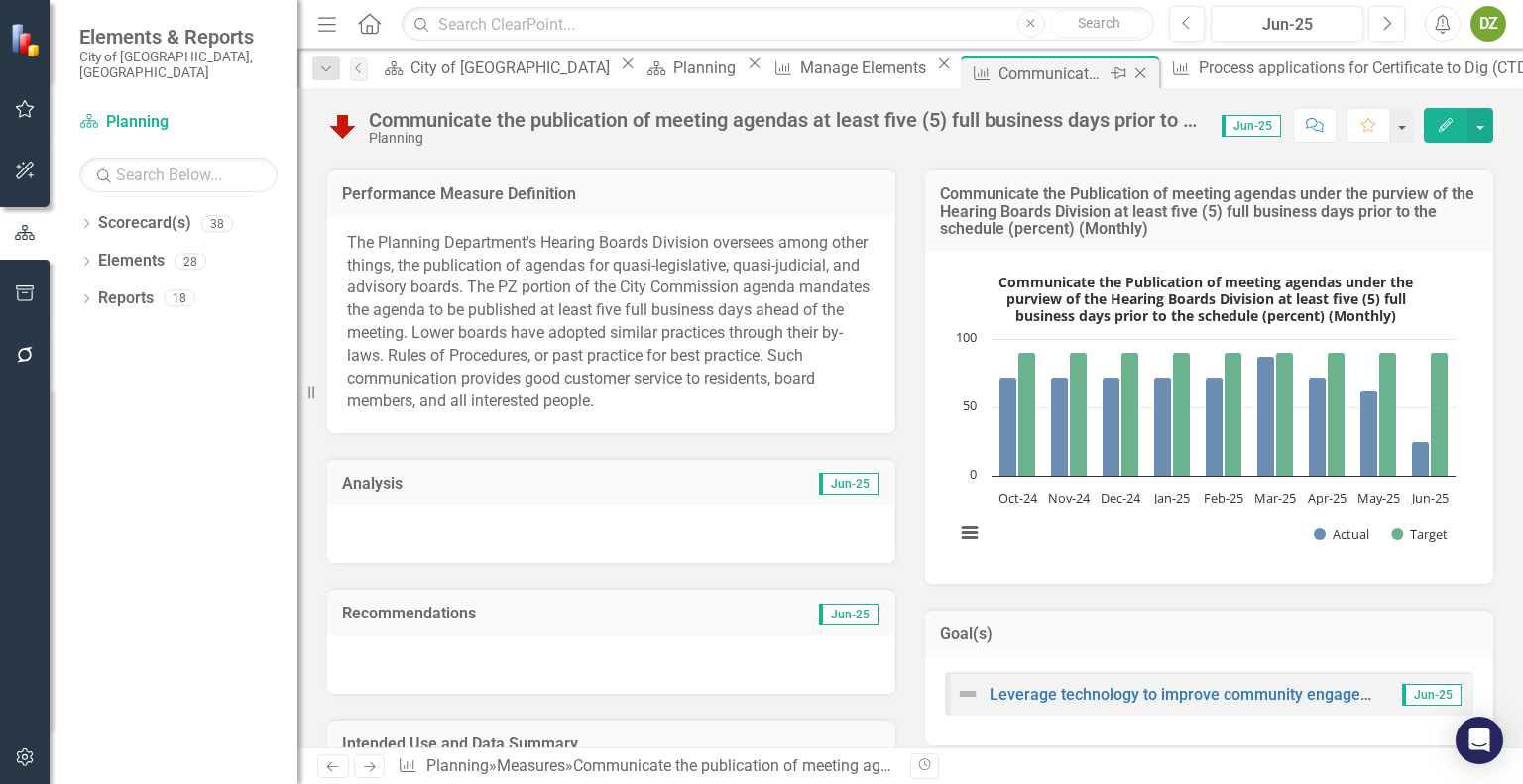 click 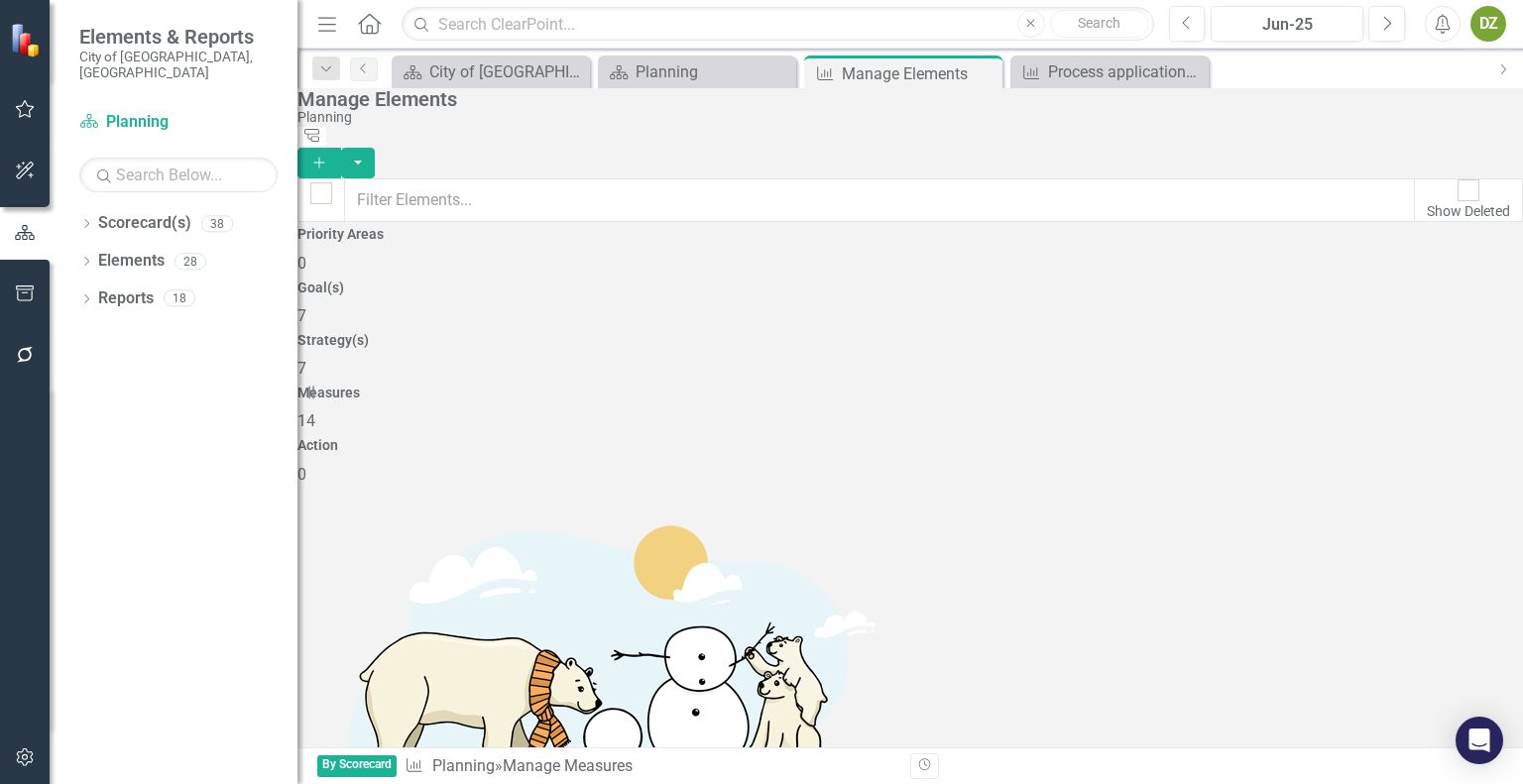 checkbox on "false" 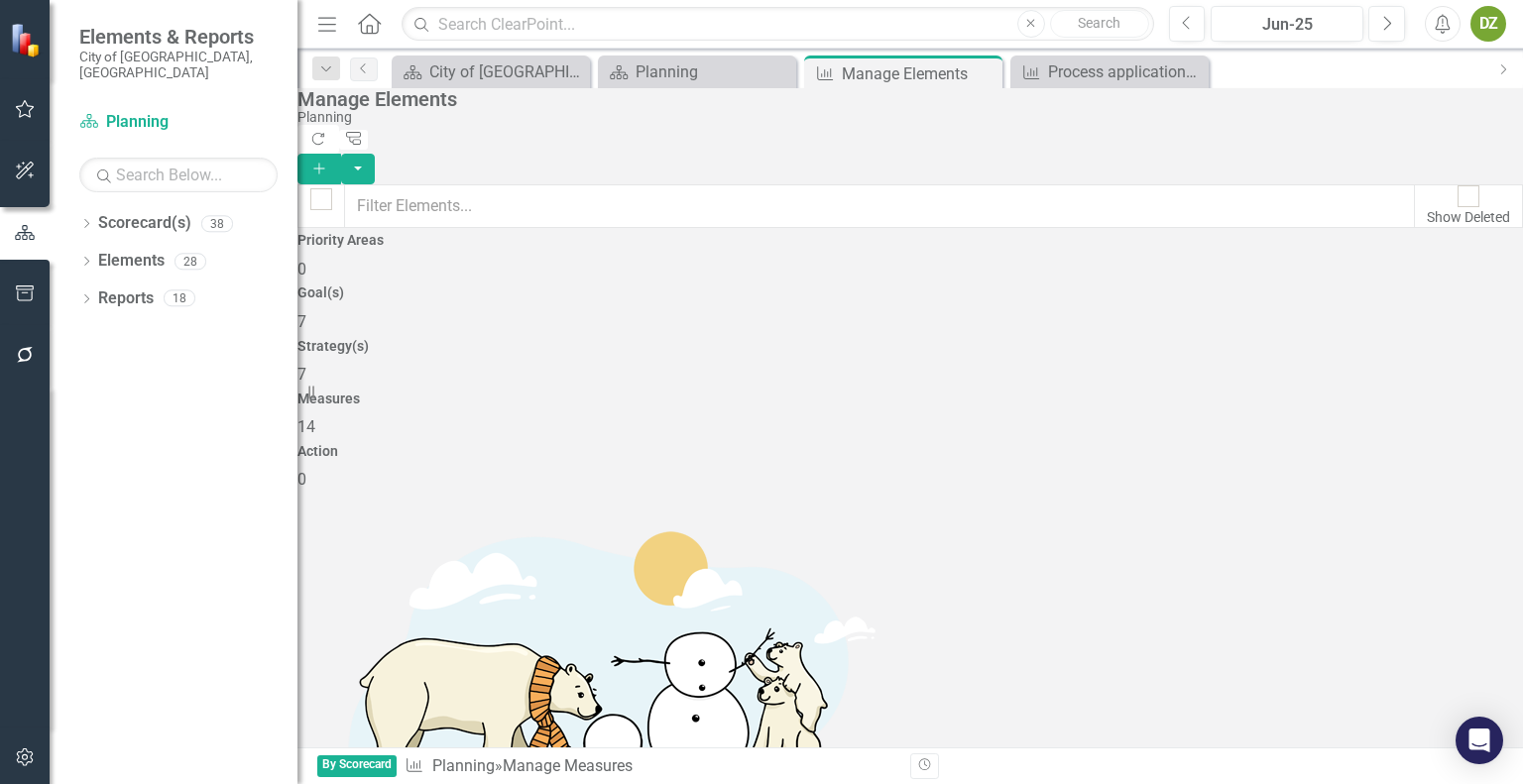 scroll, scrollTop: 484, scrollLeft: 0, axis: vertical 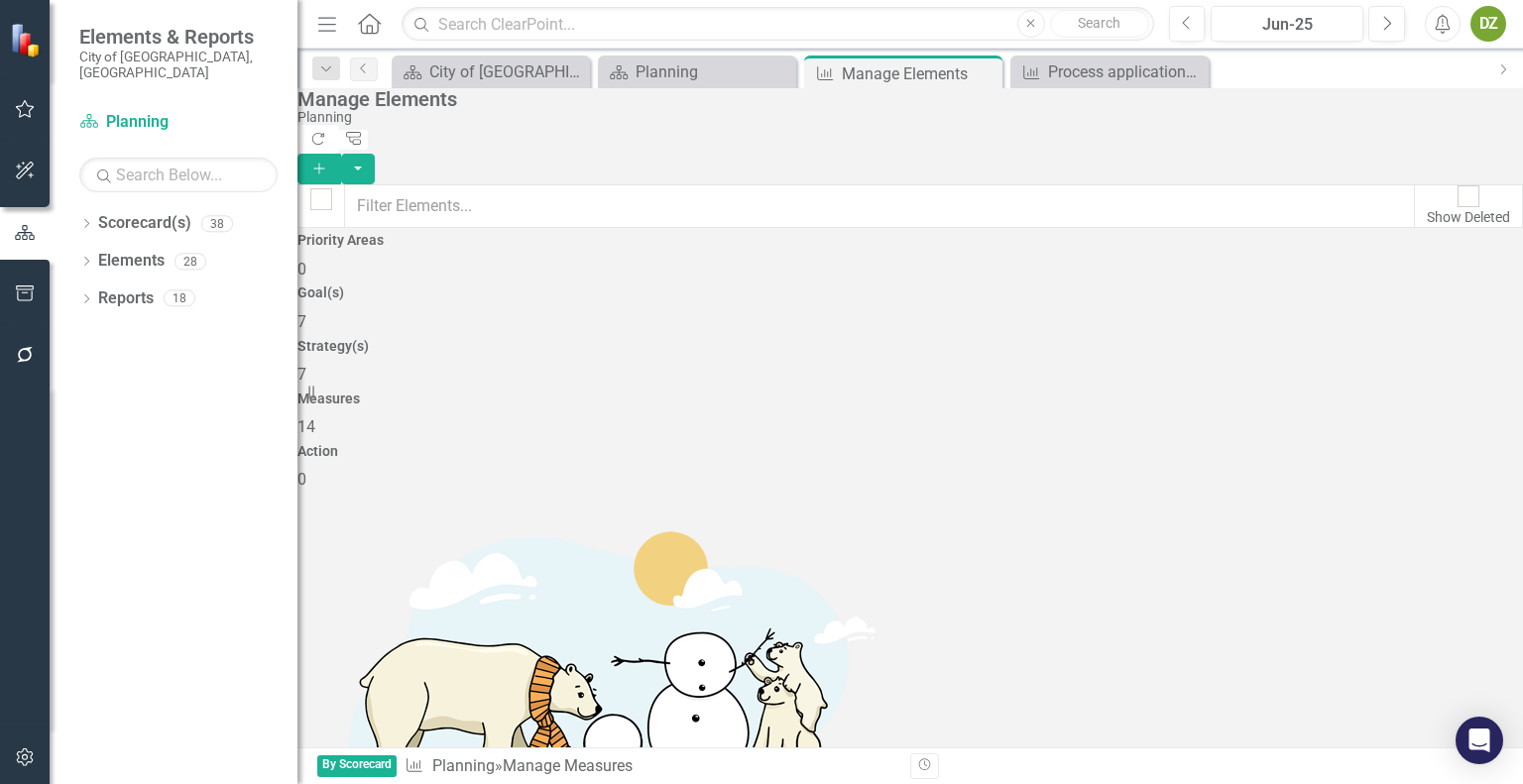 click on "Yearly local publication of Miami-based planning data (number)" at bounding box center (559, 2218) 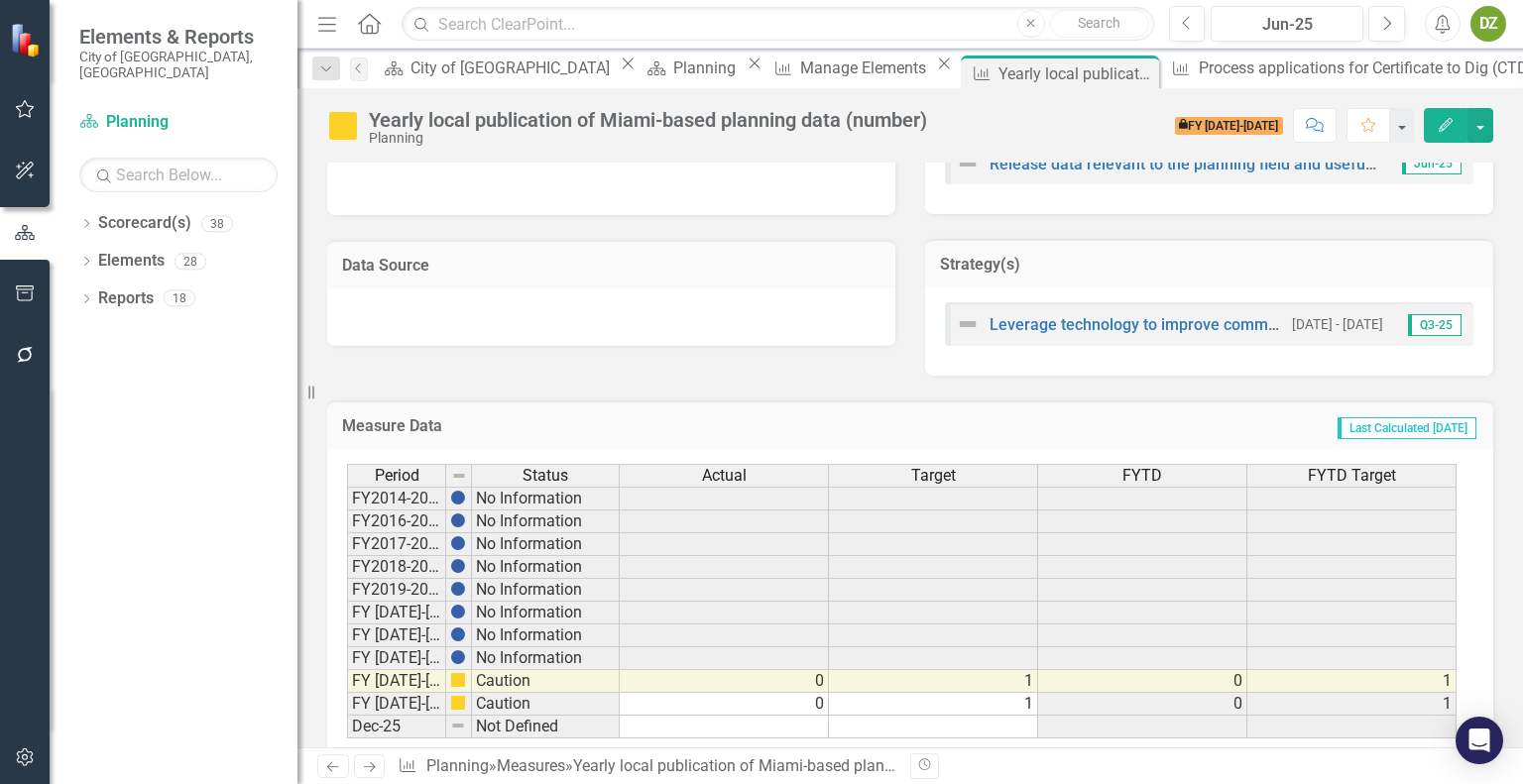 scroll, scrollTop: 840, scrollLeft: 0, axis: vertical 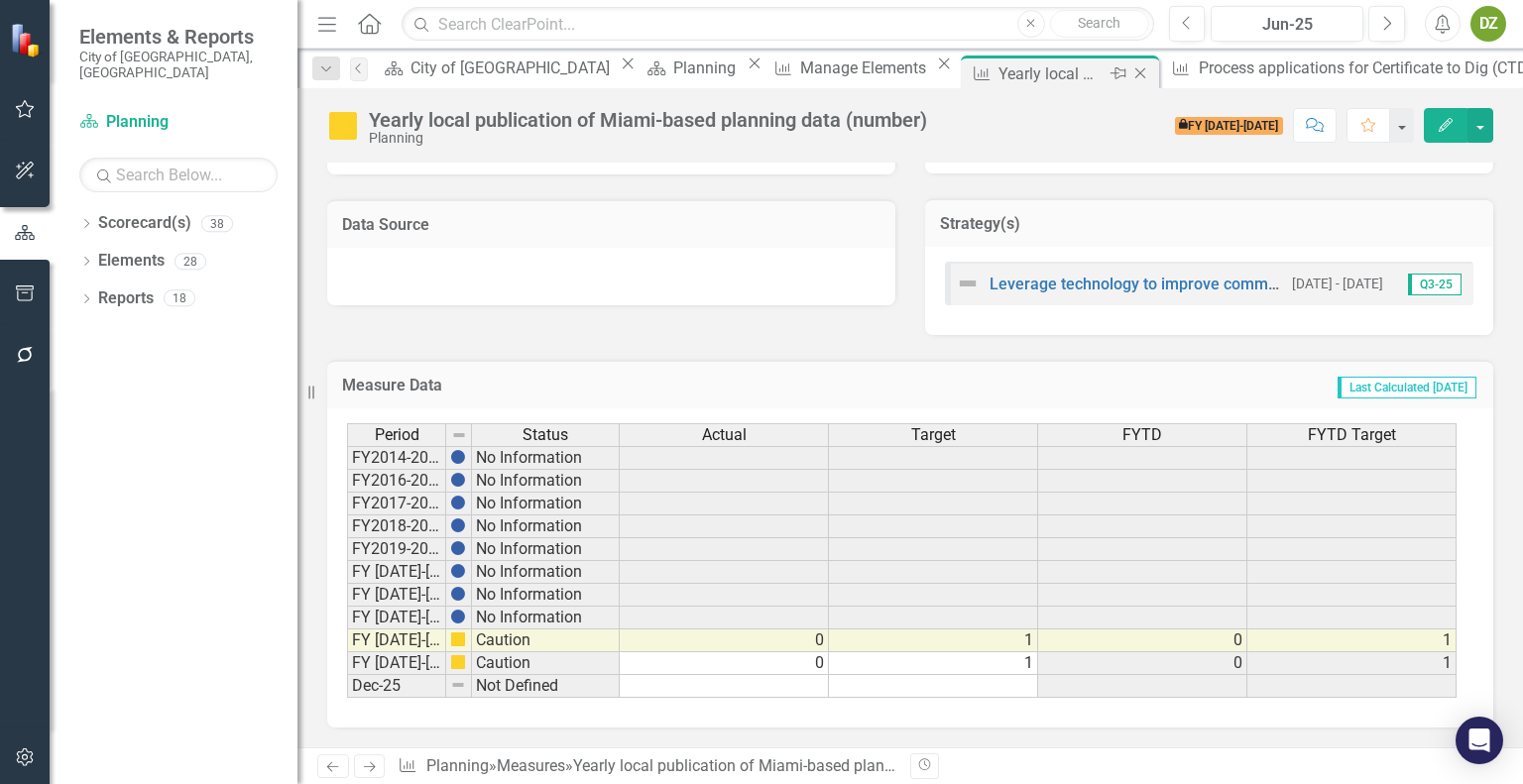 click on "Close" 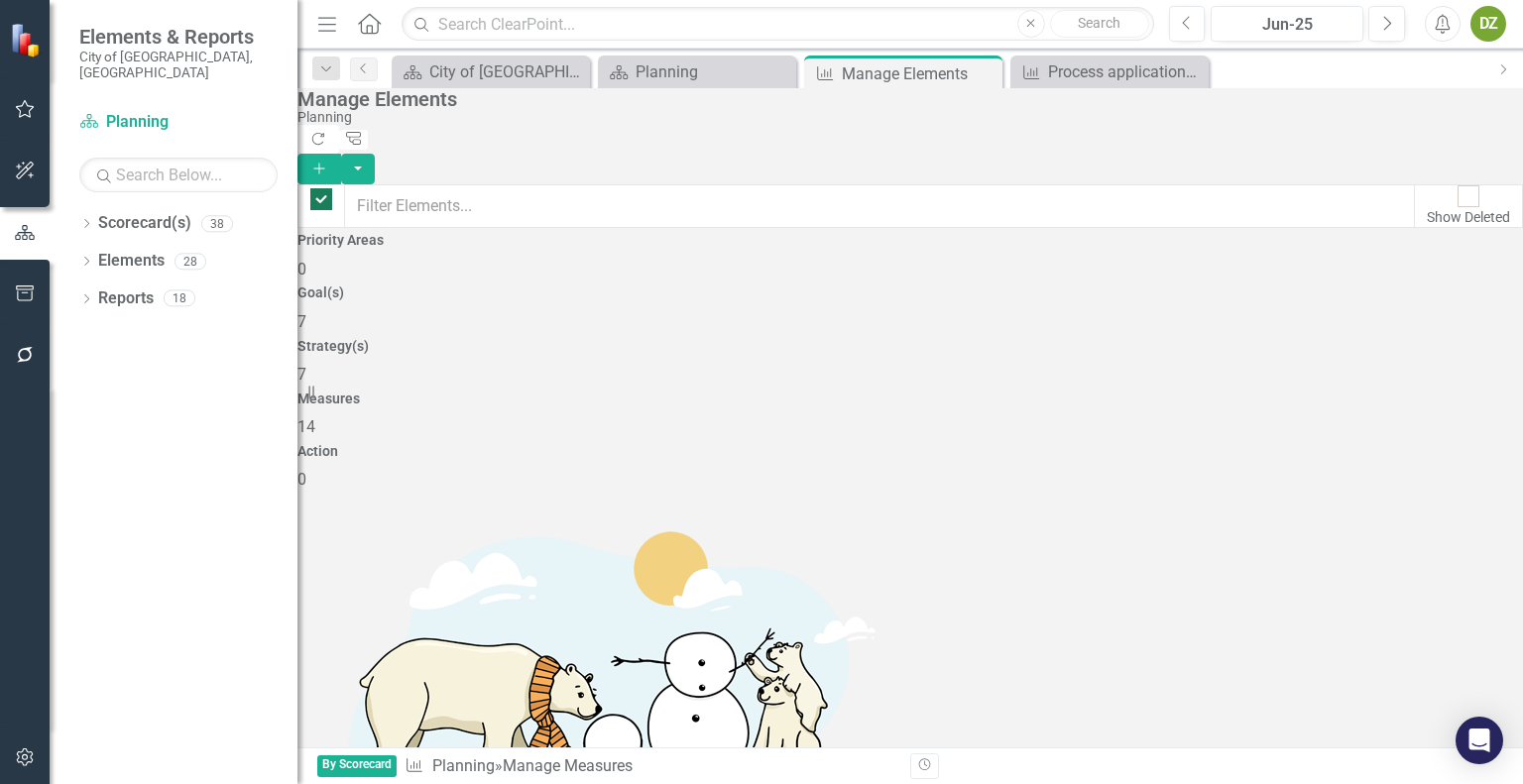 checkbox on "false" 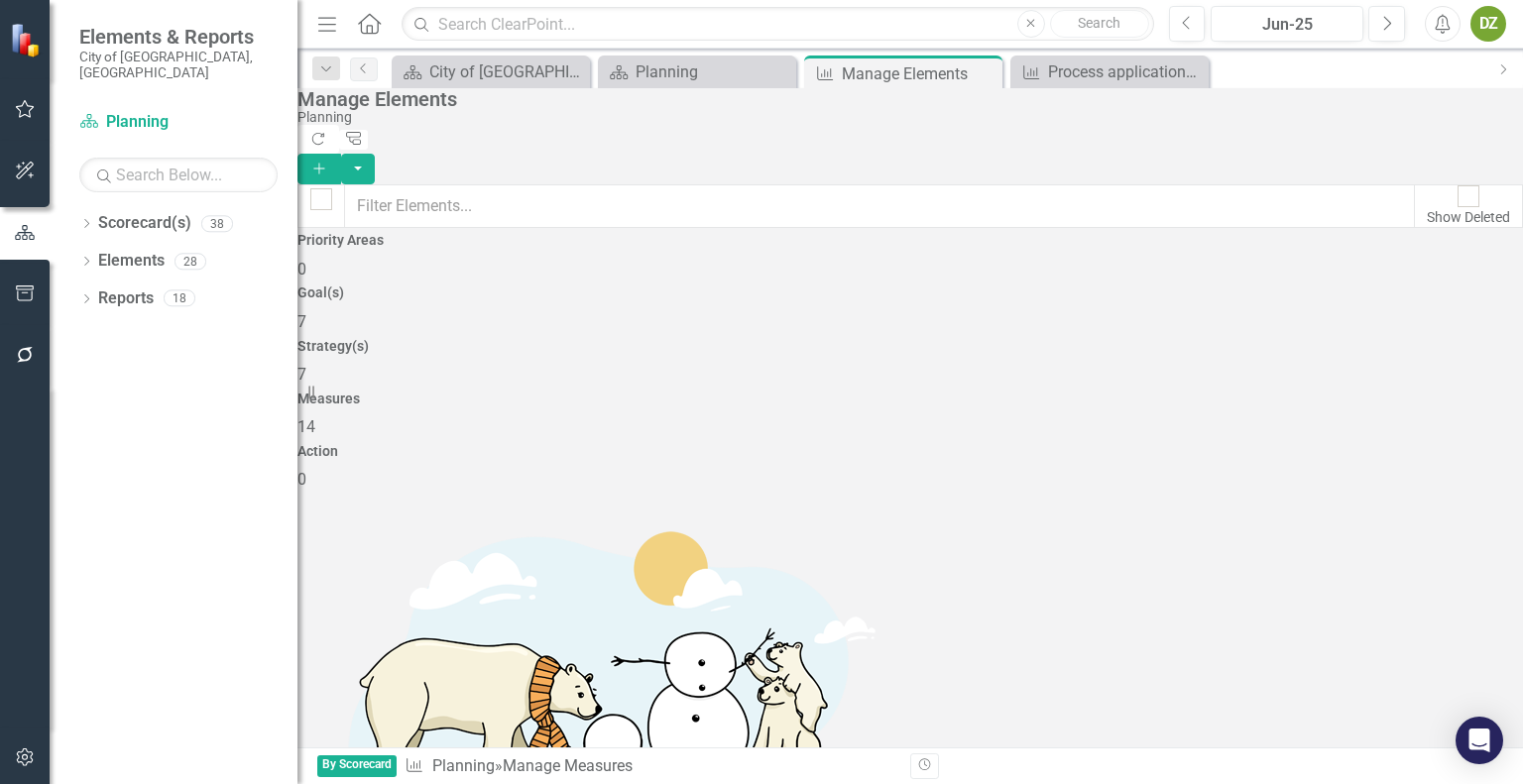 scroll, scrollTop: 484, scrollLeft: 0, axis: vertical 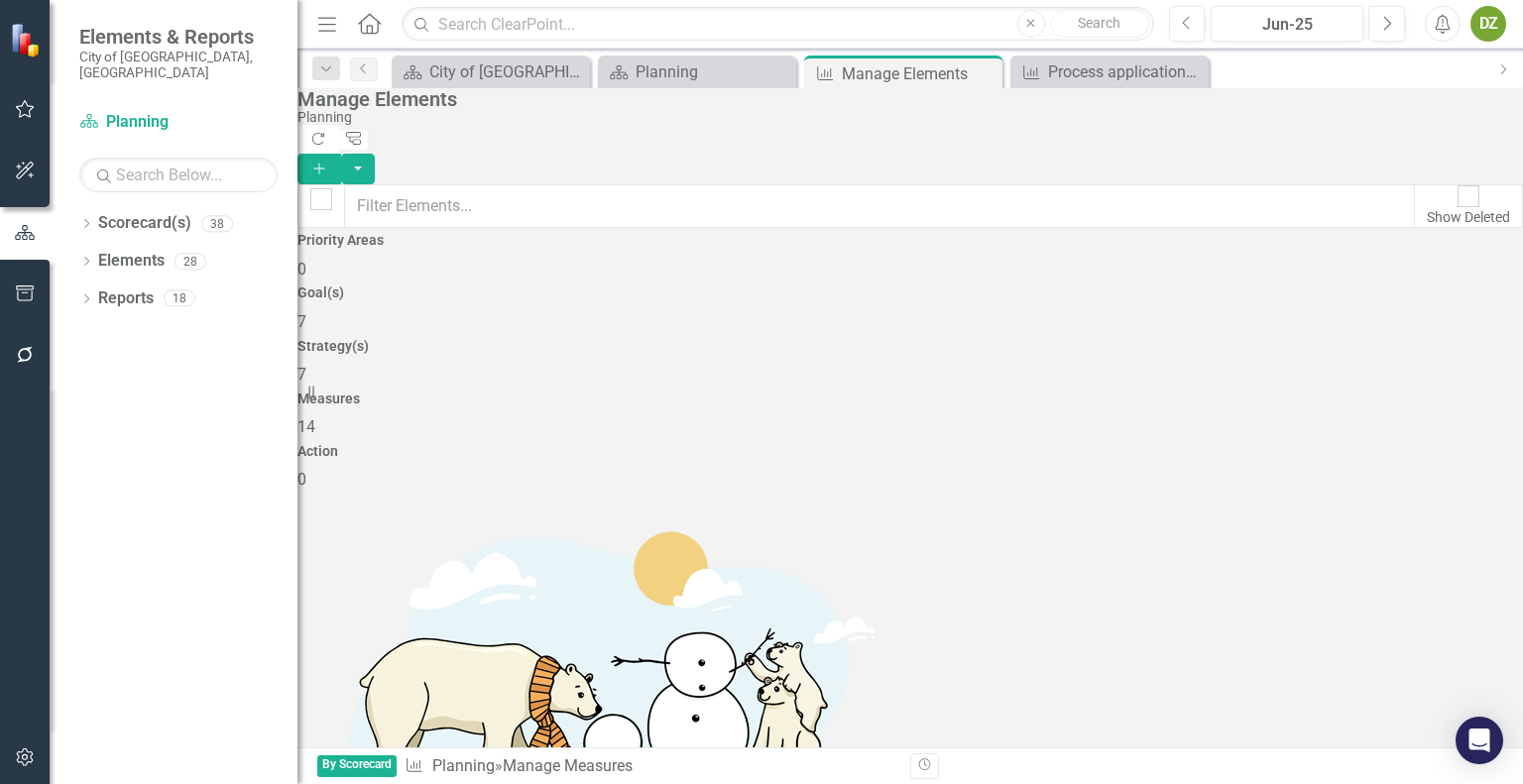 click on "Process GIS map requests within 14 calendar days (percent)" at bounding box center [549, 2343] 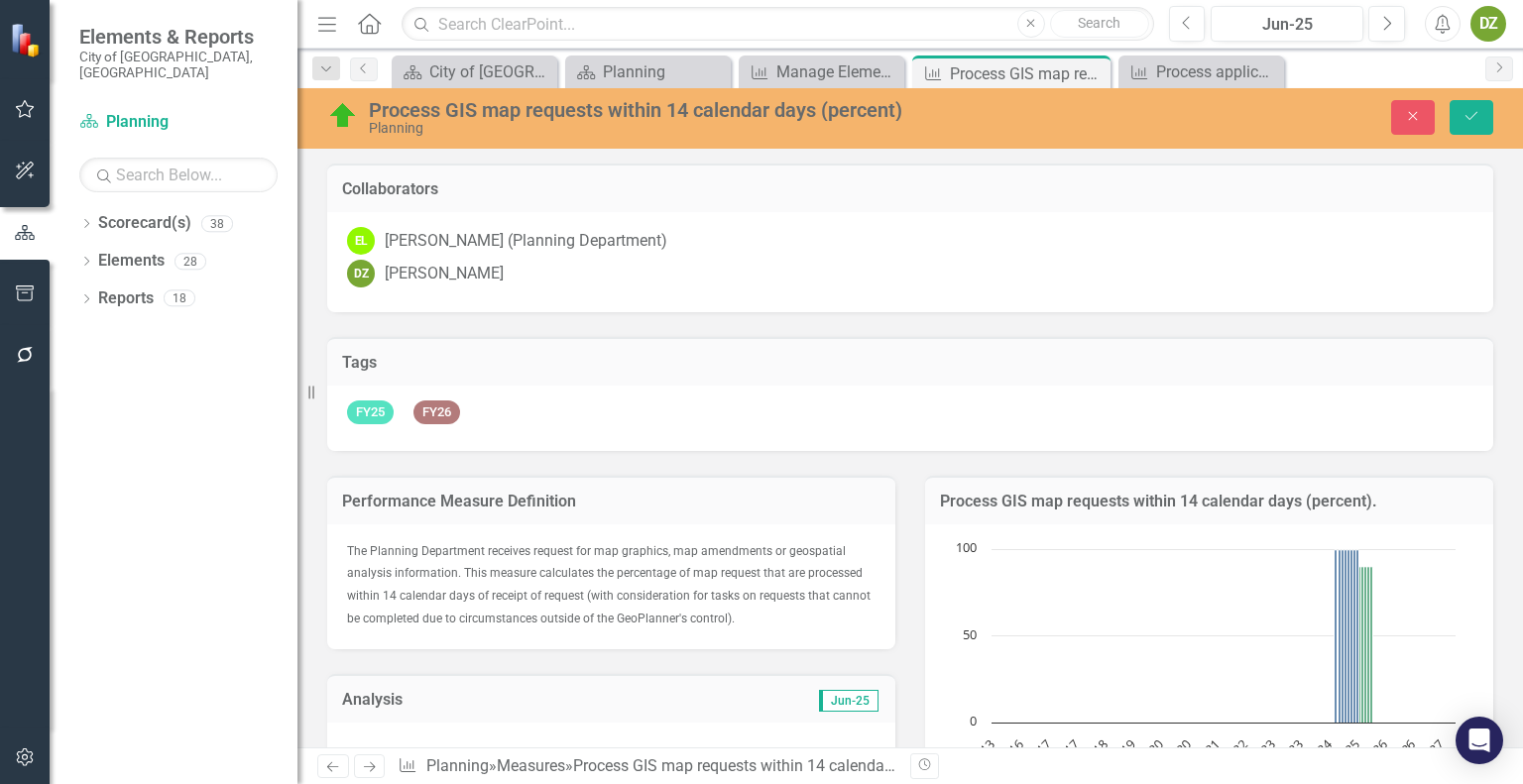 scroll, scrollTop: 0, scrollLeft: 0, axis: both 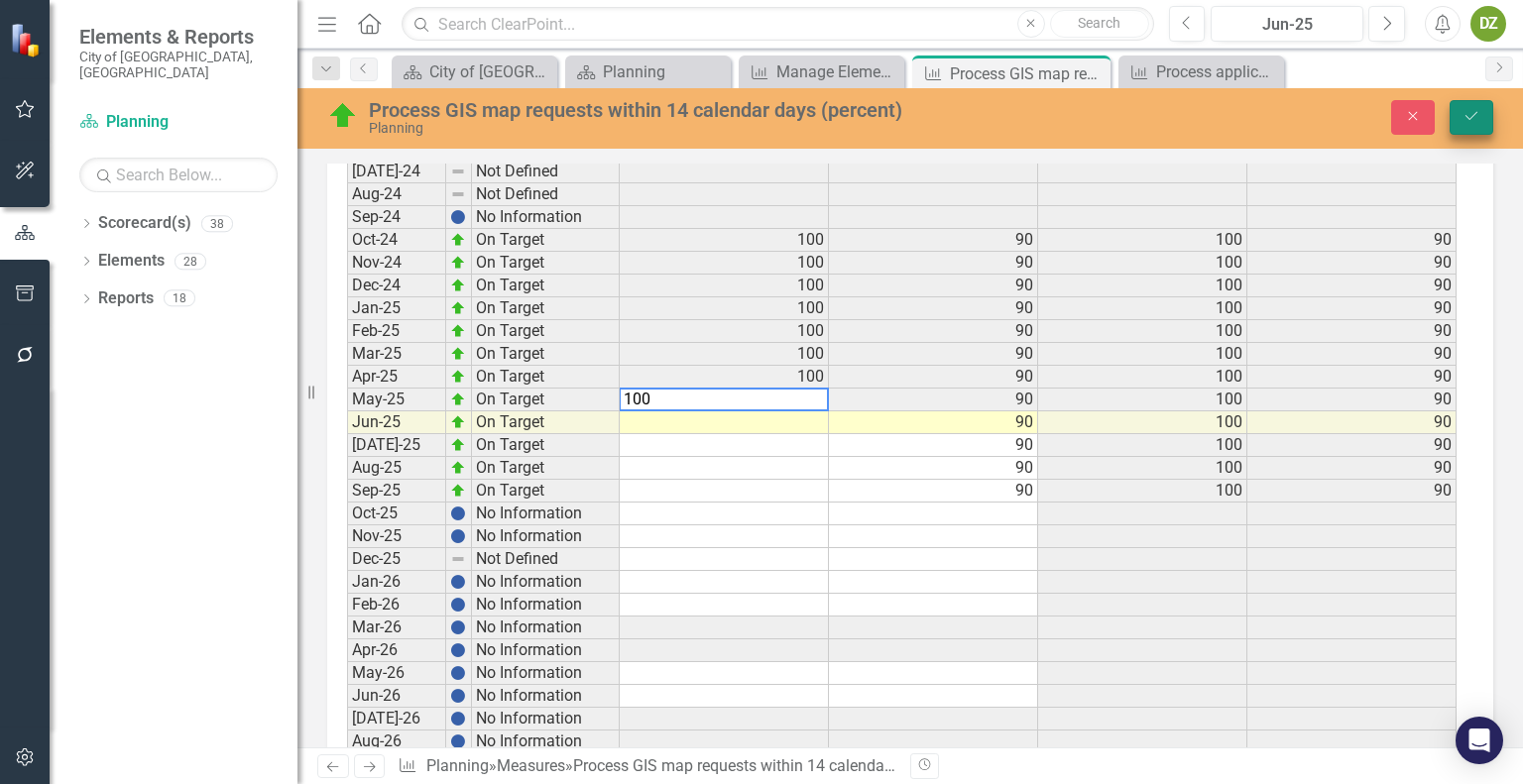 type on "100" 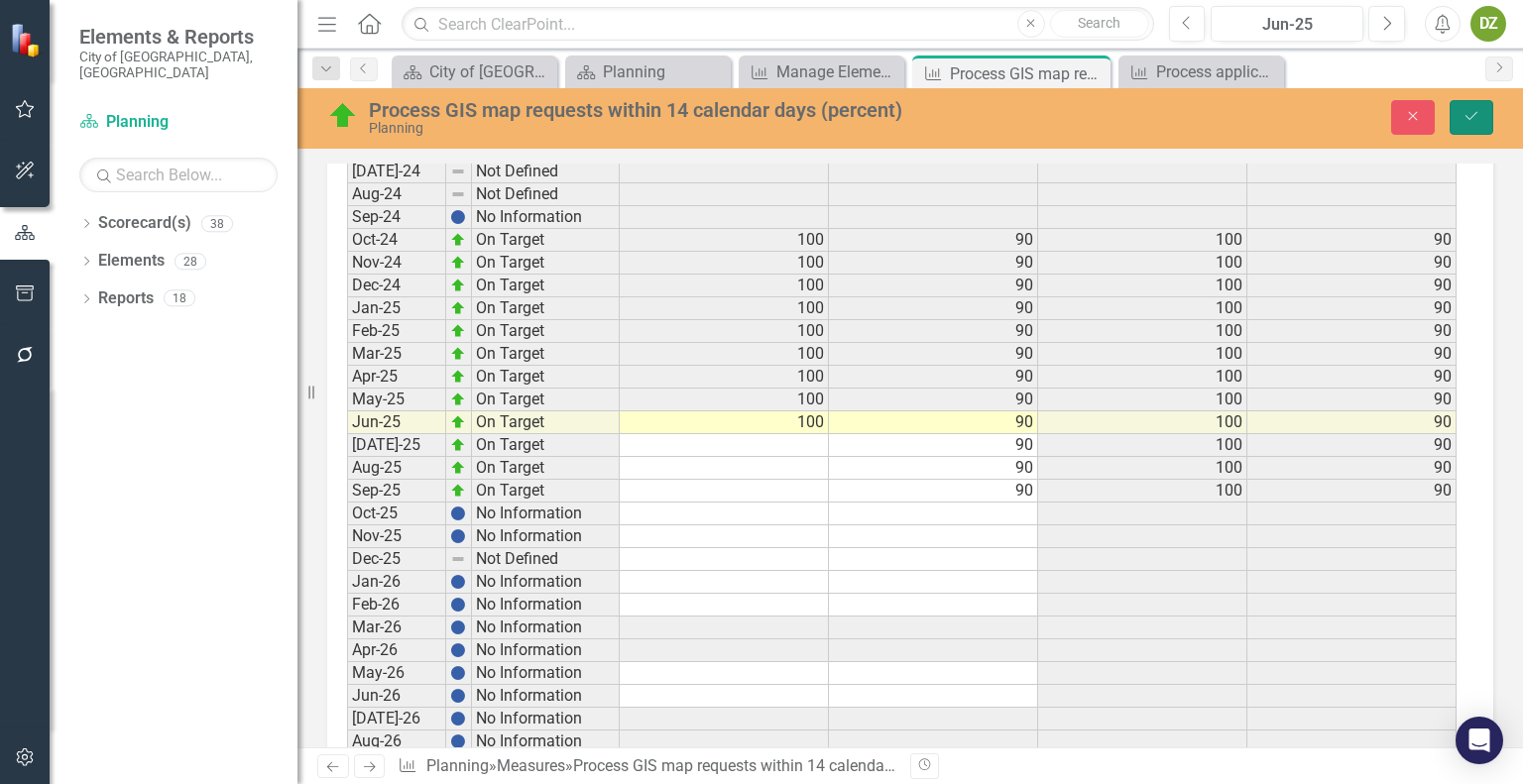 click on "Save" 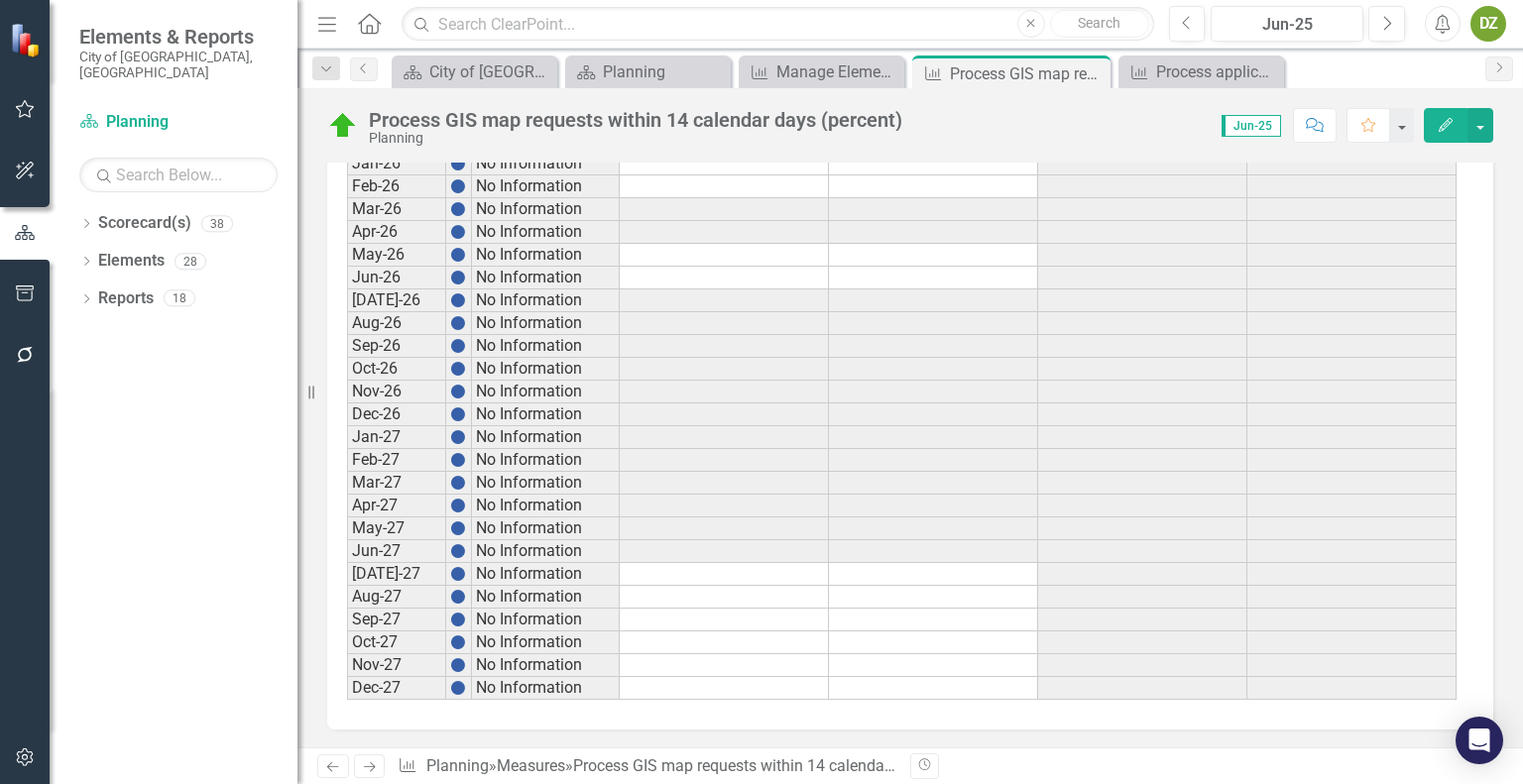 scroll, scrollTop: 3589, scrollLeft: 0, axis: vertical 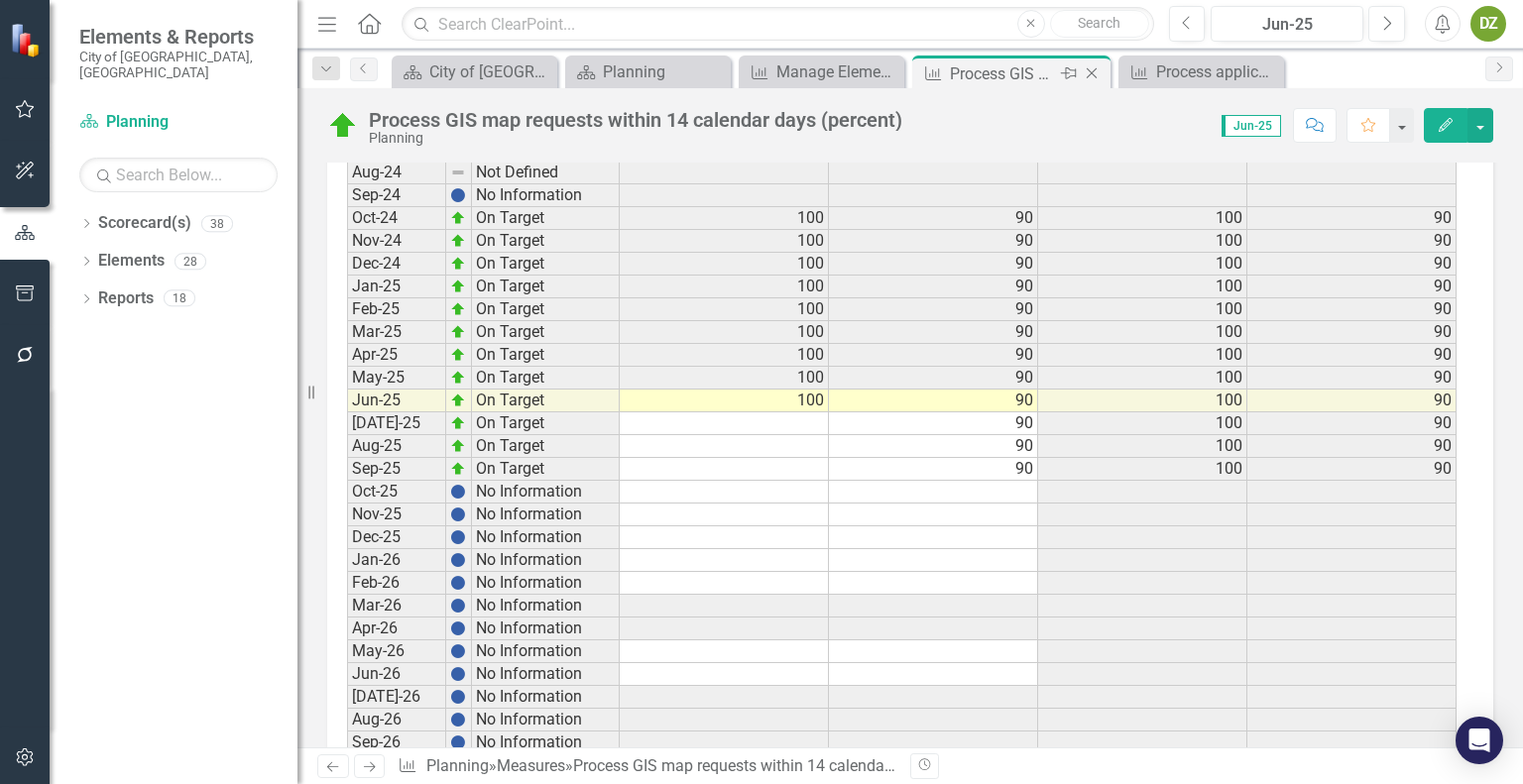 click on "Close" 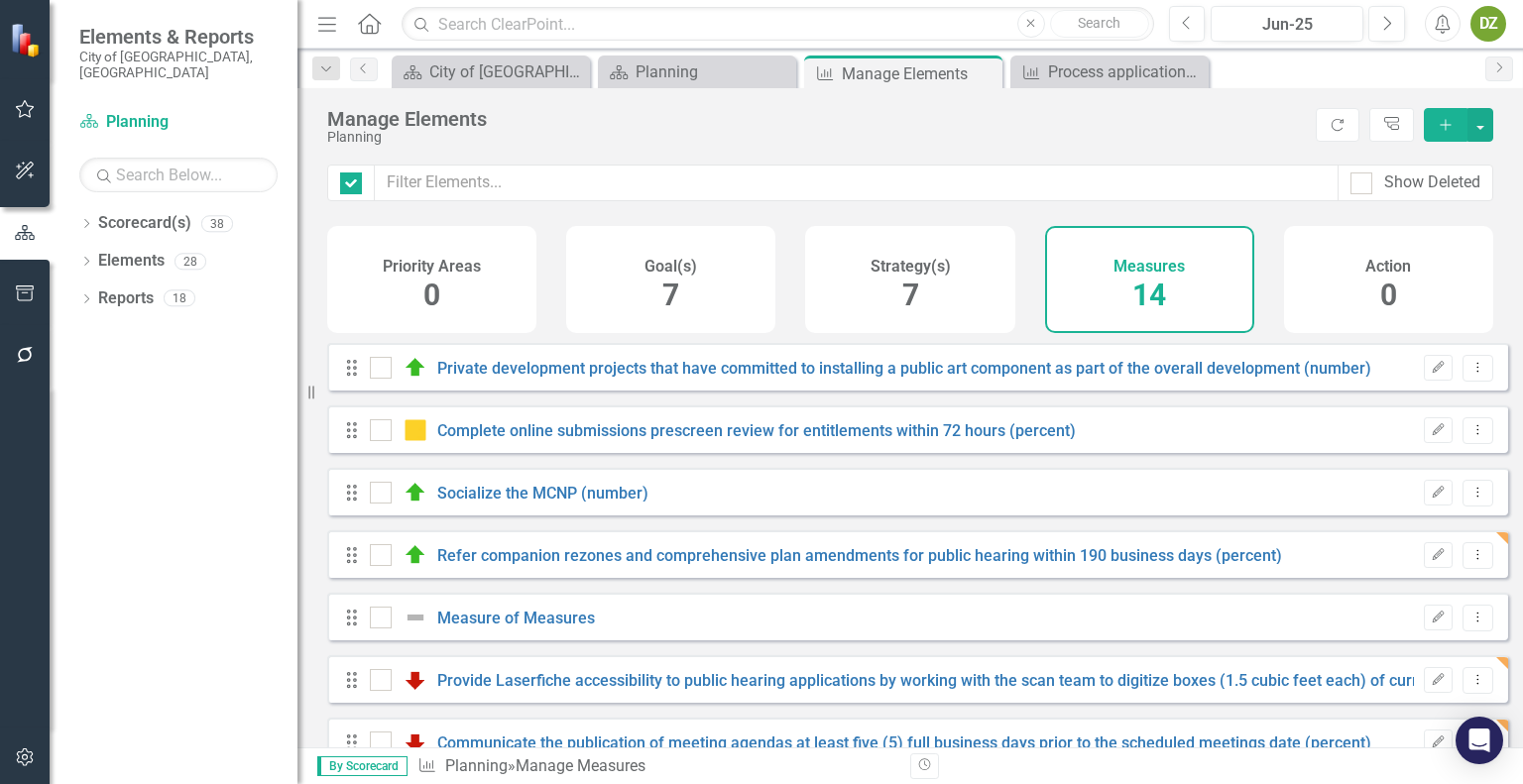 checkbox on "false" 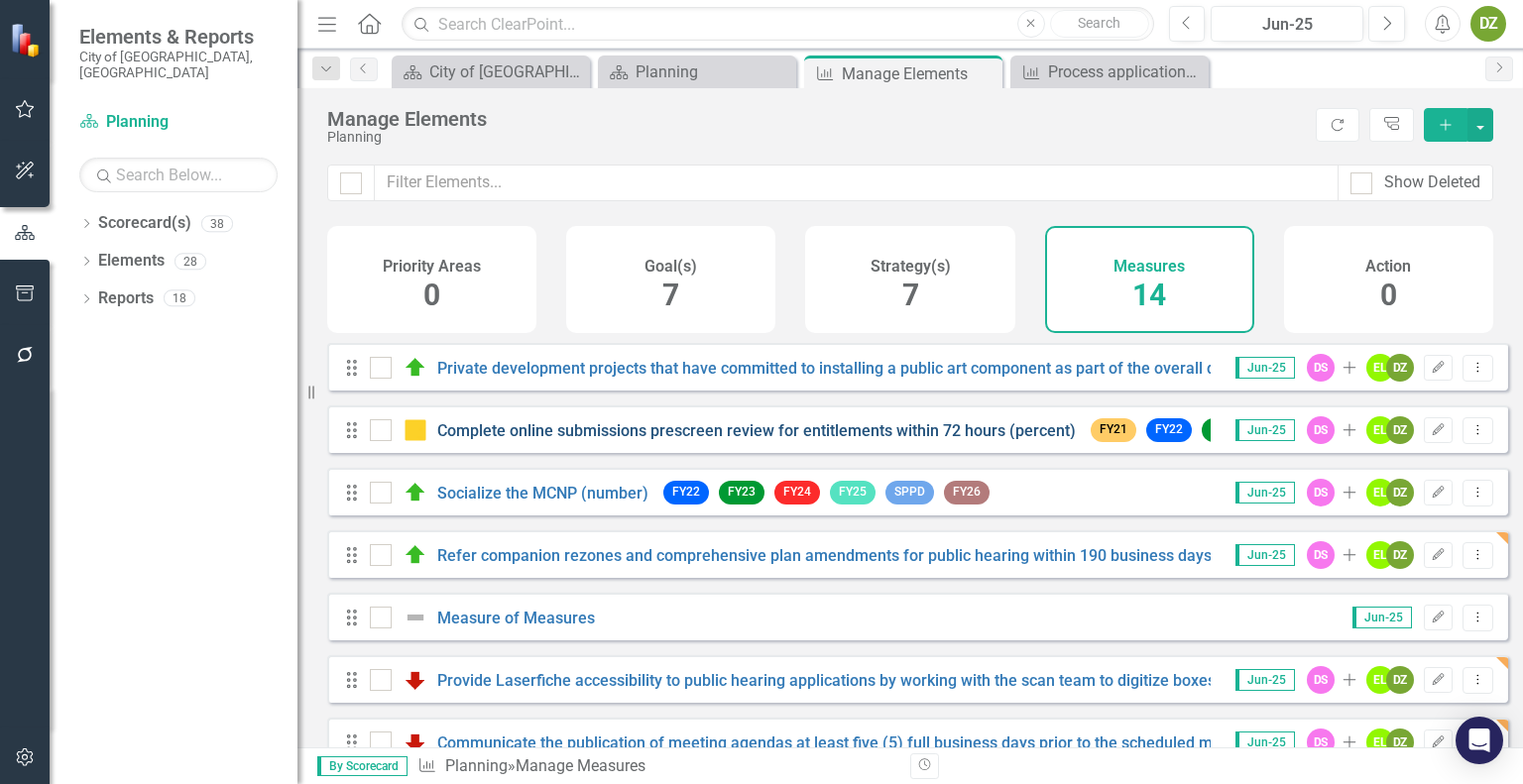 click on "Complete online submissions prescreen review for entitlements within 72 hours (percent)" at bounding box center (757, 430) 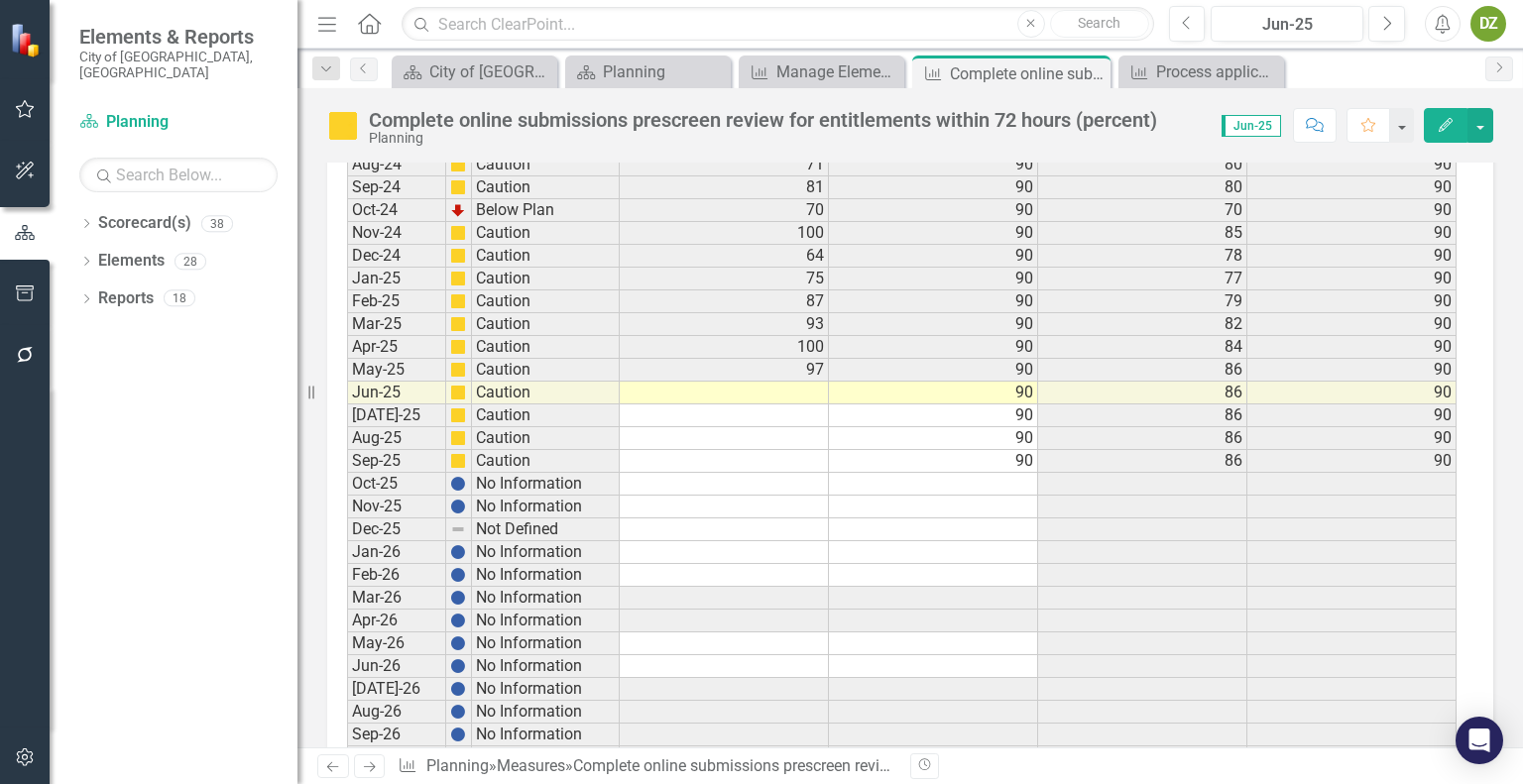 scroll, scrollTop: 3766, scrollLeft: 0, axis: vertical 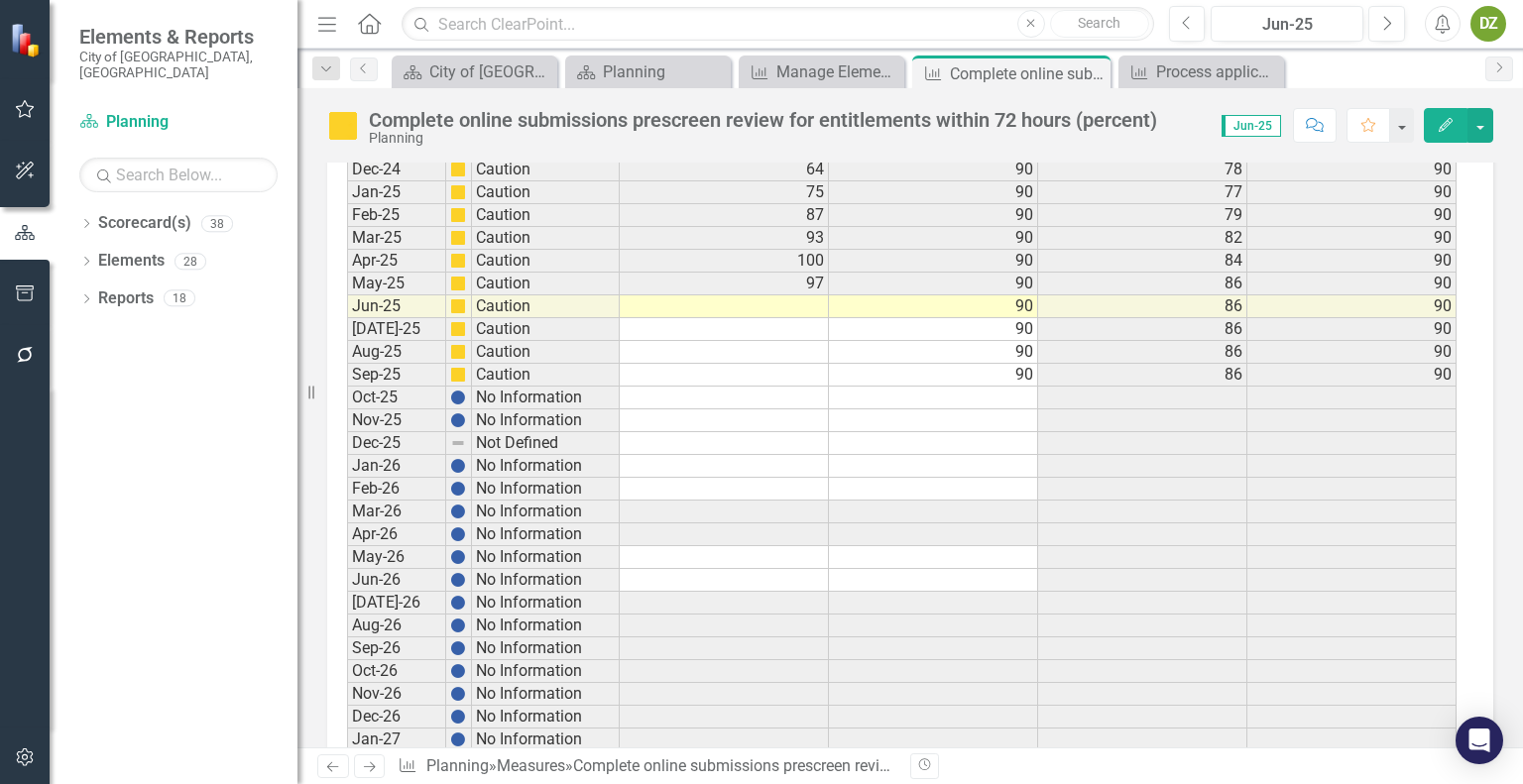click at bounding box center [724, 306] 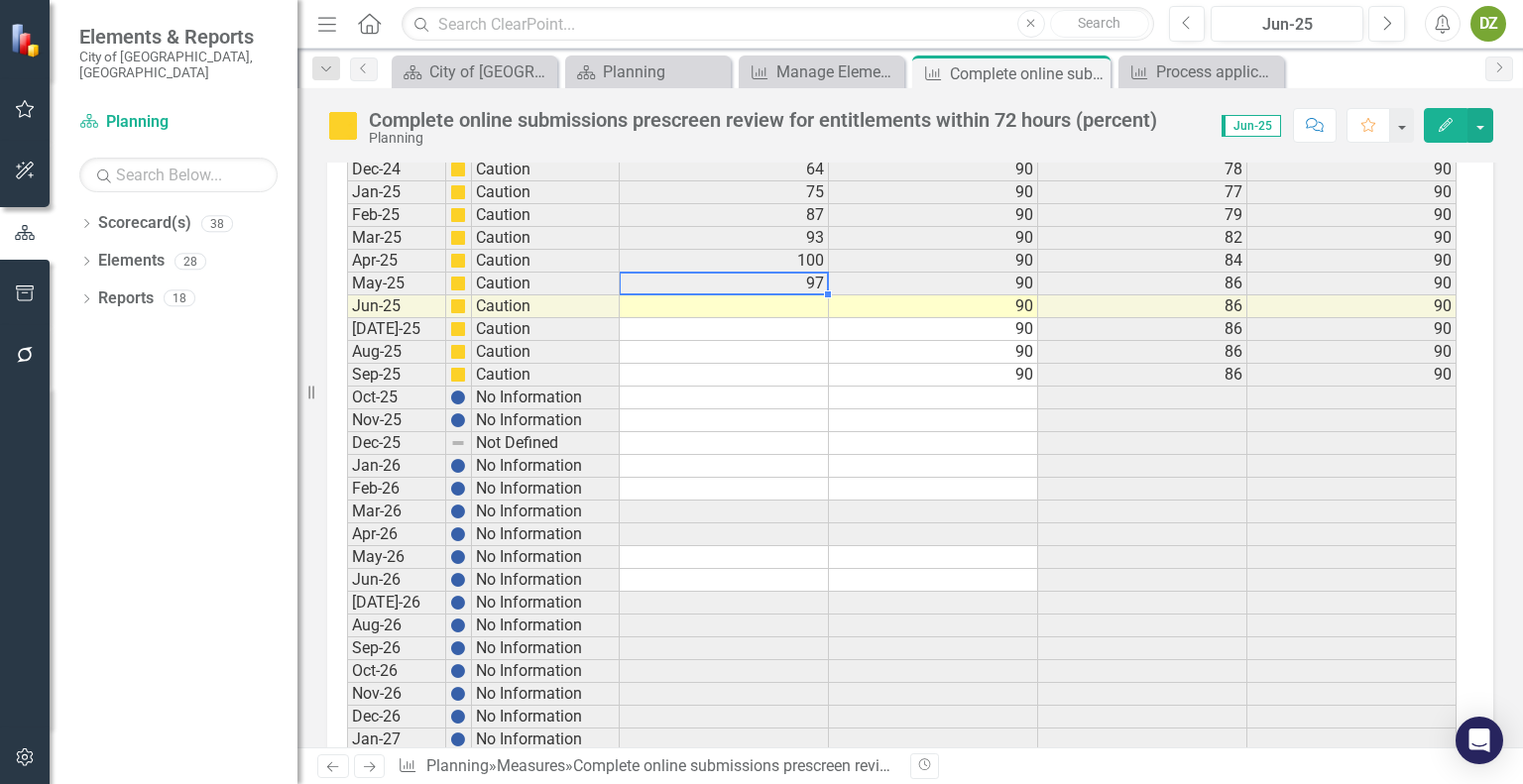 click at bounding box center [724, 306] 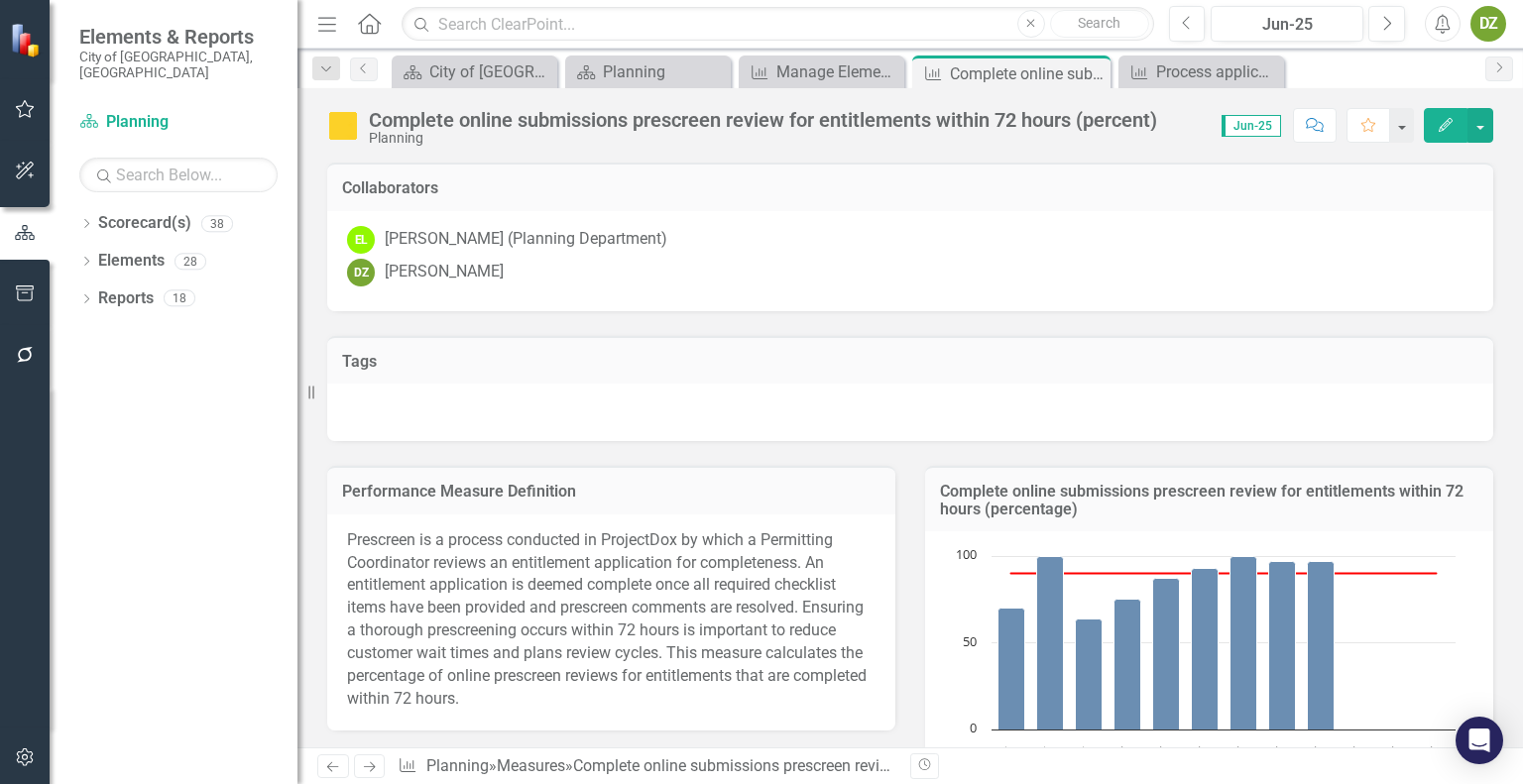scroll, scrollTop: 0, scrollLeft: 0, axis: both 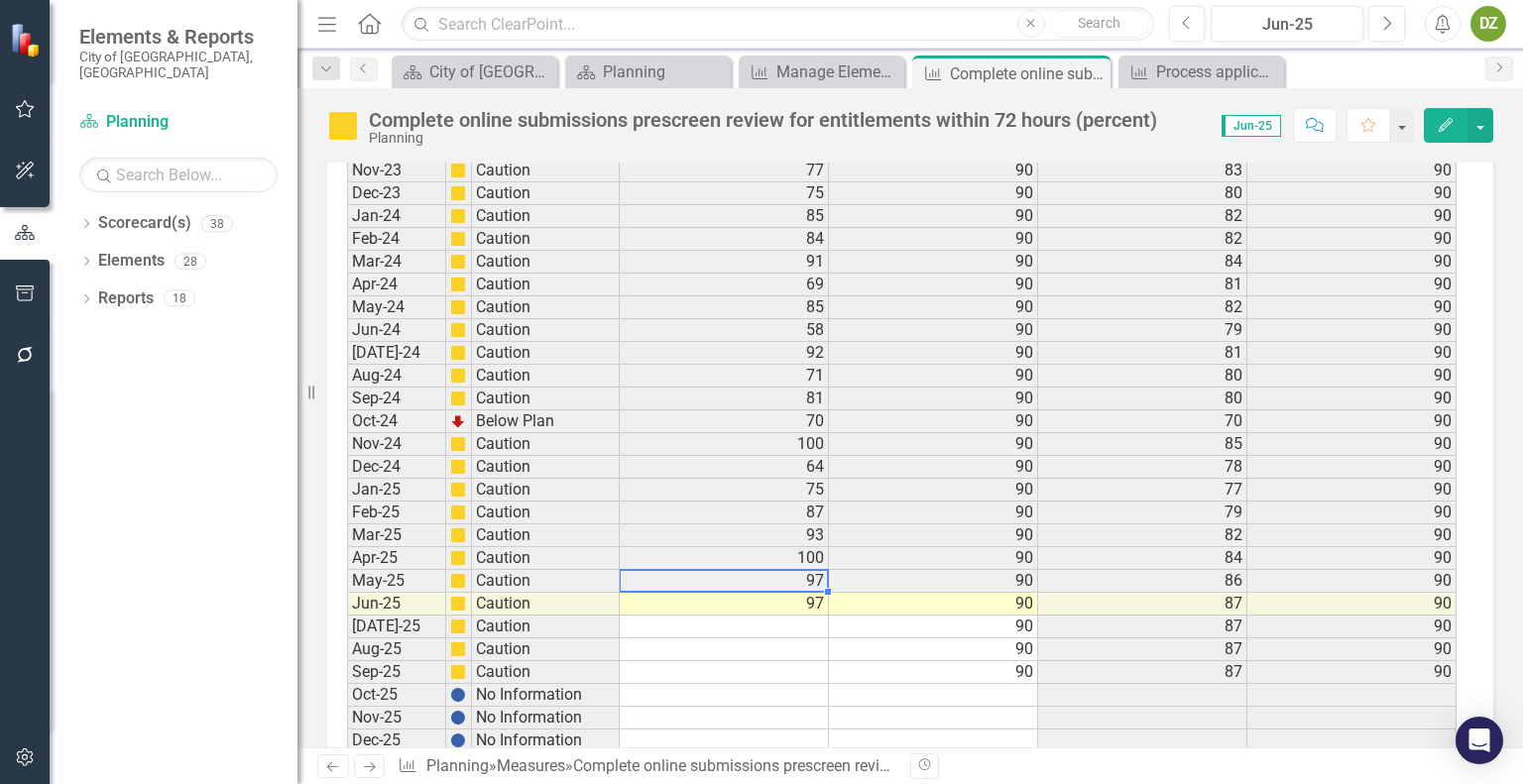 click on "97" at bounding box center (724, 604) 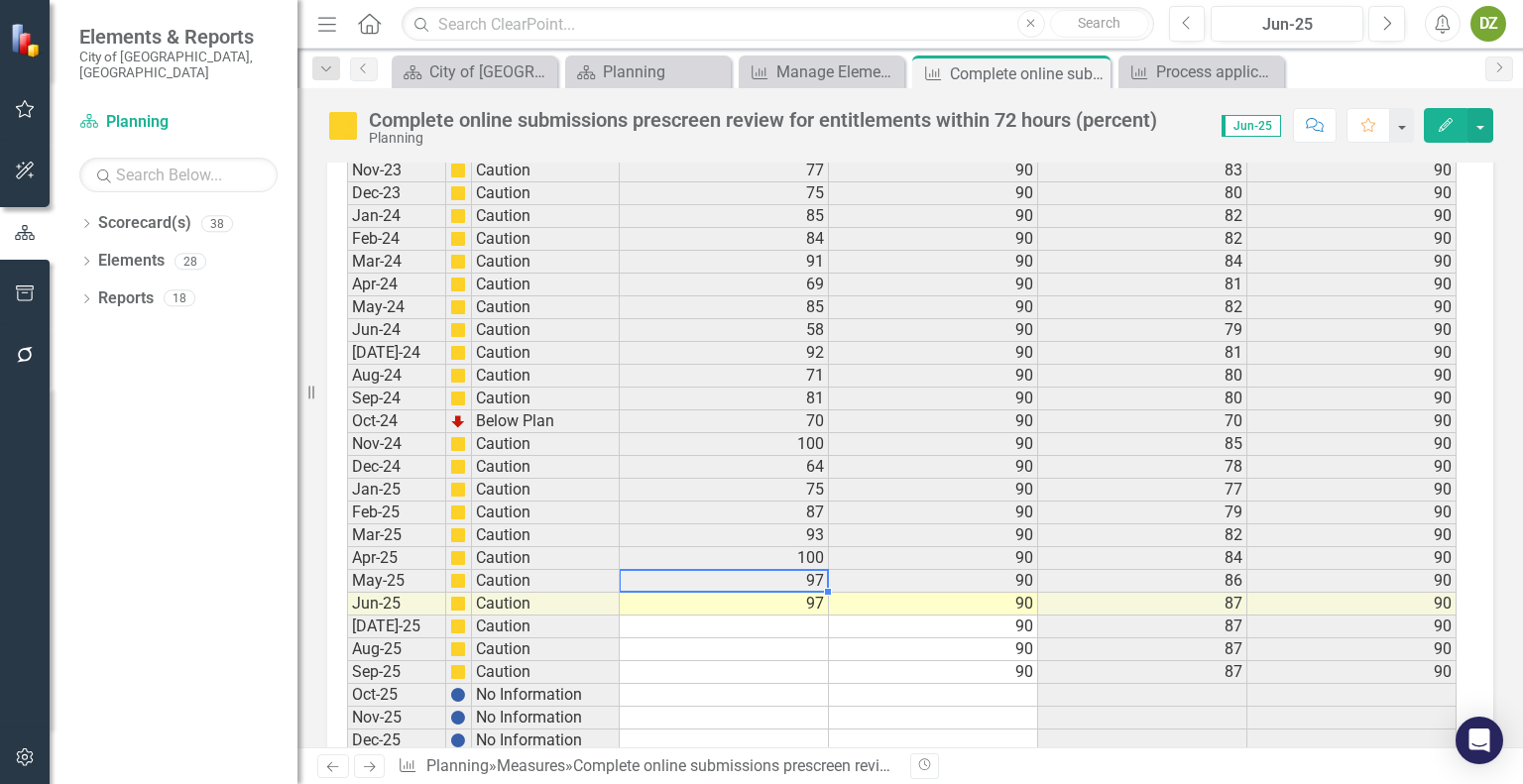 click on "97" at bounding box center [724, 604] 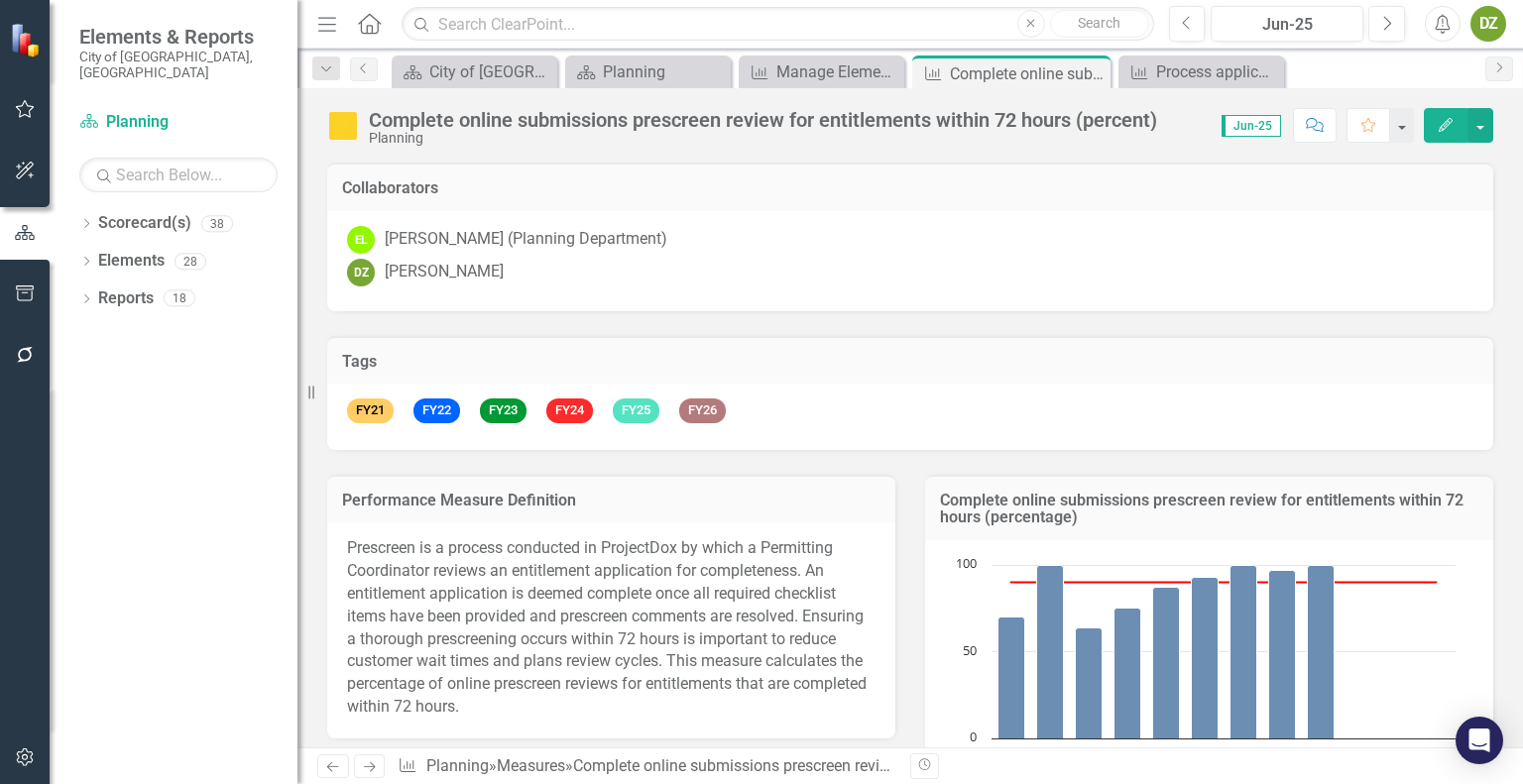 scroll, scrollTop: 0, scrollLeft: 0, axis: both 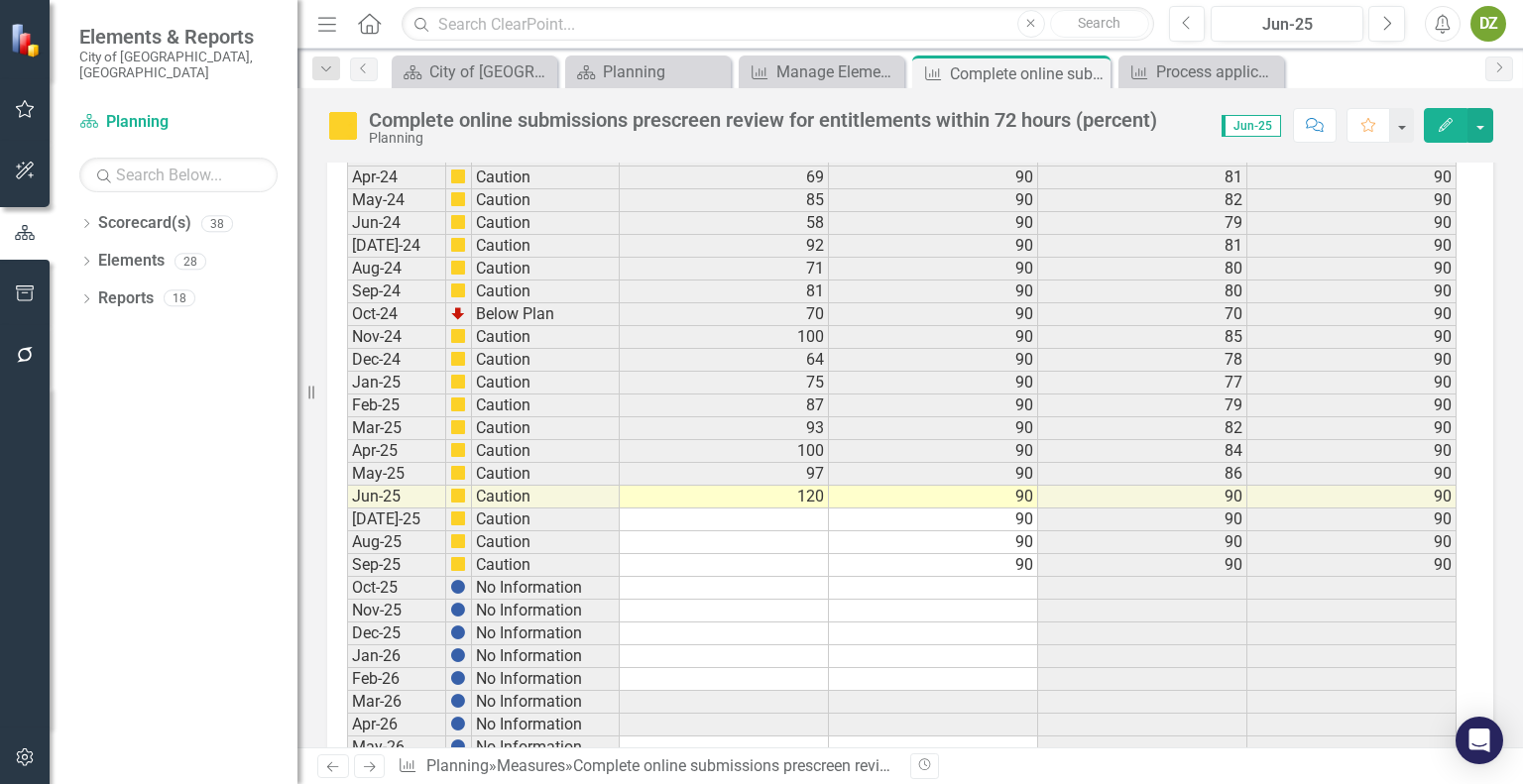 click on "120" at bounding box center (724, 497) 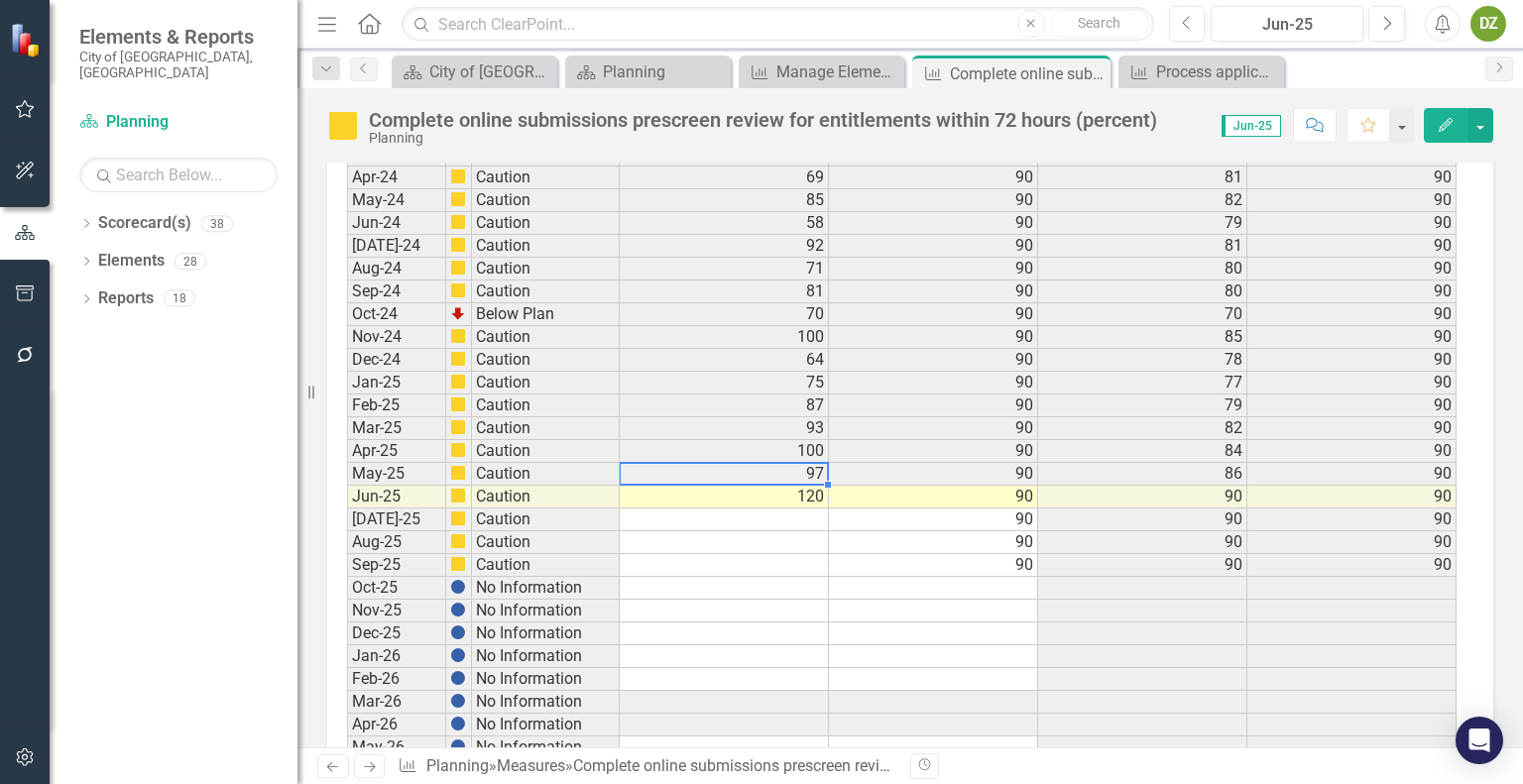click on "120" at bounding box center (724, 497) 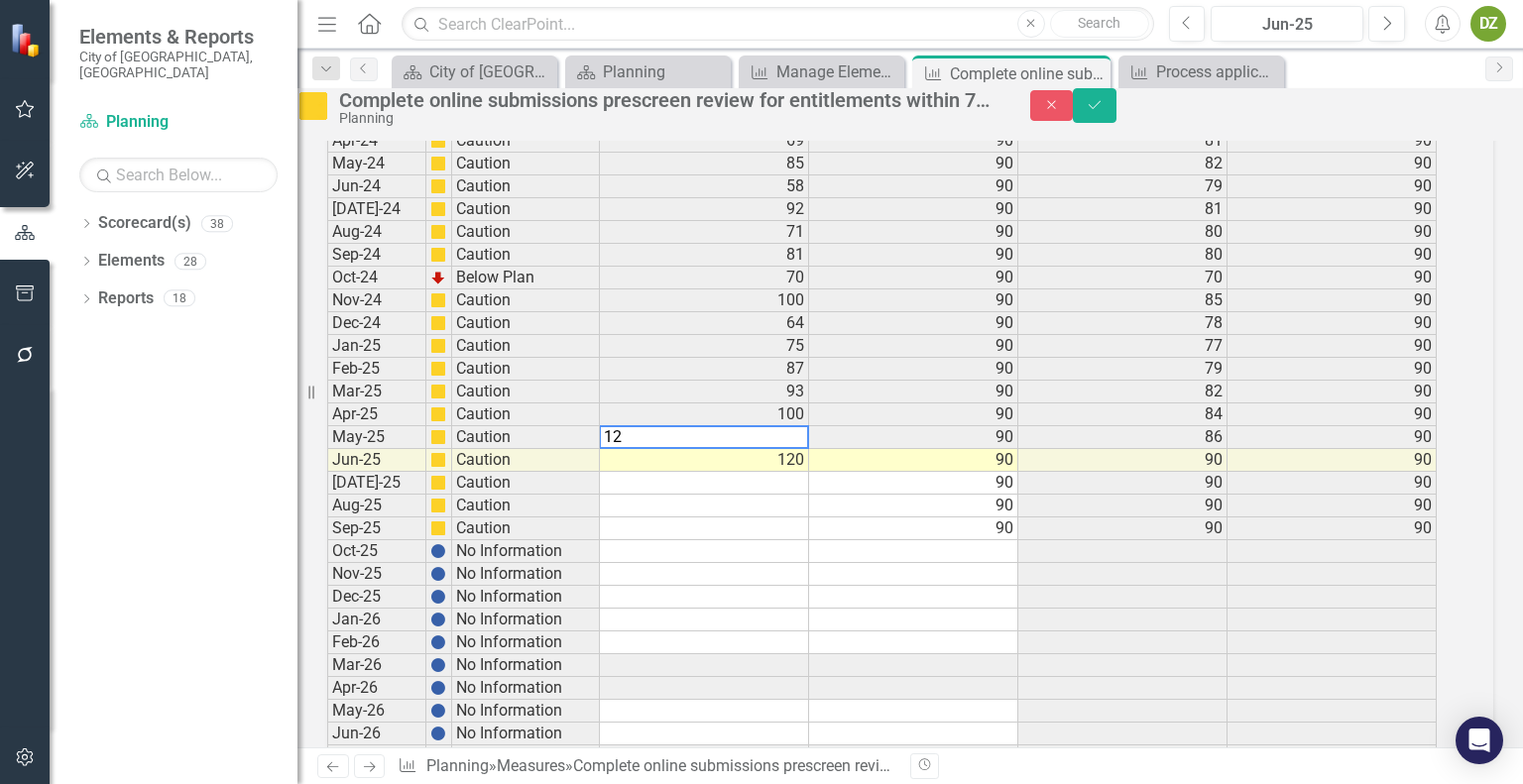 type on "1" 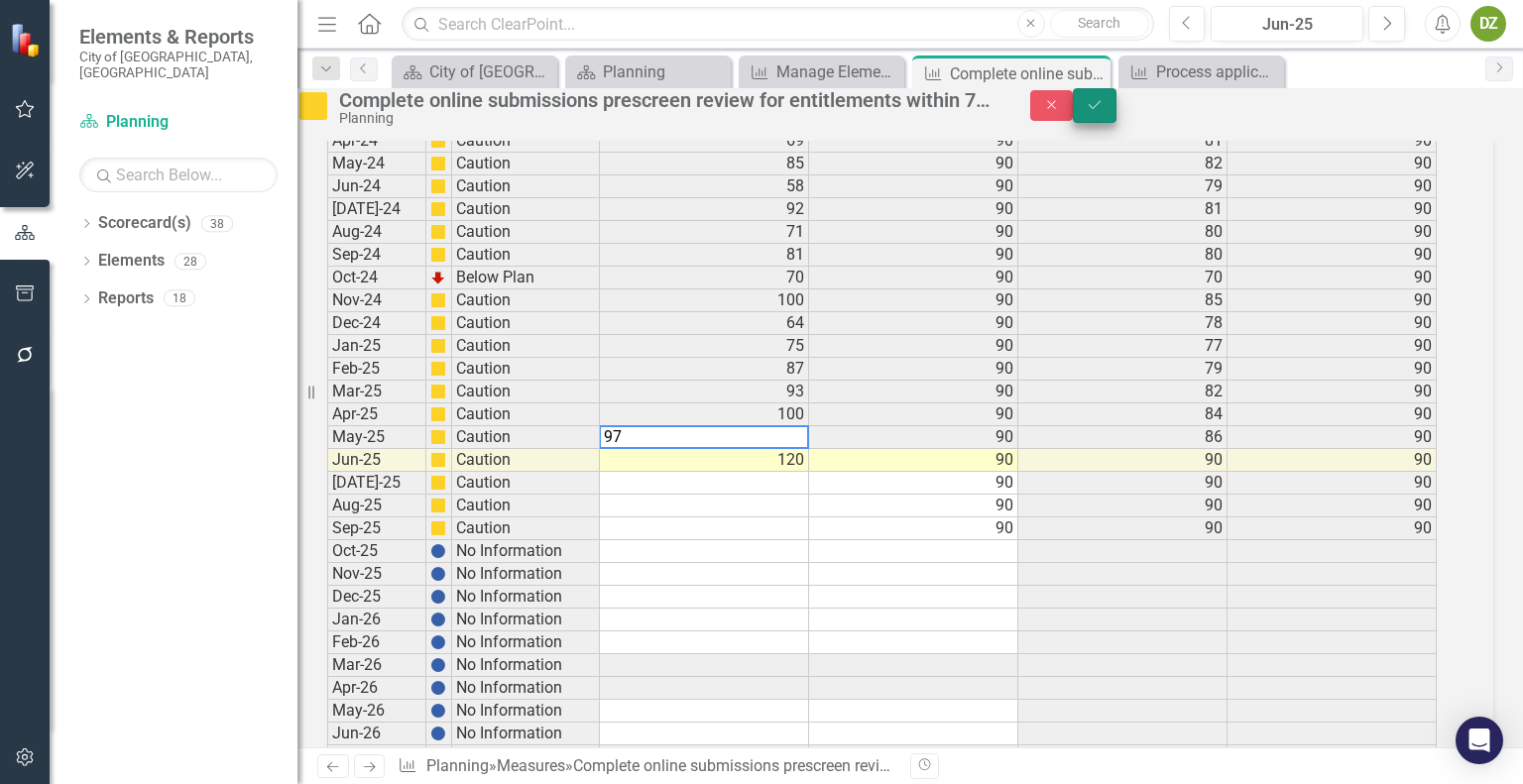 type on "97" 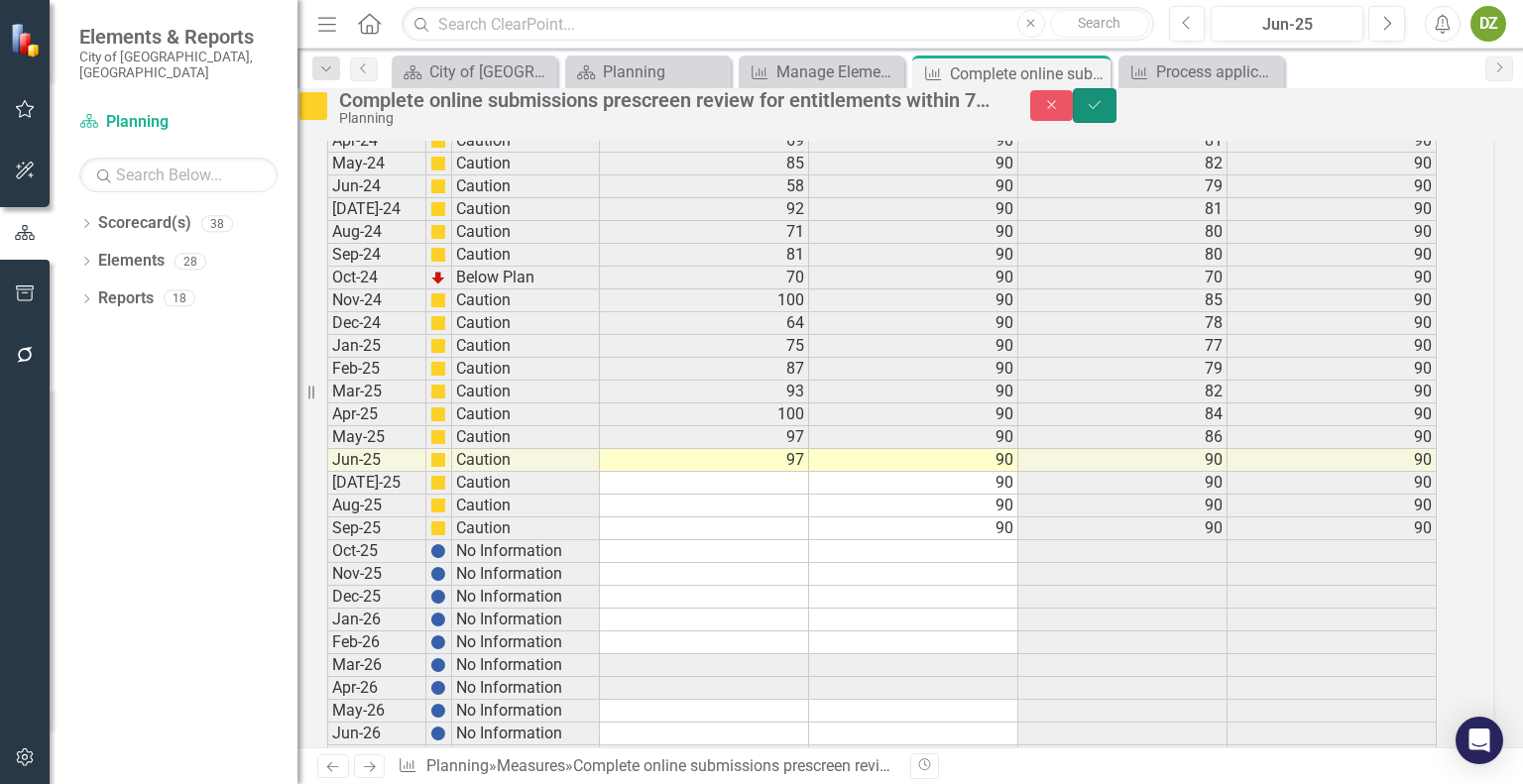 click on "Save" at bounding box center (1095, 105) 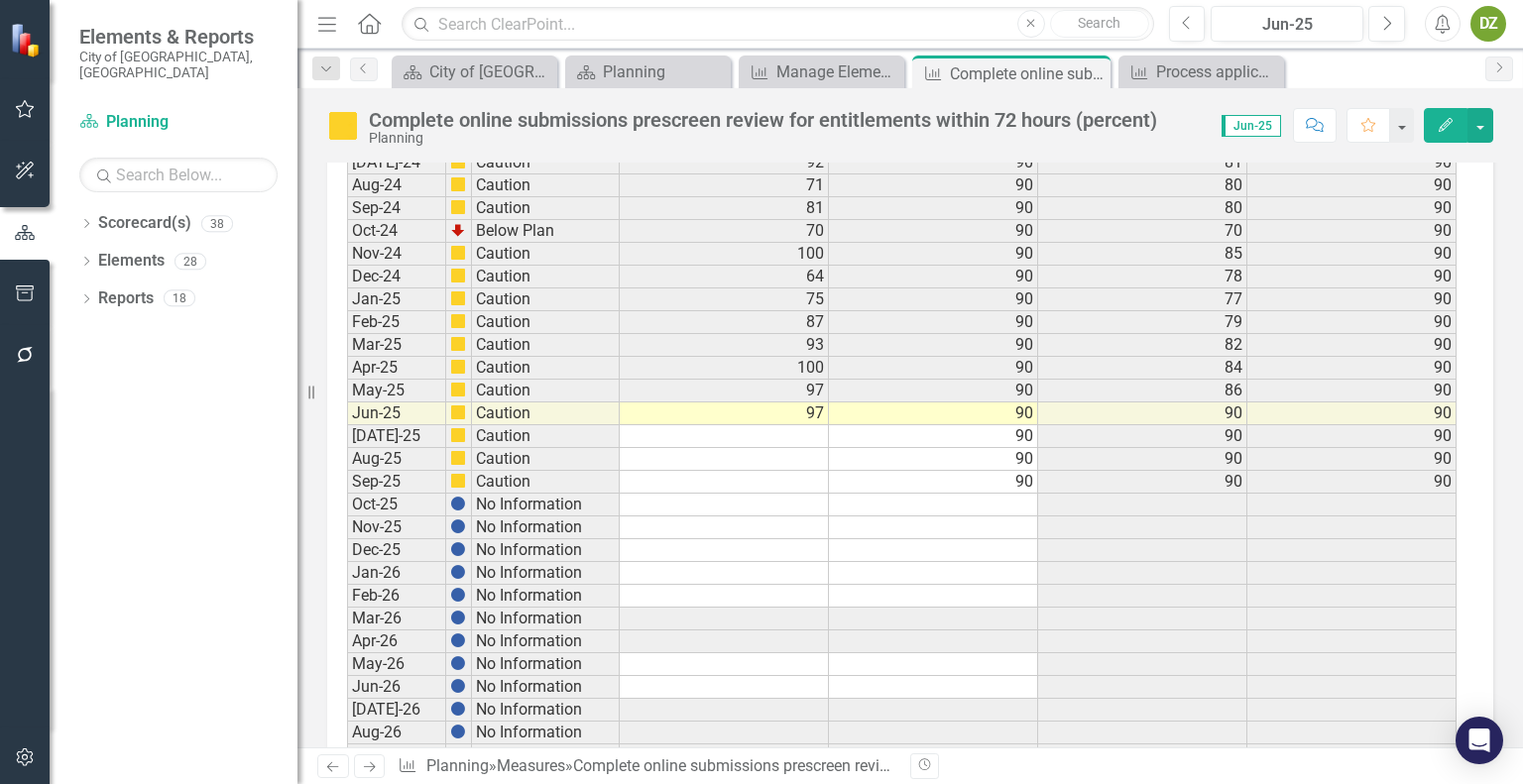 scroll, scrollTop: 3667, scrollLeft: 0, axis: vertical 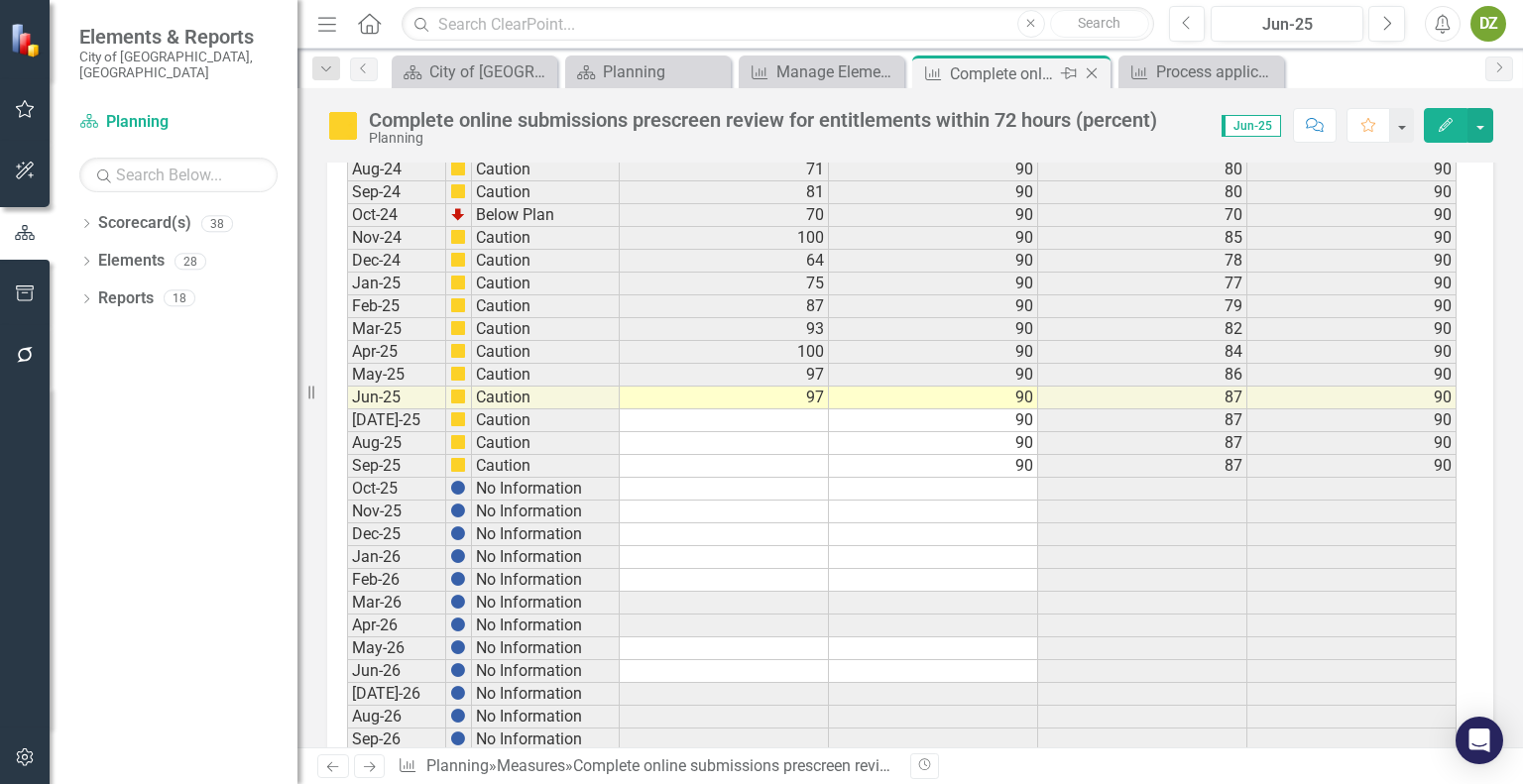 click 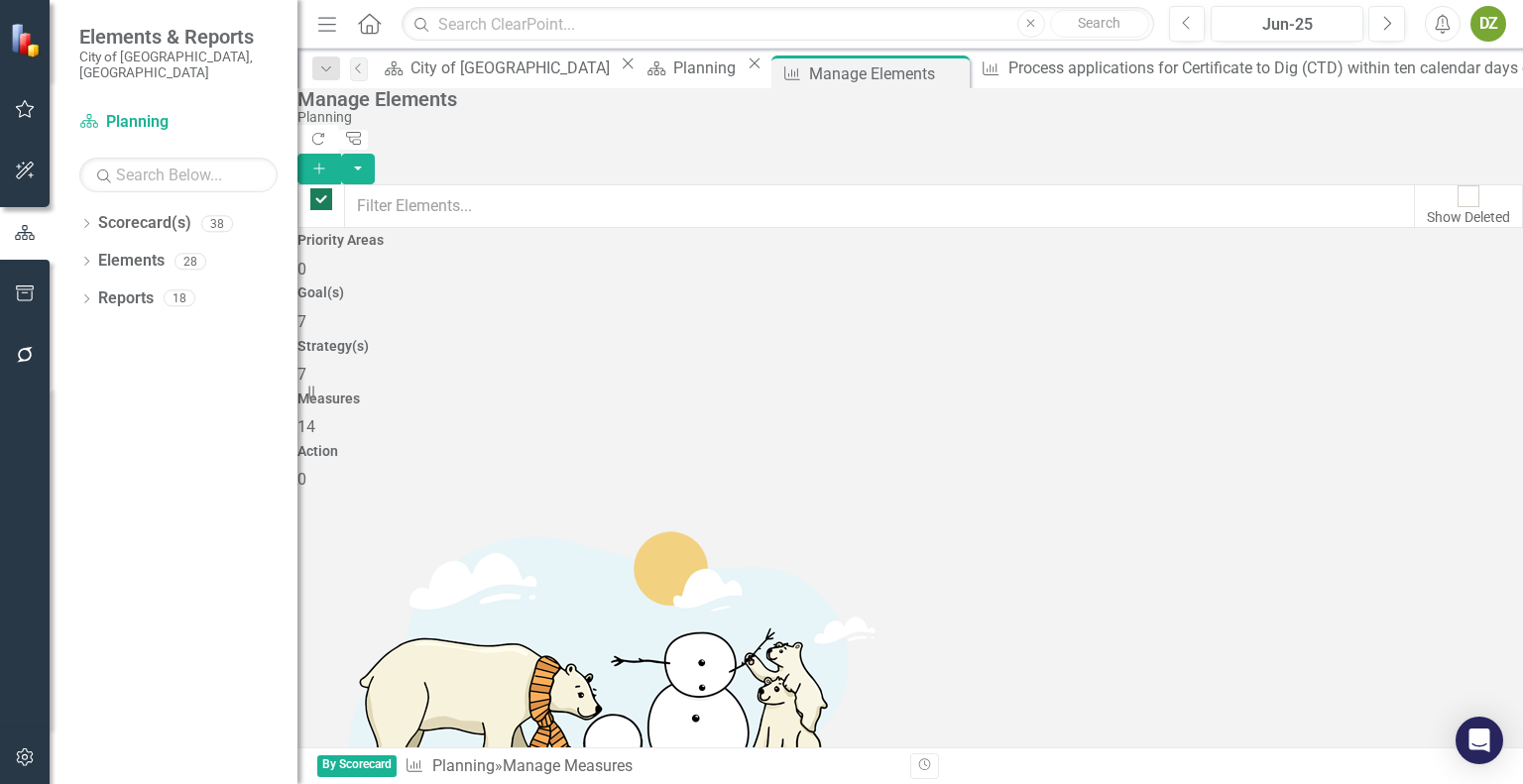 checkbox on "false" 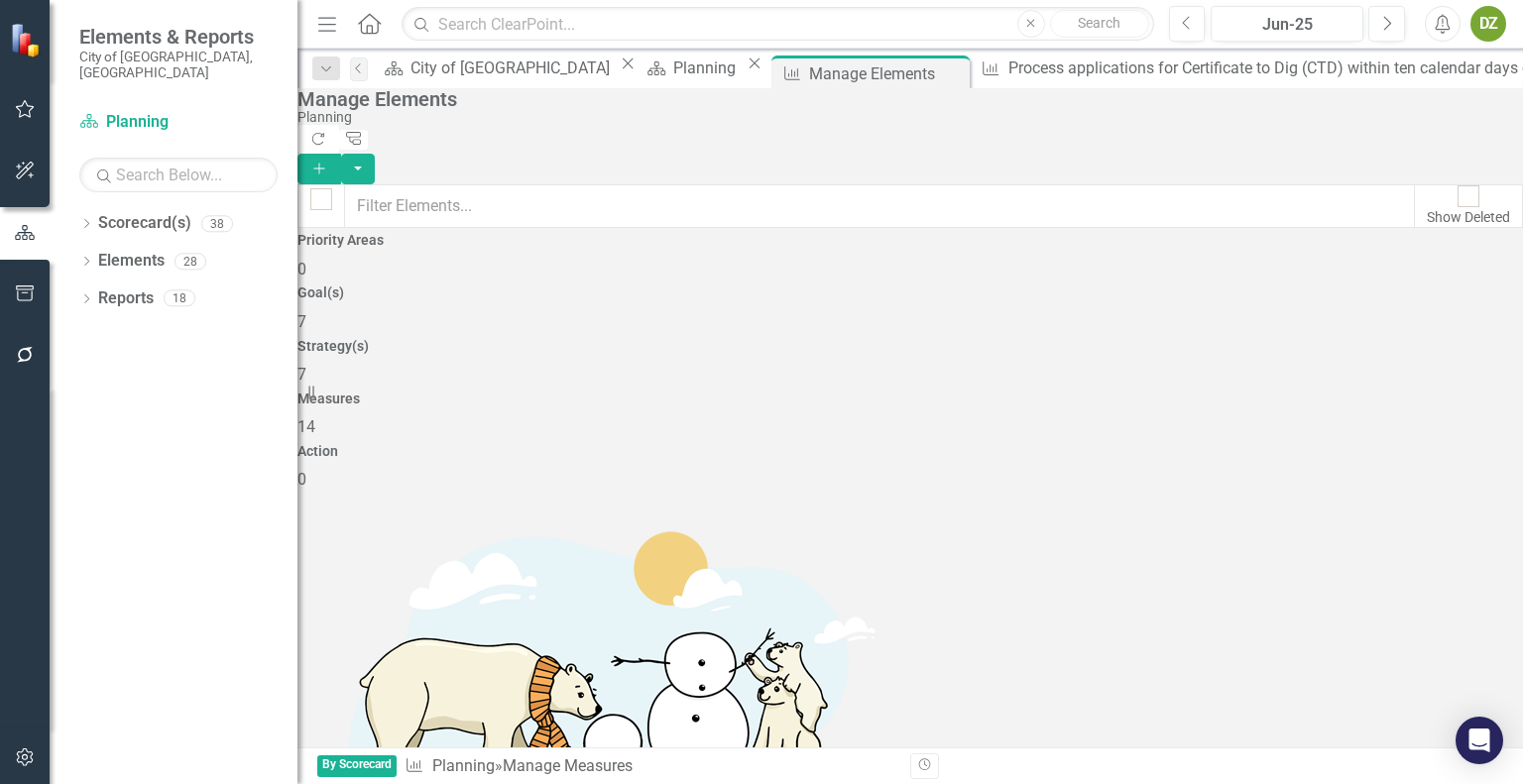 click on "Socialize the MCNP (number)" at bounding box center [438, 1251] 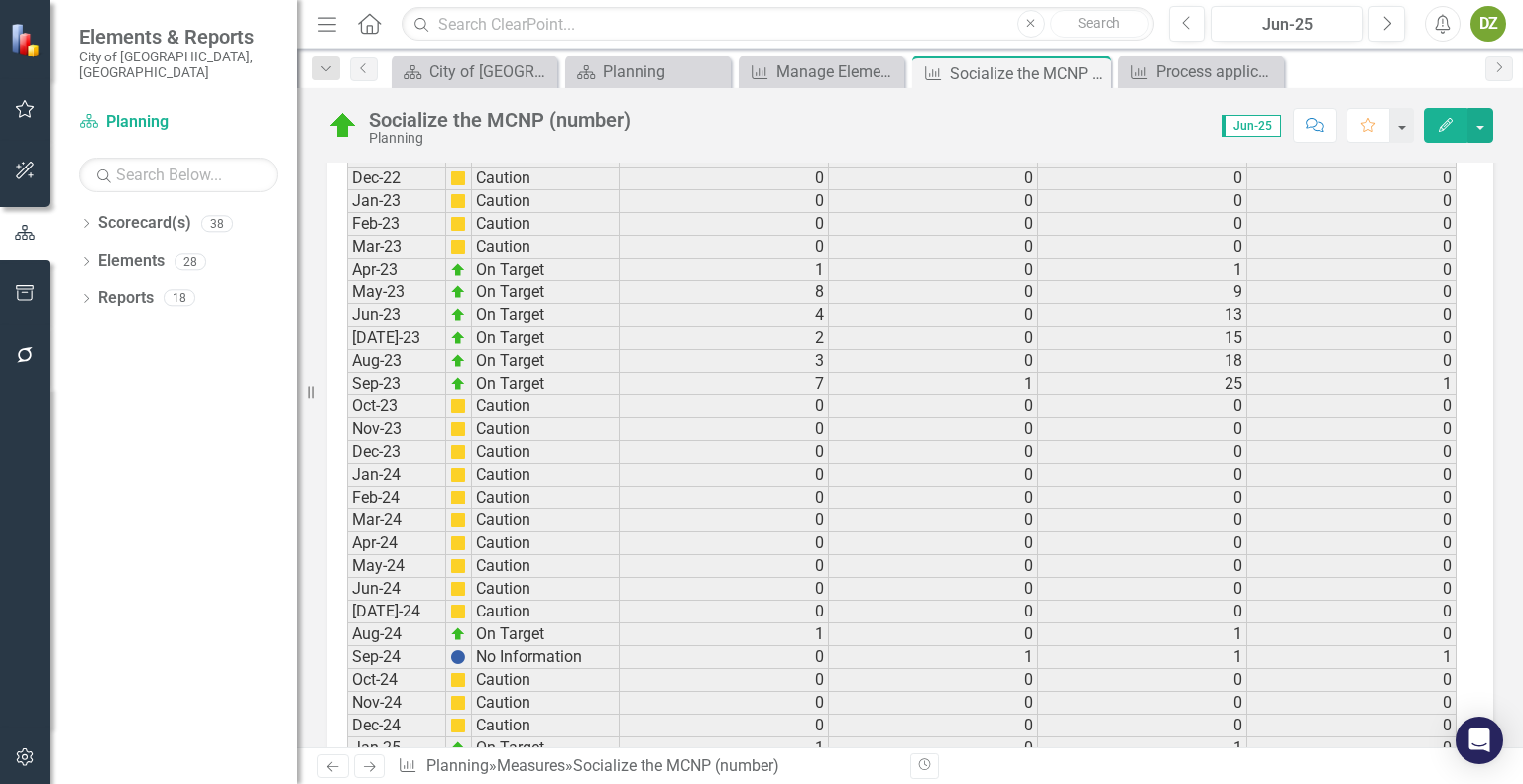scroll, scrollTop: 2973, scrollLeft: 0, axis: vertical 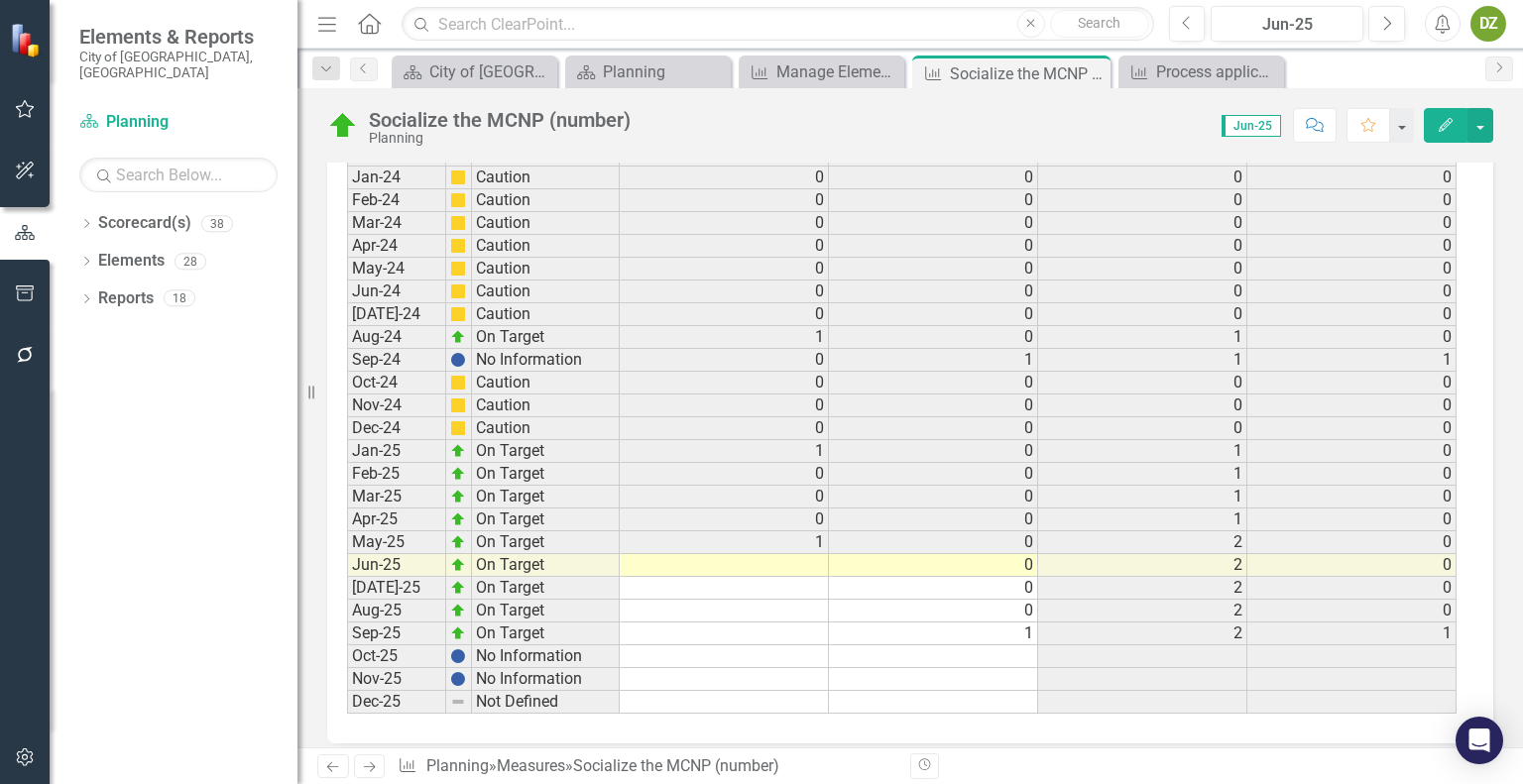 click at bounding box center (724, 565) 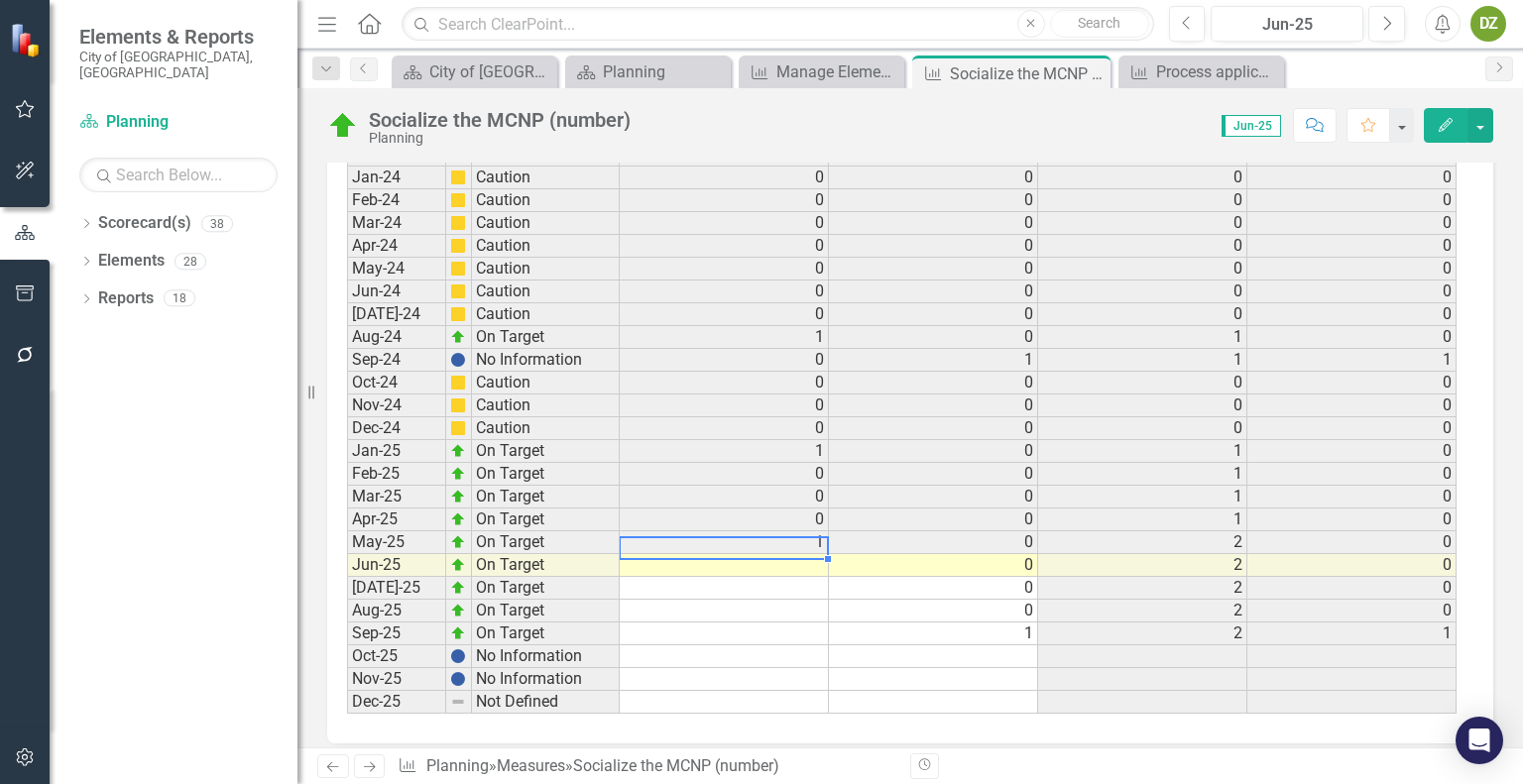 click at bounding box center (724, 565) 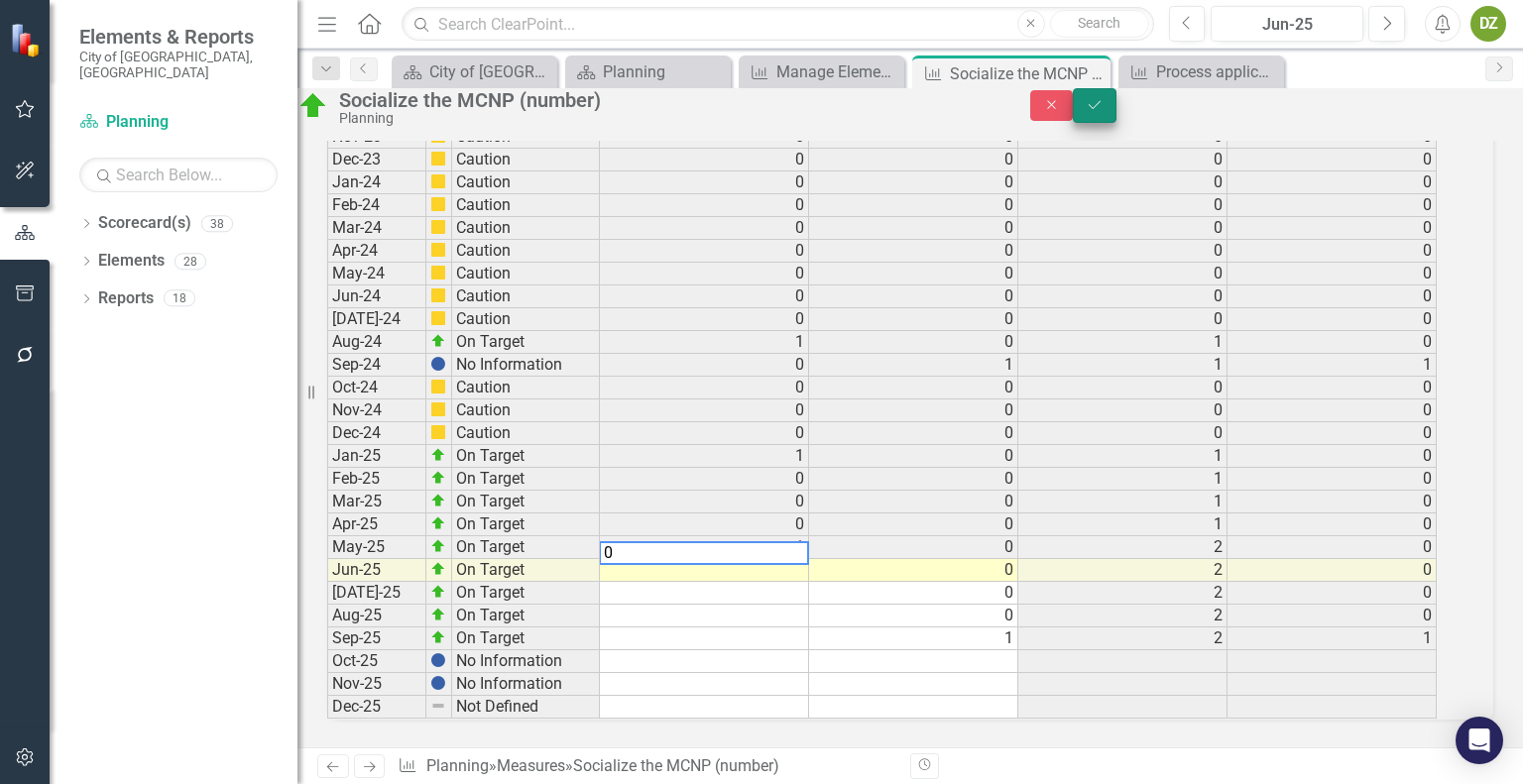 type on "0" 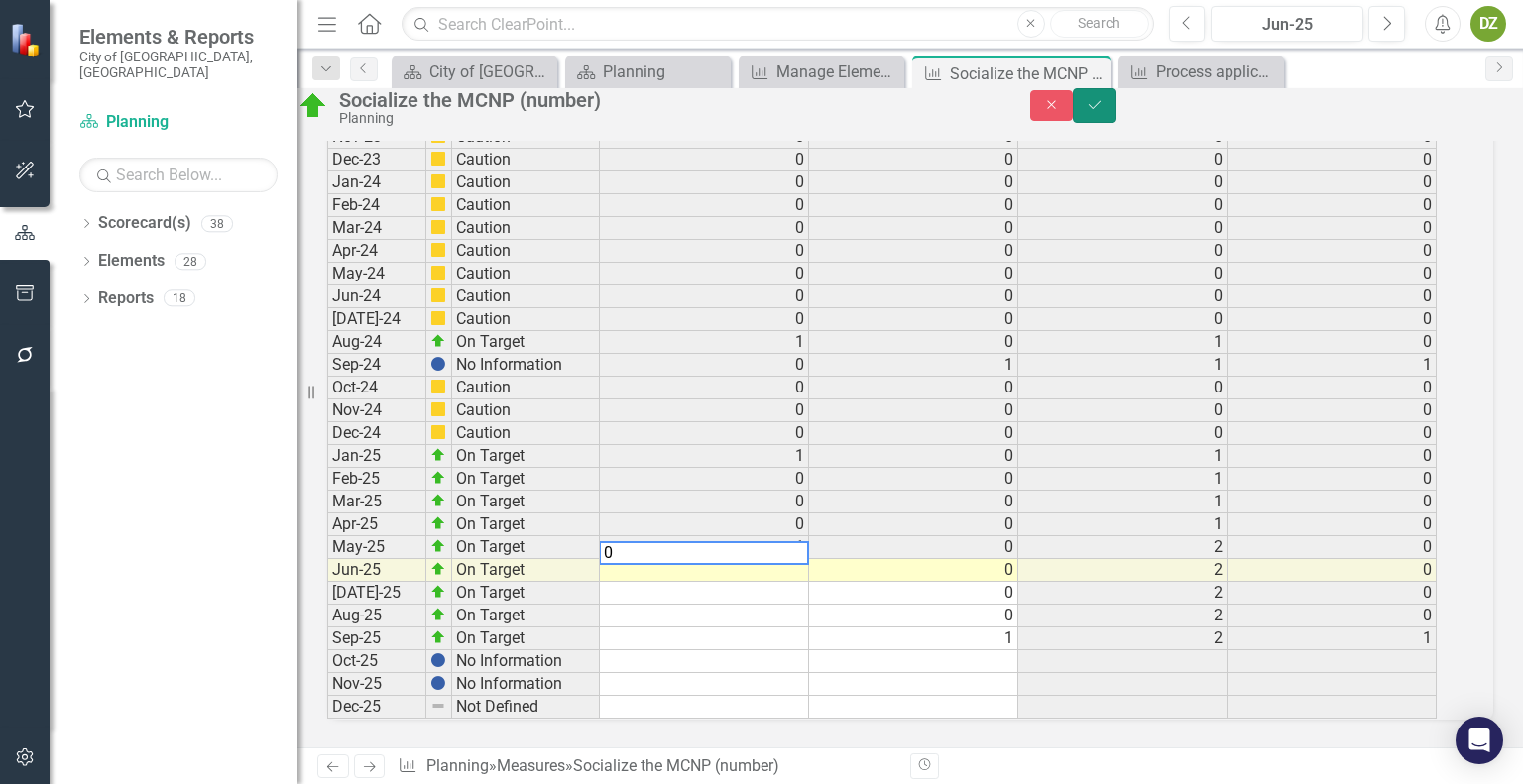 click on "Save" at bounding box center [1095, 105] 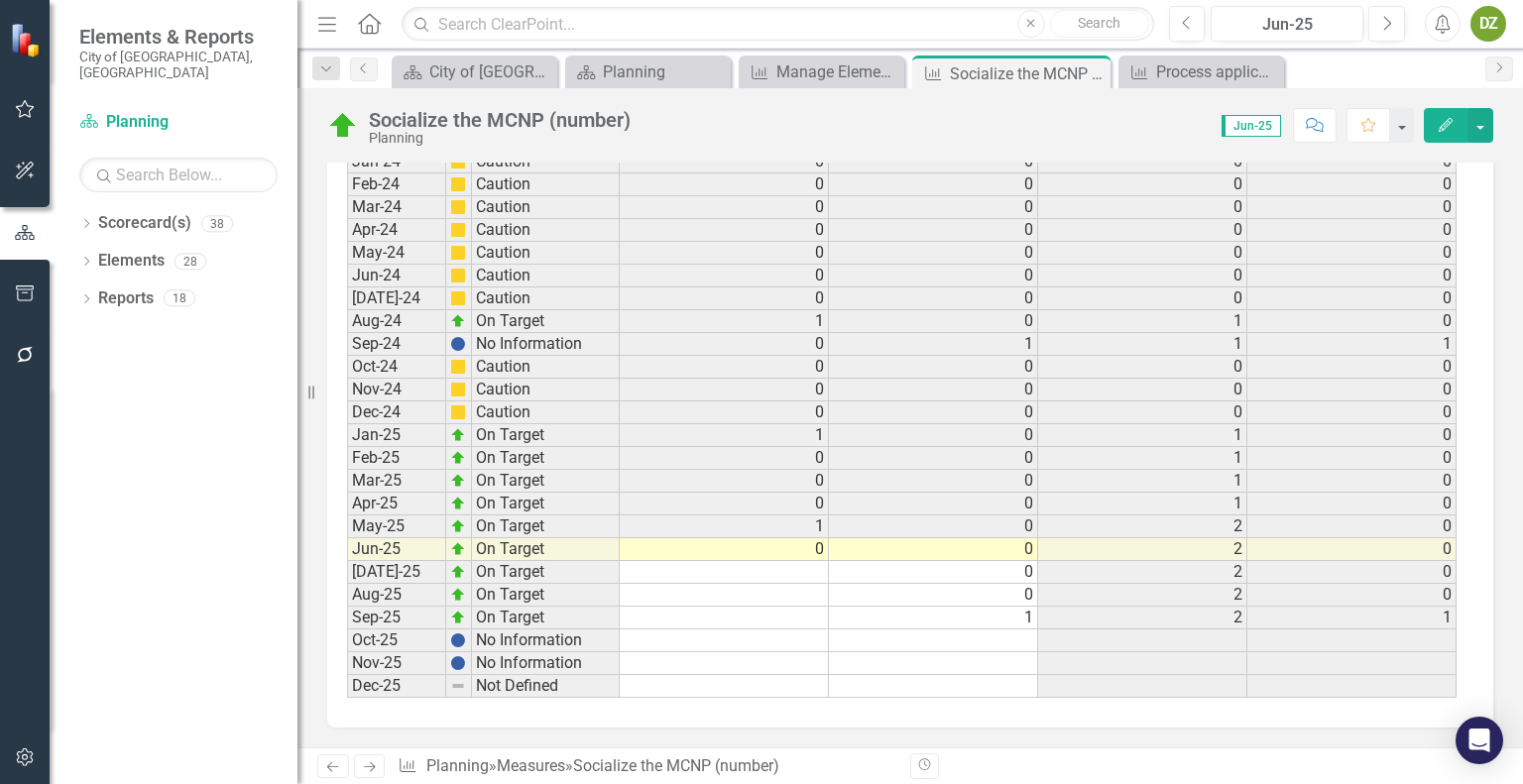scroll, scrollTop: 3019, scrollLeft: 0, axis: vertical 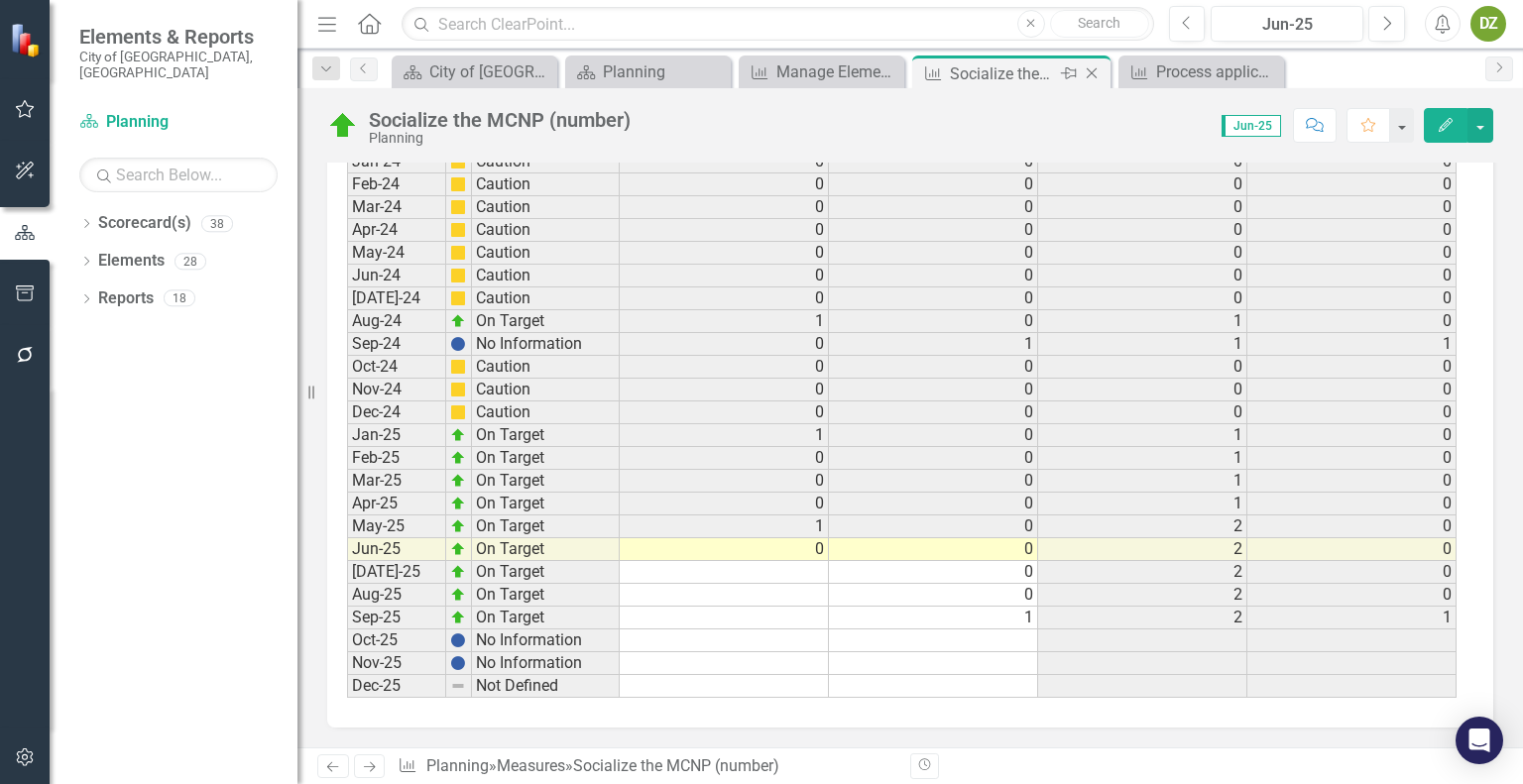 click on "Close" 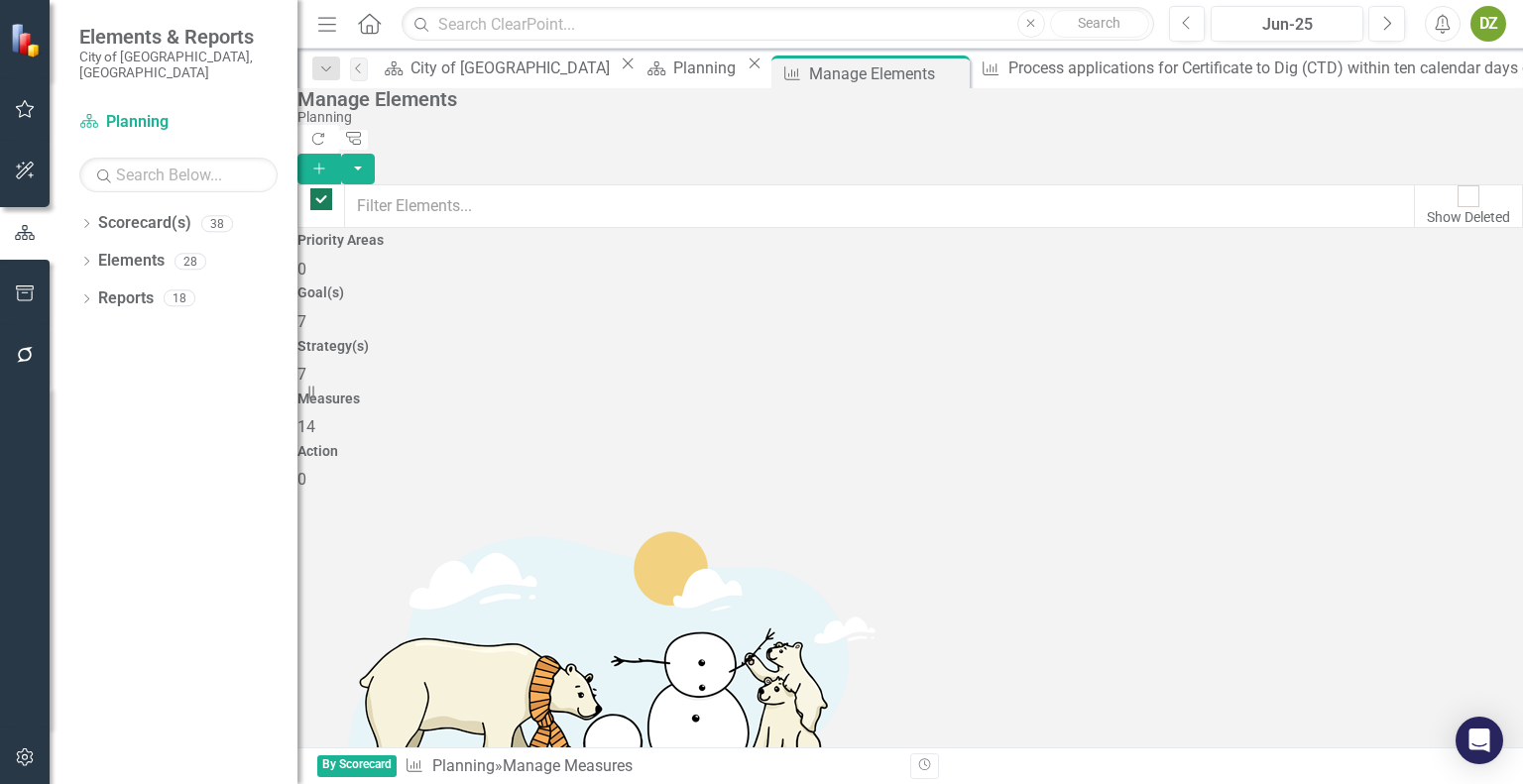 checkbox on "false" 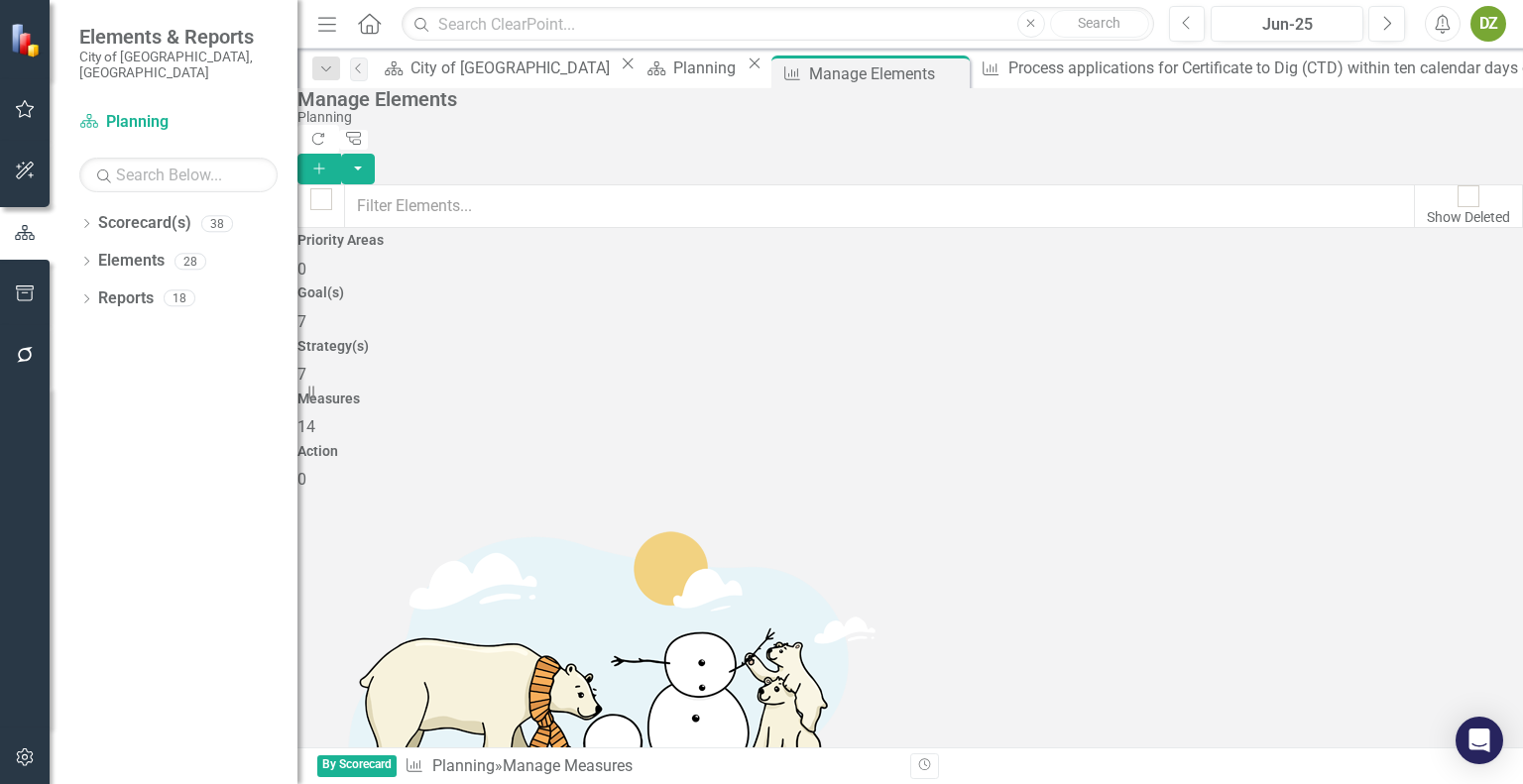 scroll, scrollTop: 297, scrollLeft: 0, axis: vertical 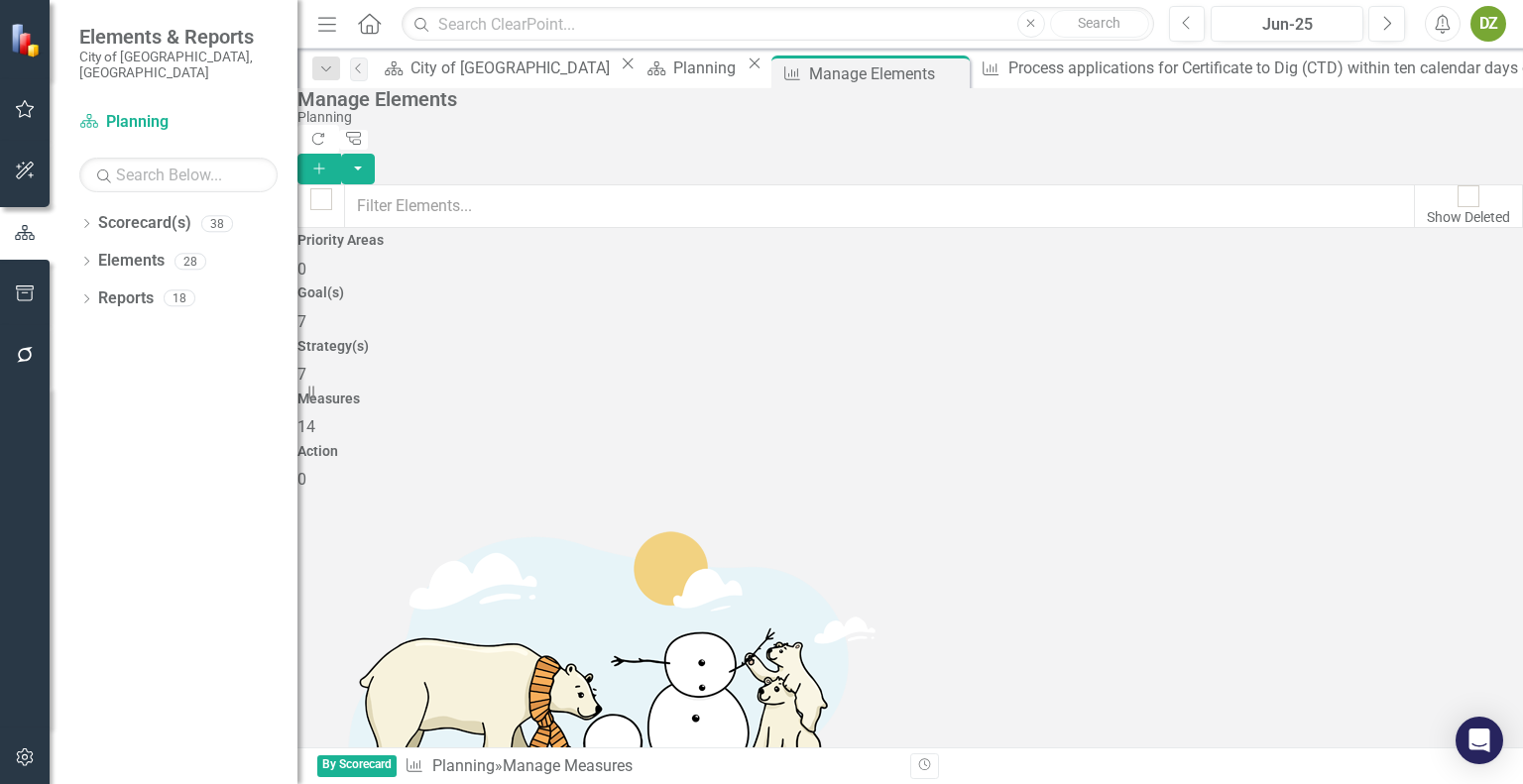 click on "Promote quality of life, business needs, and resilience through land development regulations (legislative code amendments and zoning text amendments brought to PZAB) (number)" at bounding box center [979, 1969] 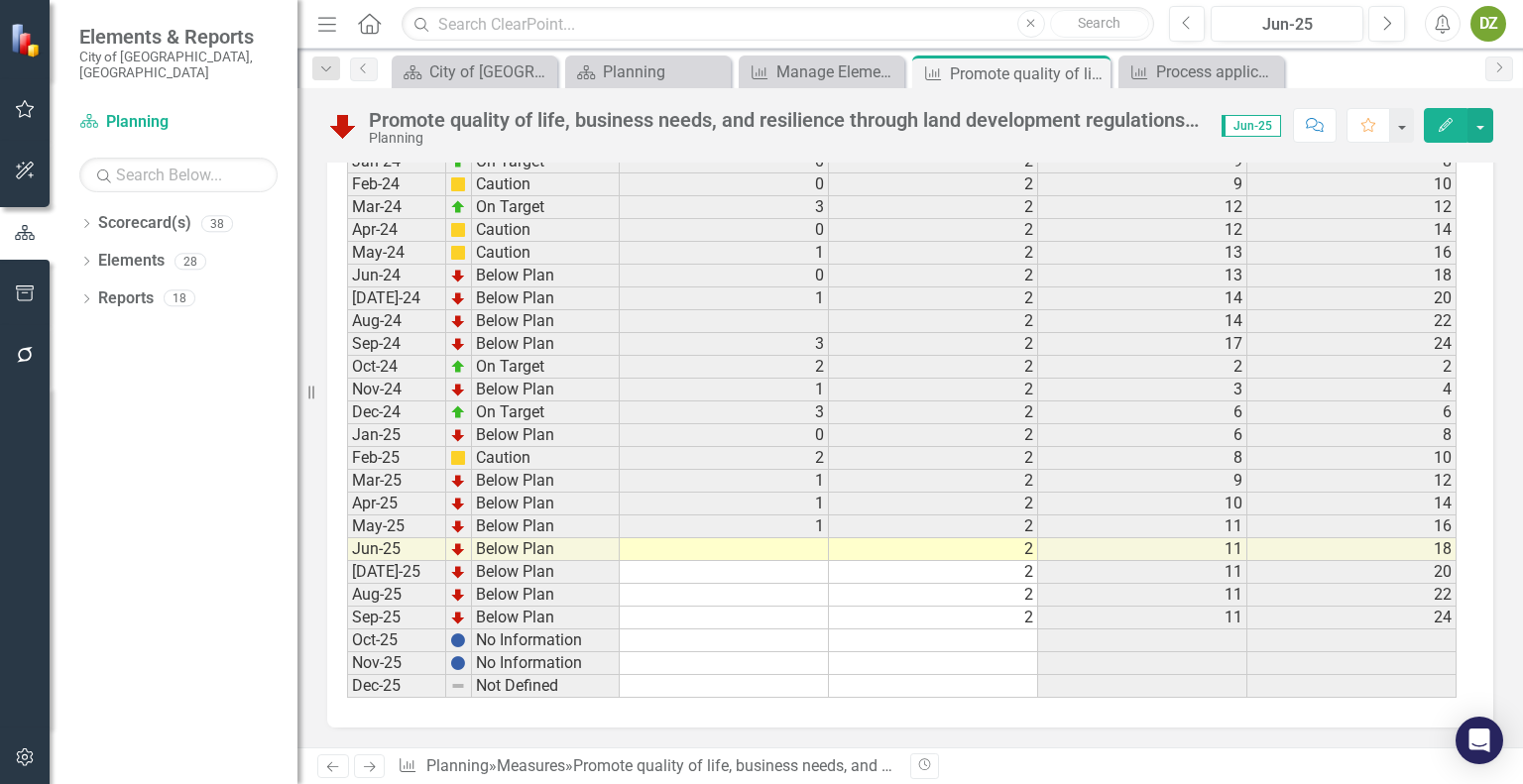 scroll, scrollTop: 2856, scrollLeft: 0, axis: vertical 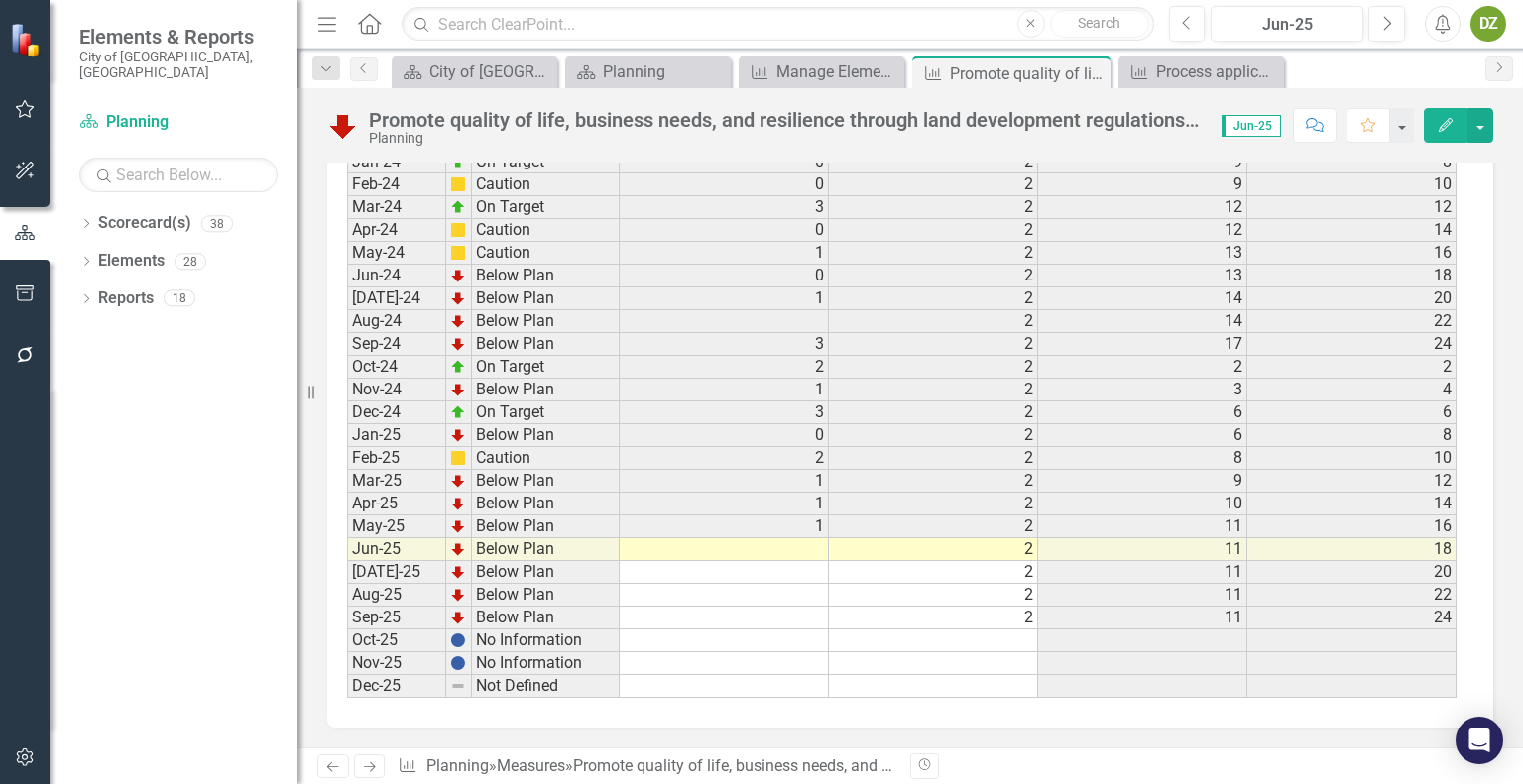 click at bounding box center [724, 549] 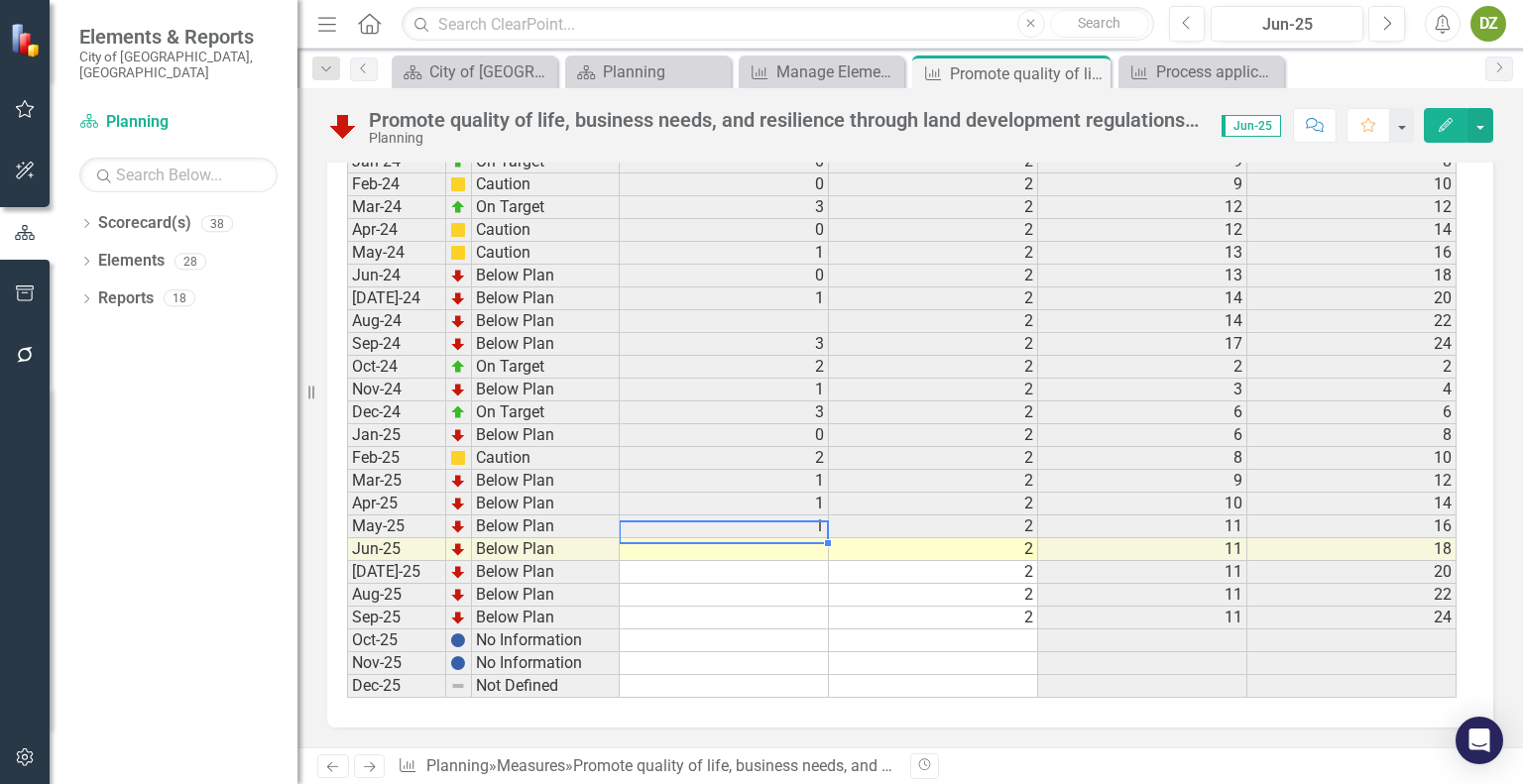 click at bounding box center [724, 549] 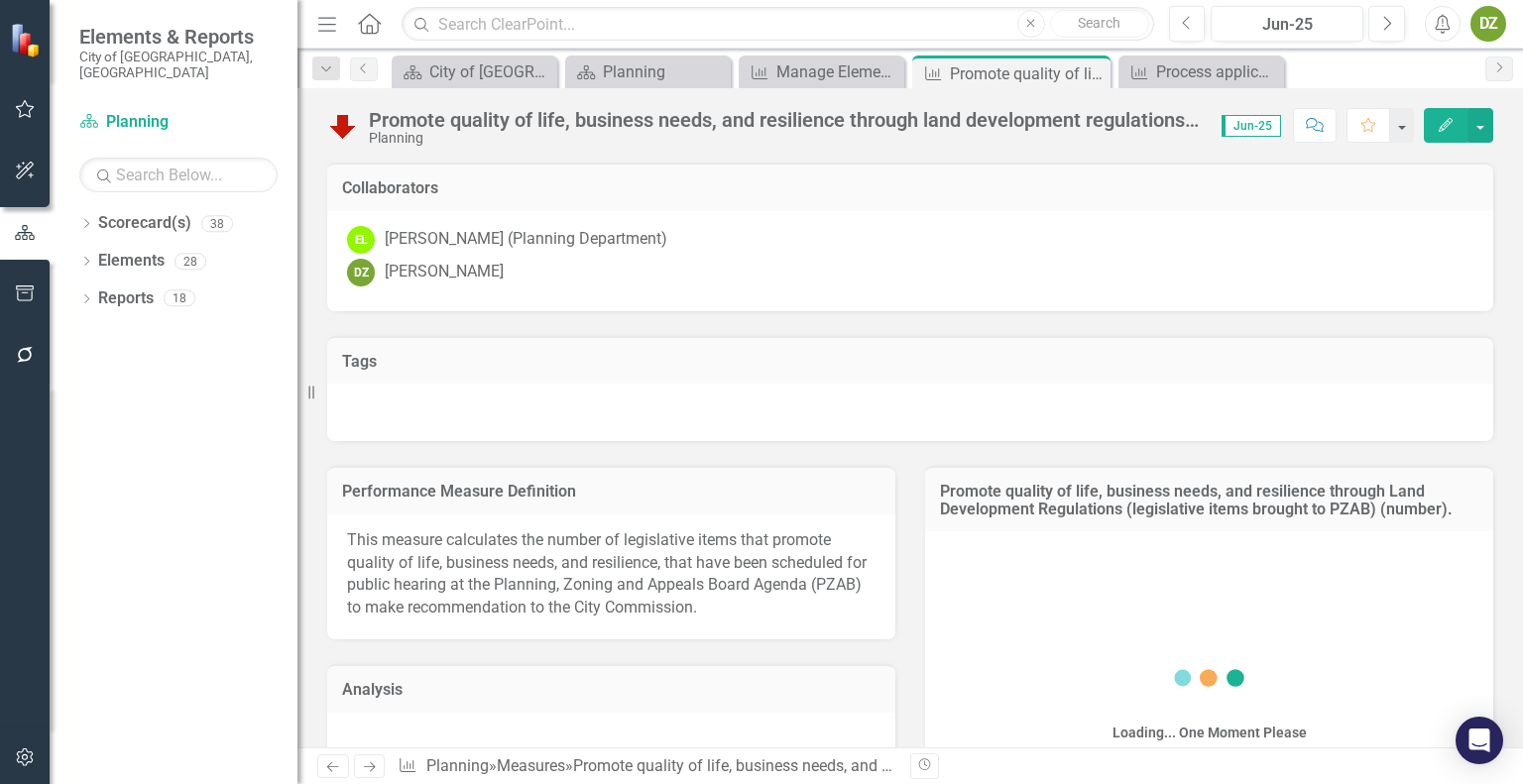 scroll, scrollTop: 0, scrollLeft: 0, axis: both 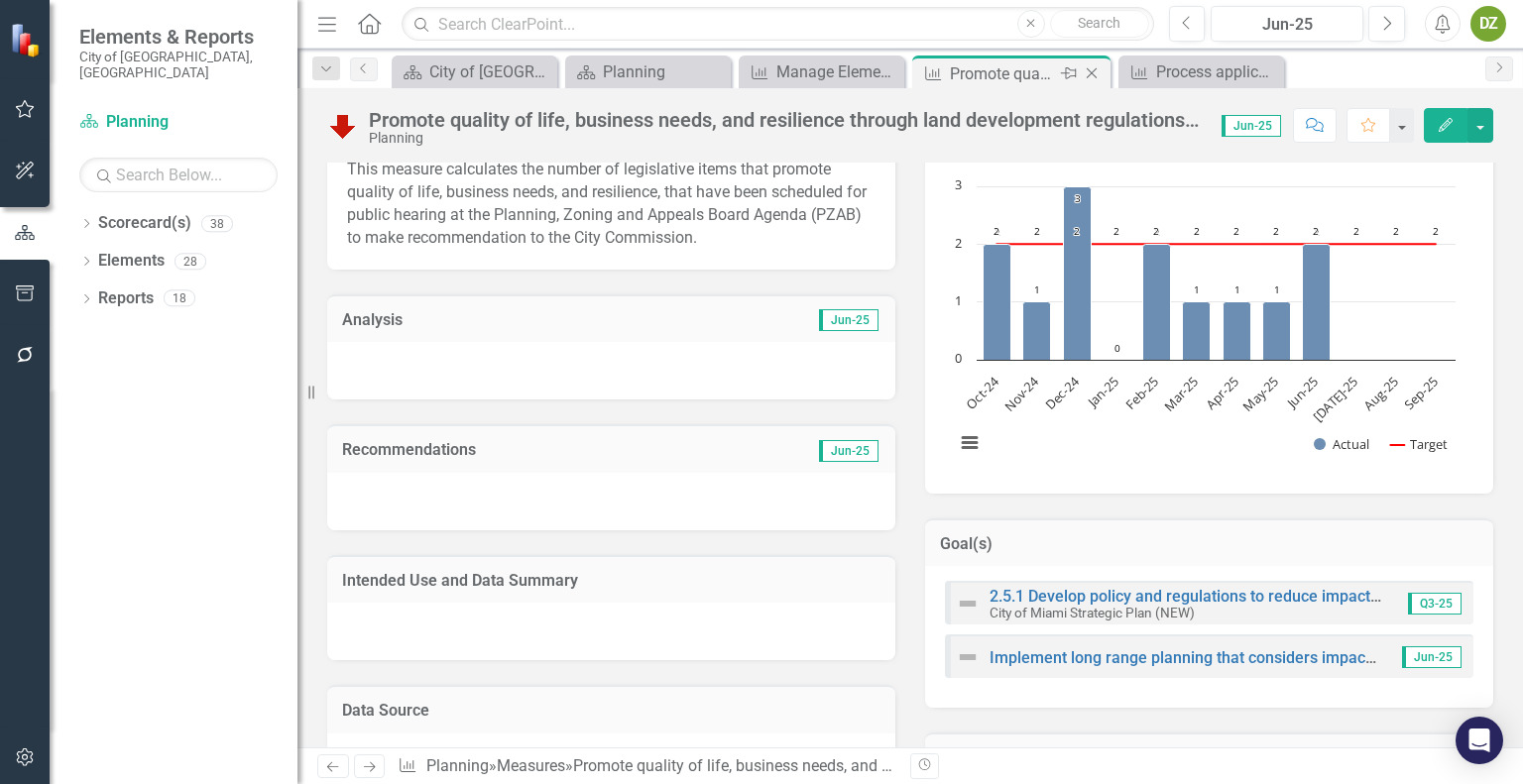click 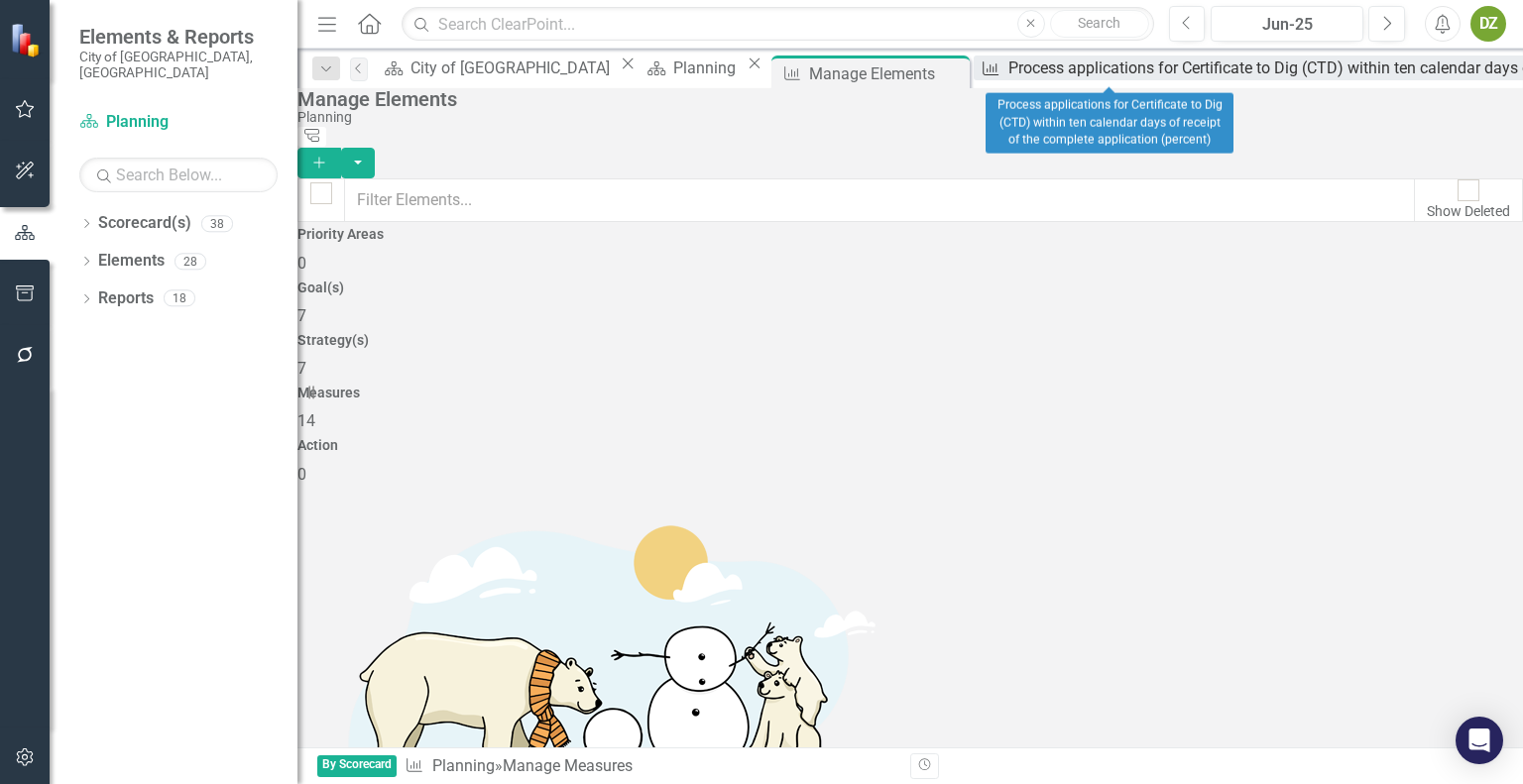 click on "Process applications for Certificate to Dig (CTD) within ten calendar days of receipt of the complete application (percent)" at bounding box center (1431, 67) 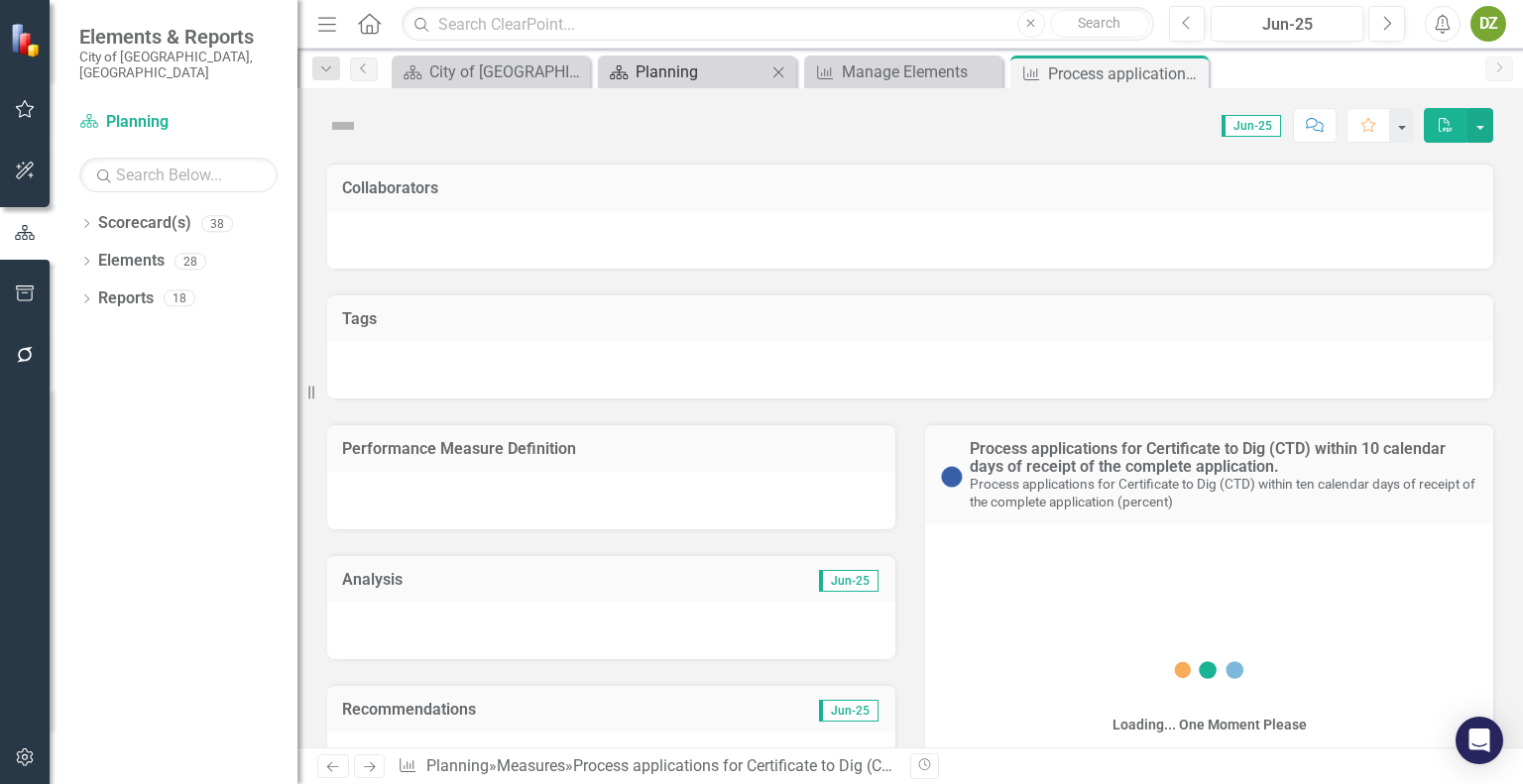 scroll, scrollTop: 0, scrollLeft: 0, axis: both 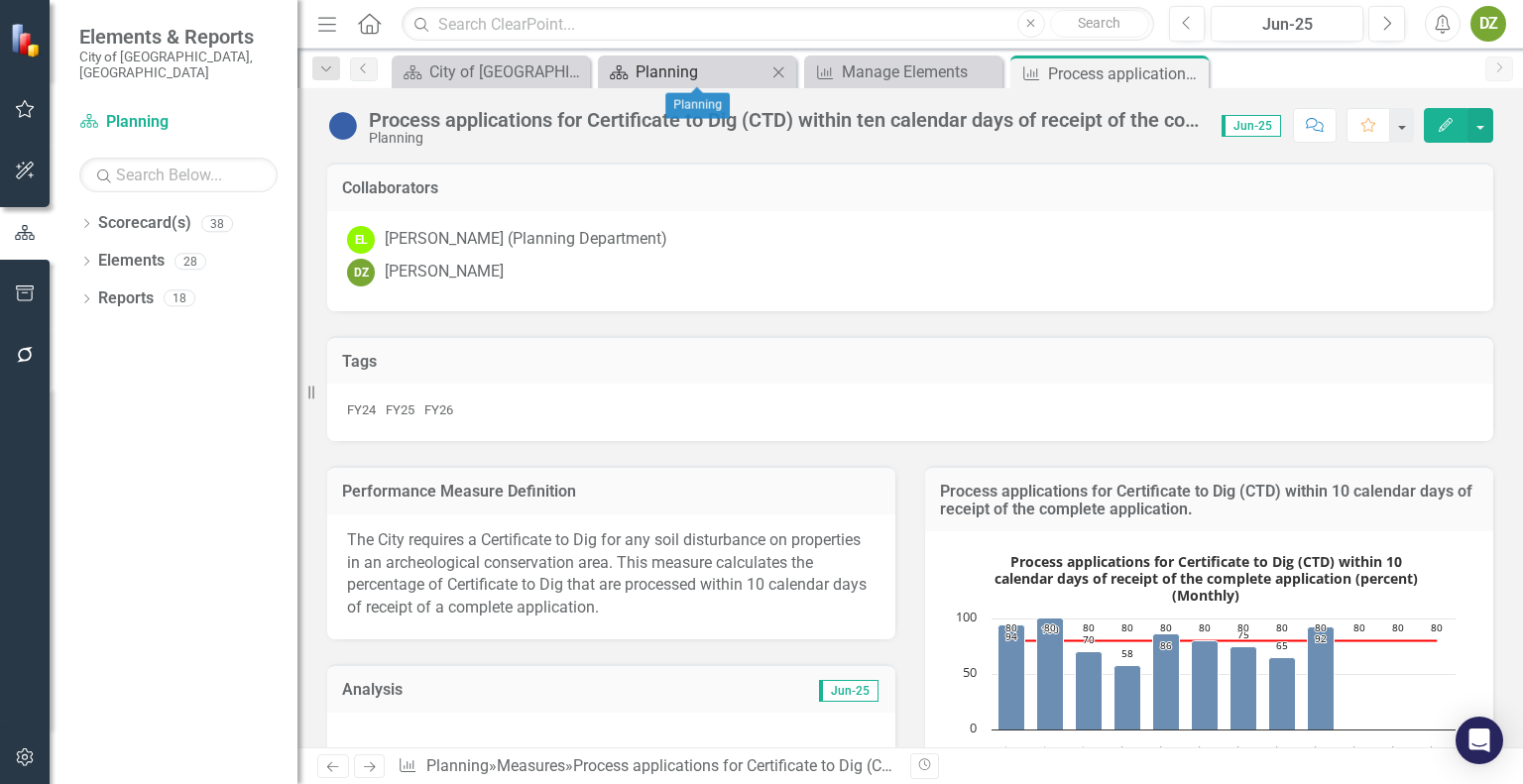 click on "Planning" at bounding box center (701, 71) 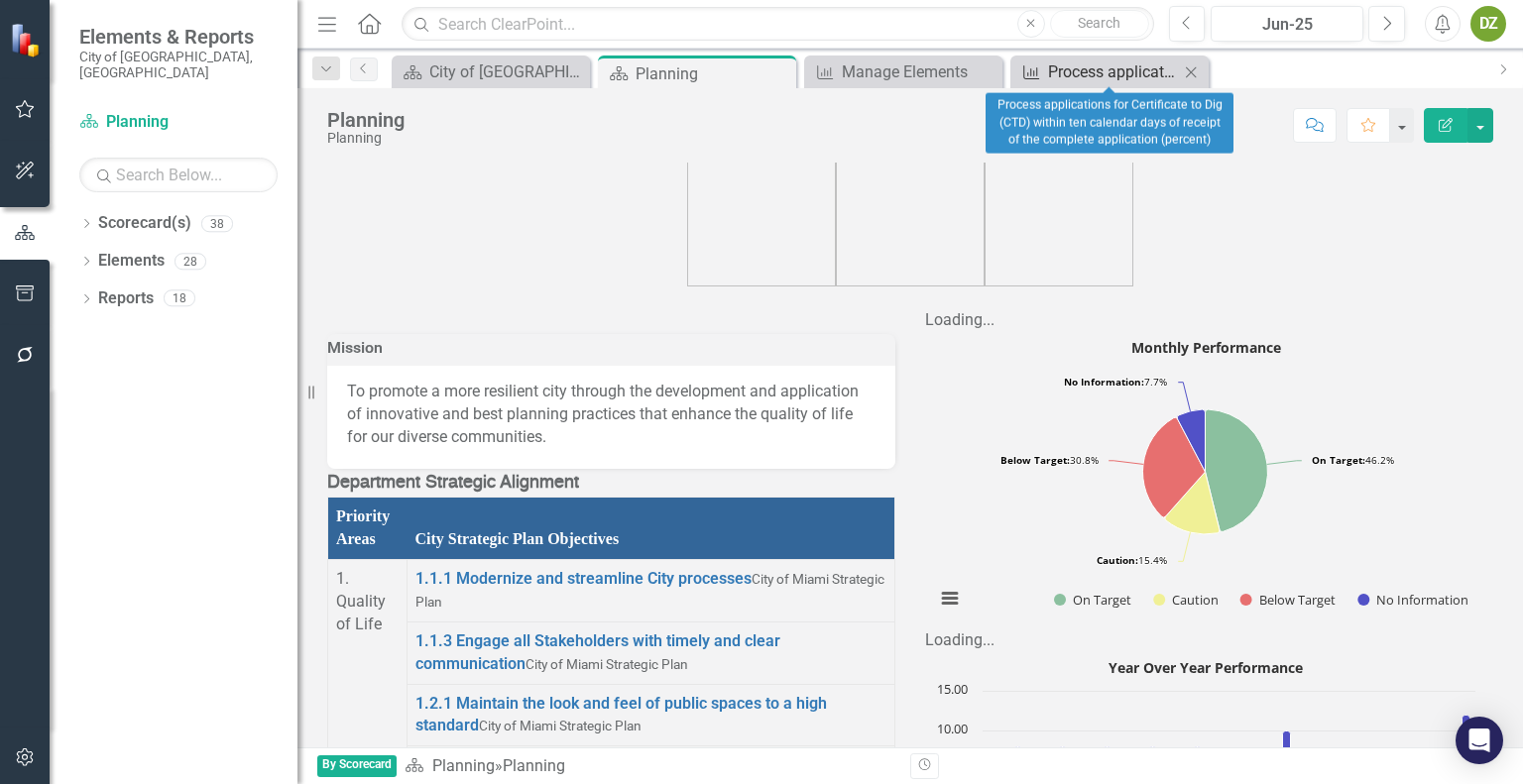 click on "Process applications for Certificate to Dig (CTD) within ten calendar days of receipt of the complete application (percent)" at bounding box center [1113, 71] 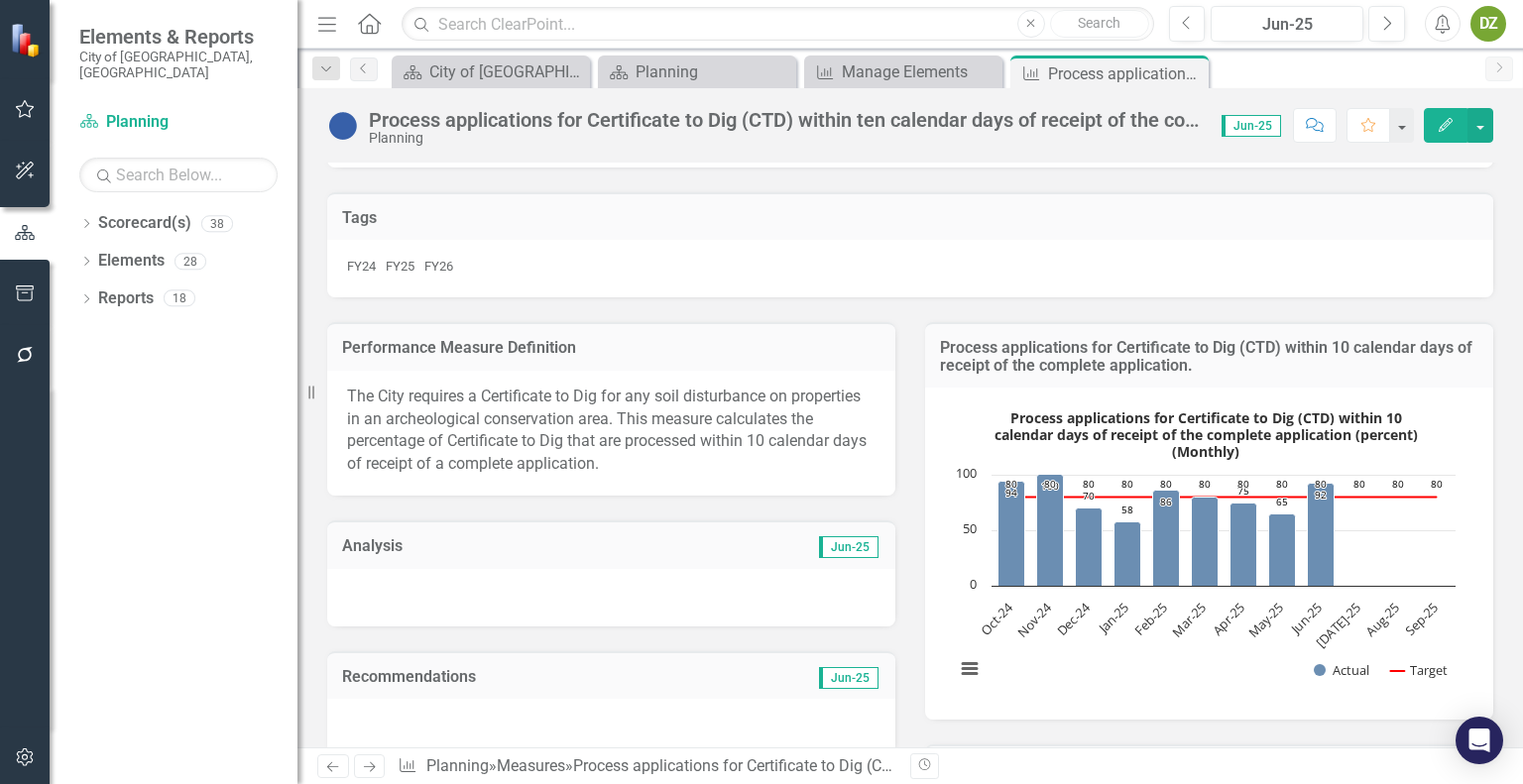 scroll, scrollTop: 396, scrollLeft: 0, axis: vertical 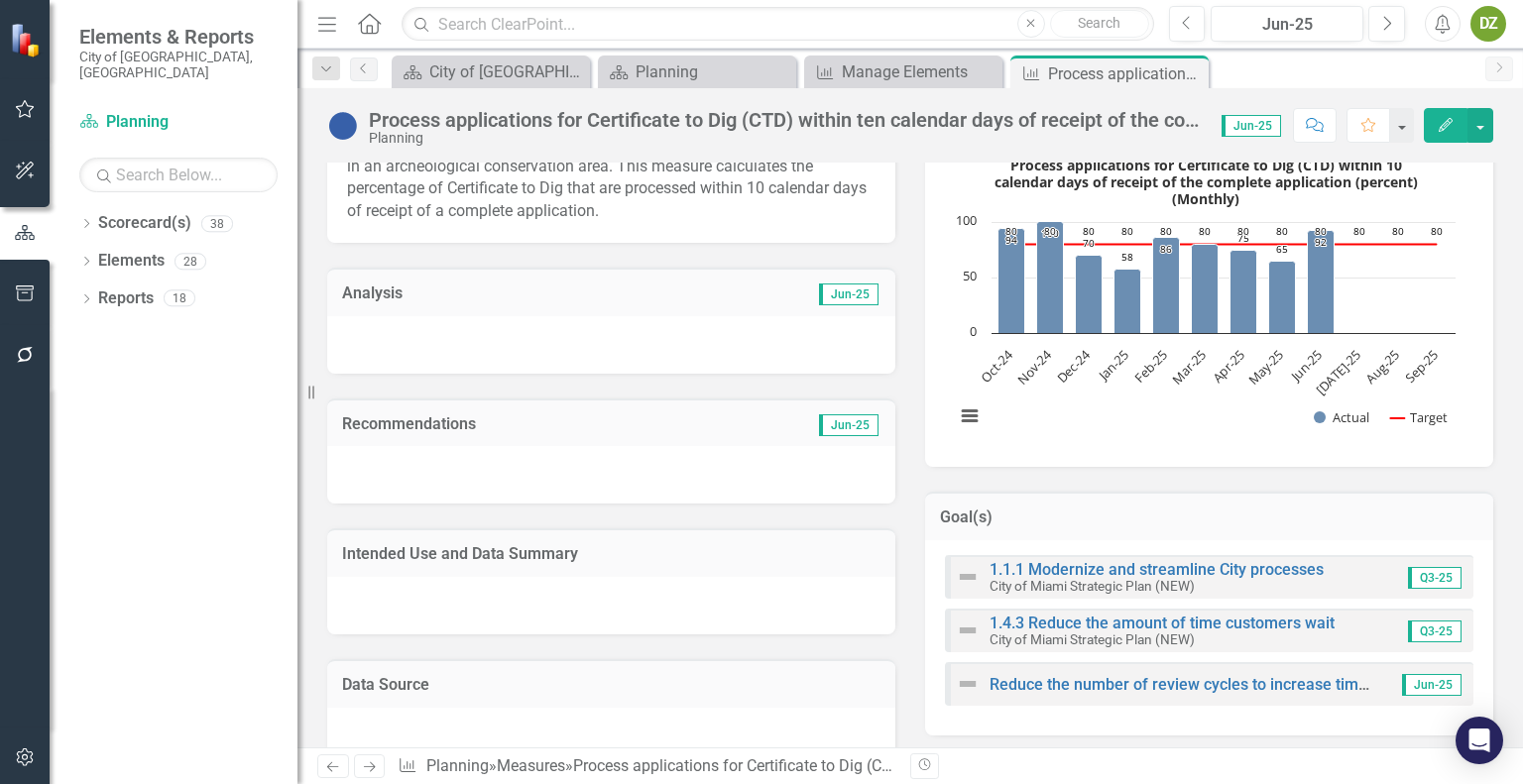 click at bounding box center (343, 126) 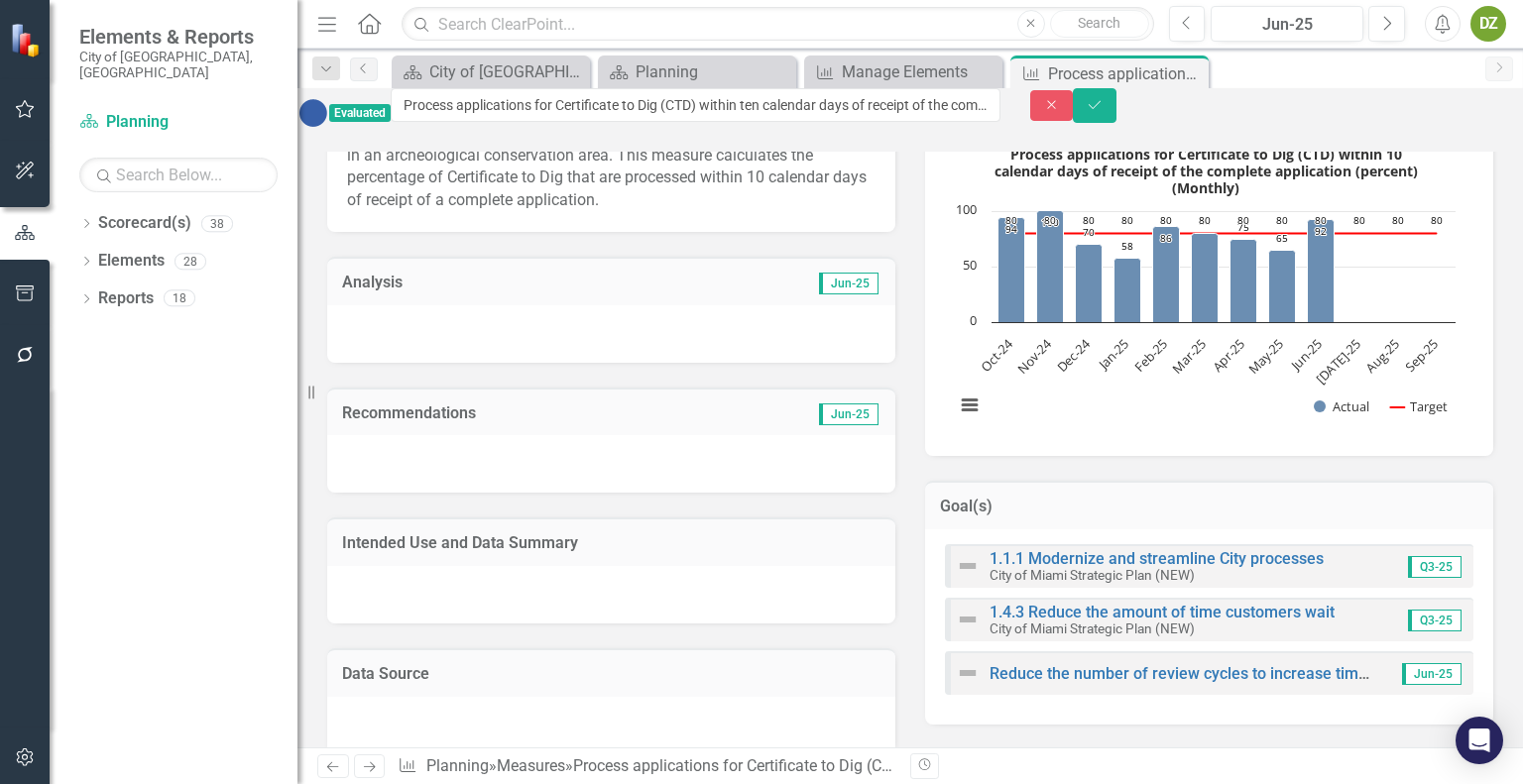 click at bounding box center (313, 113) 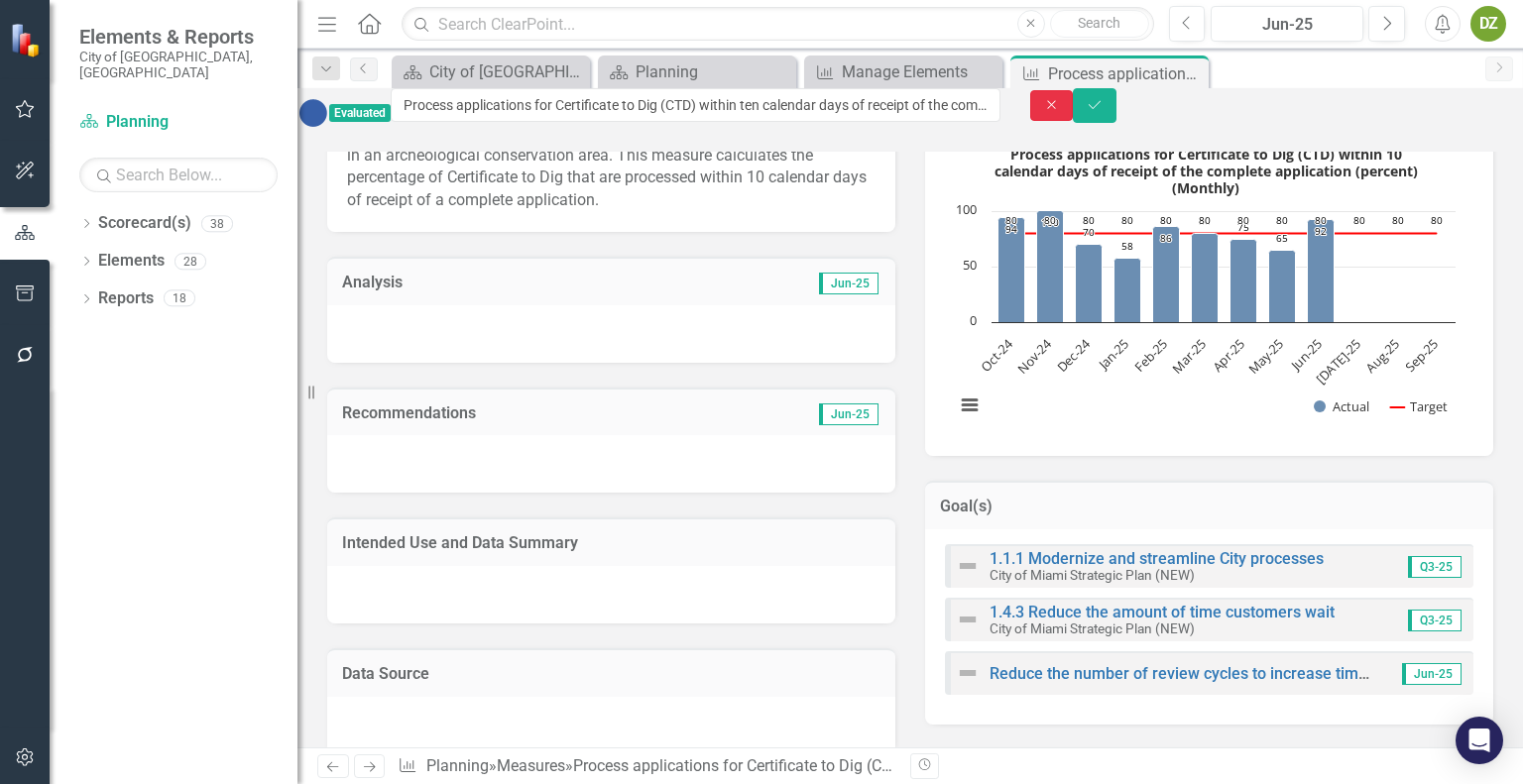 click on "Close" at bounding box center (1052, 105) 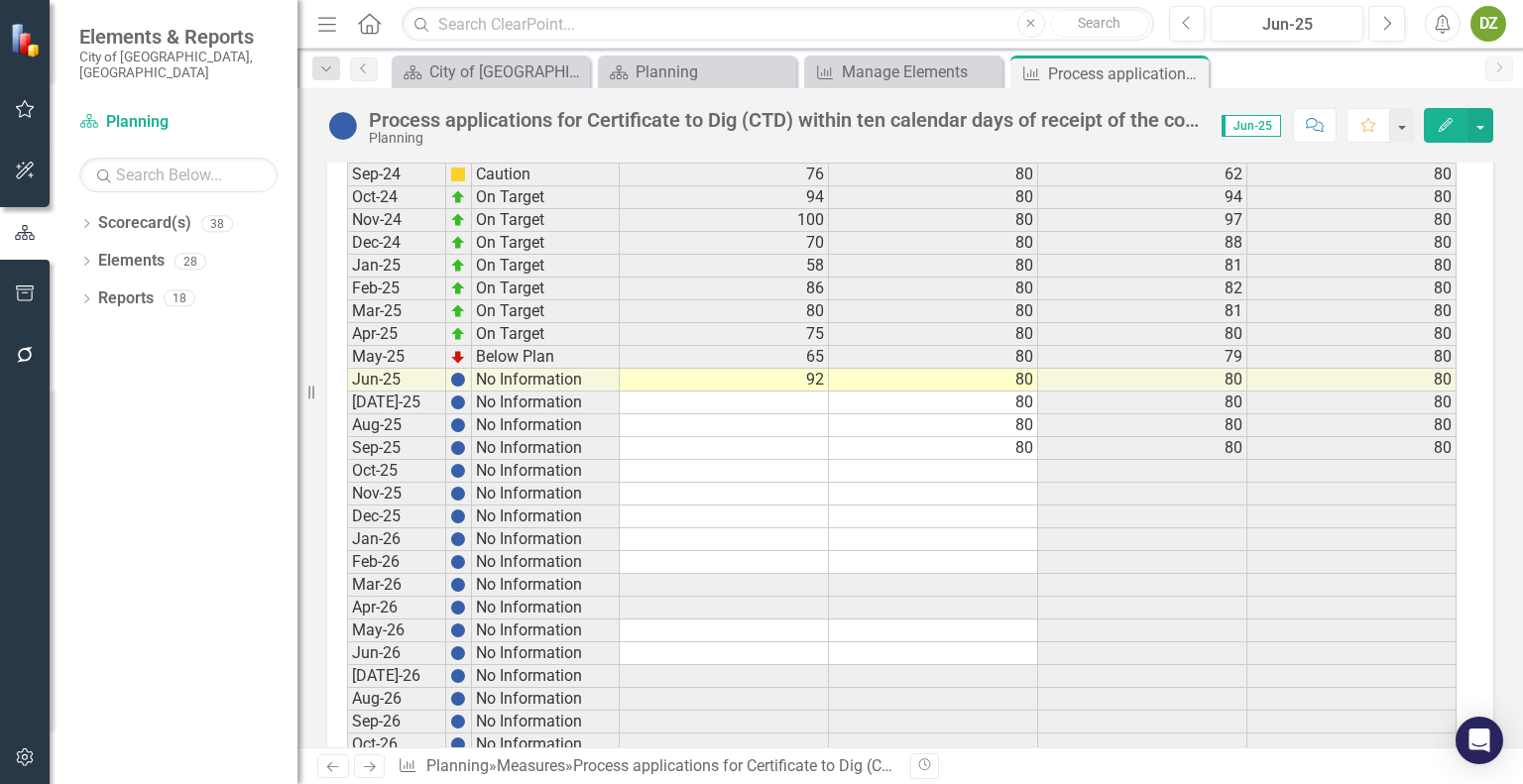 scroll, scrollTop: 3820, scrollLeft: 0, axis: vertical 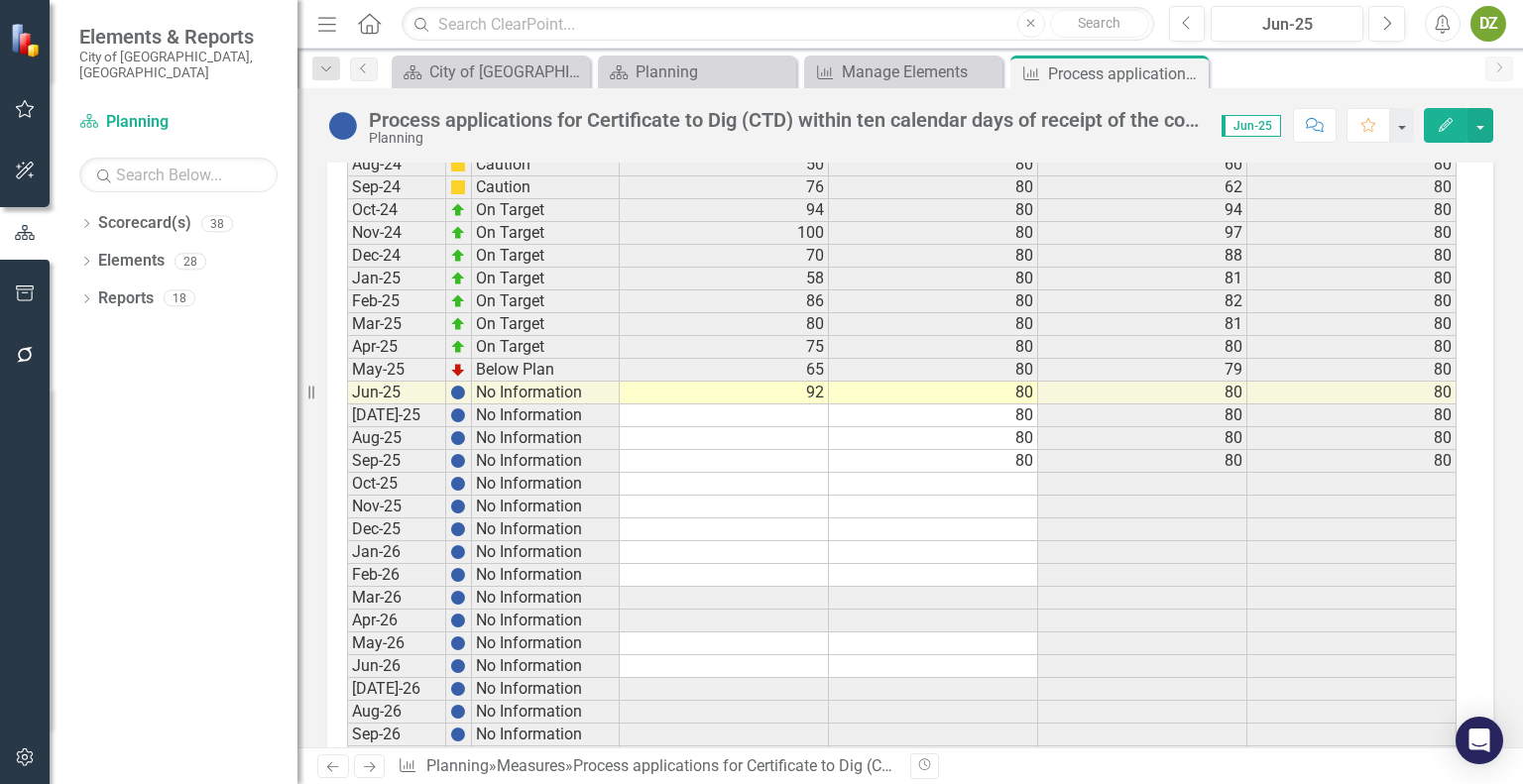 click at bounding box center (724, 438) 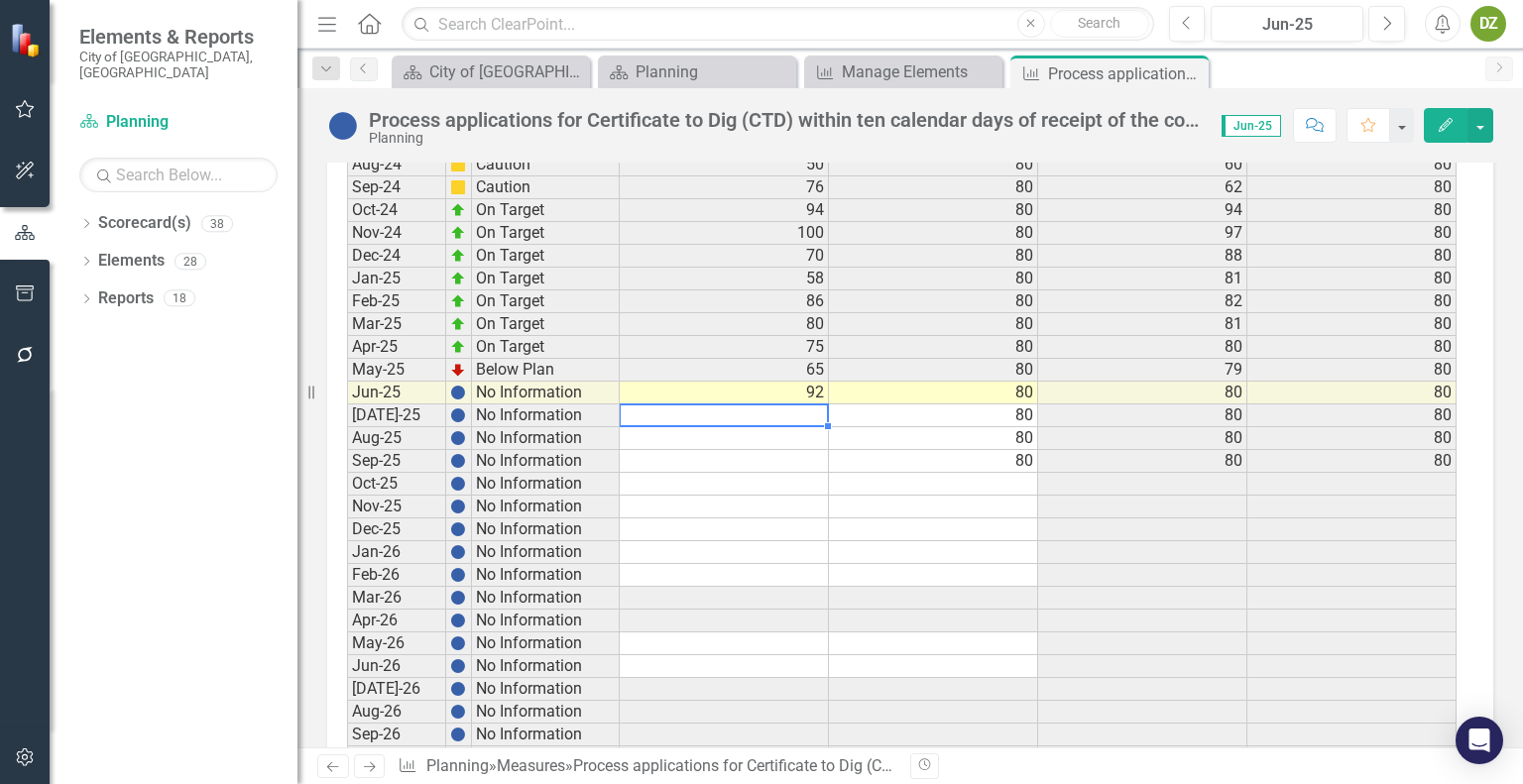 click at bounding box center [724, 438] 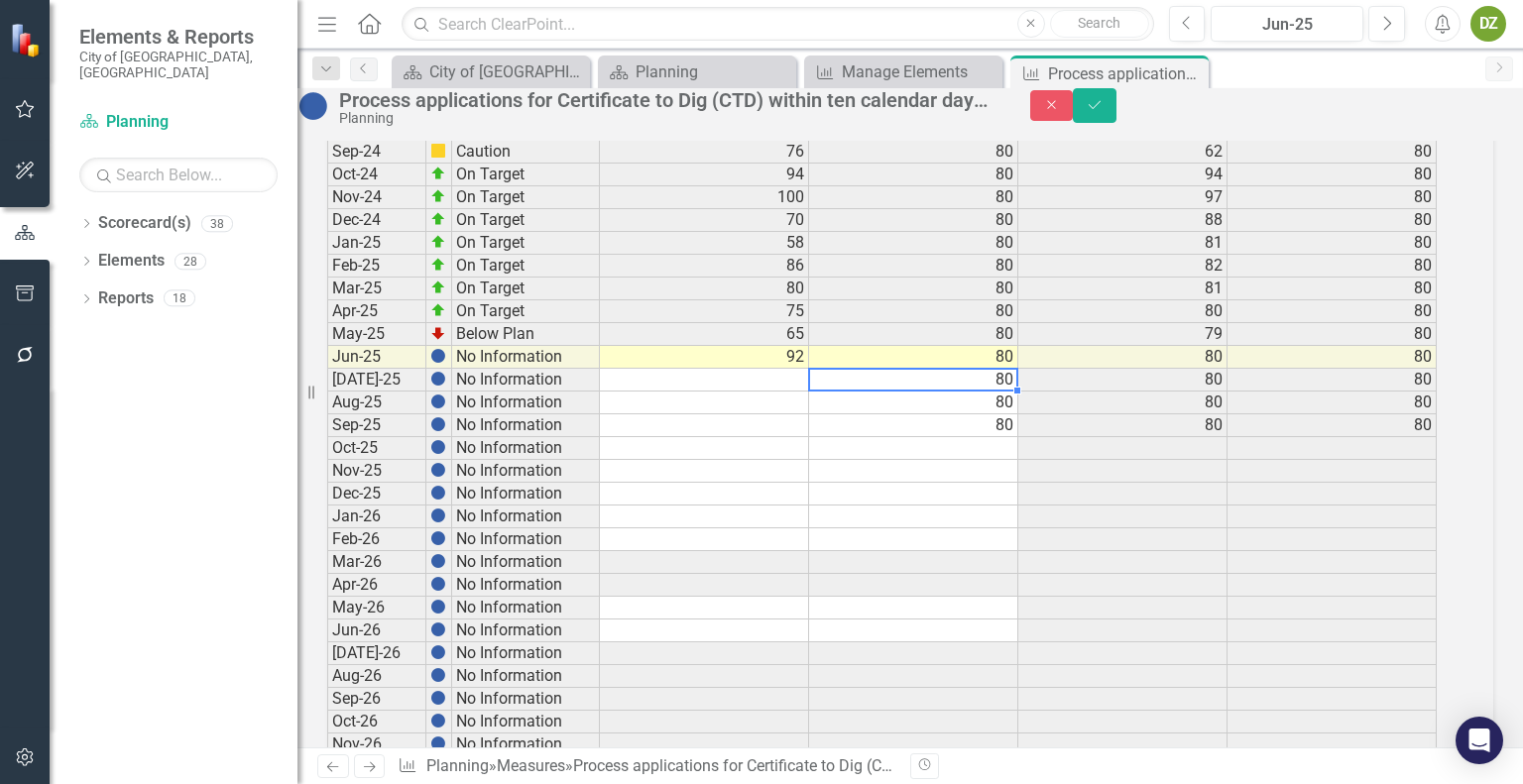 click on "80" at bounding box center [913, 402] 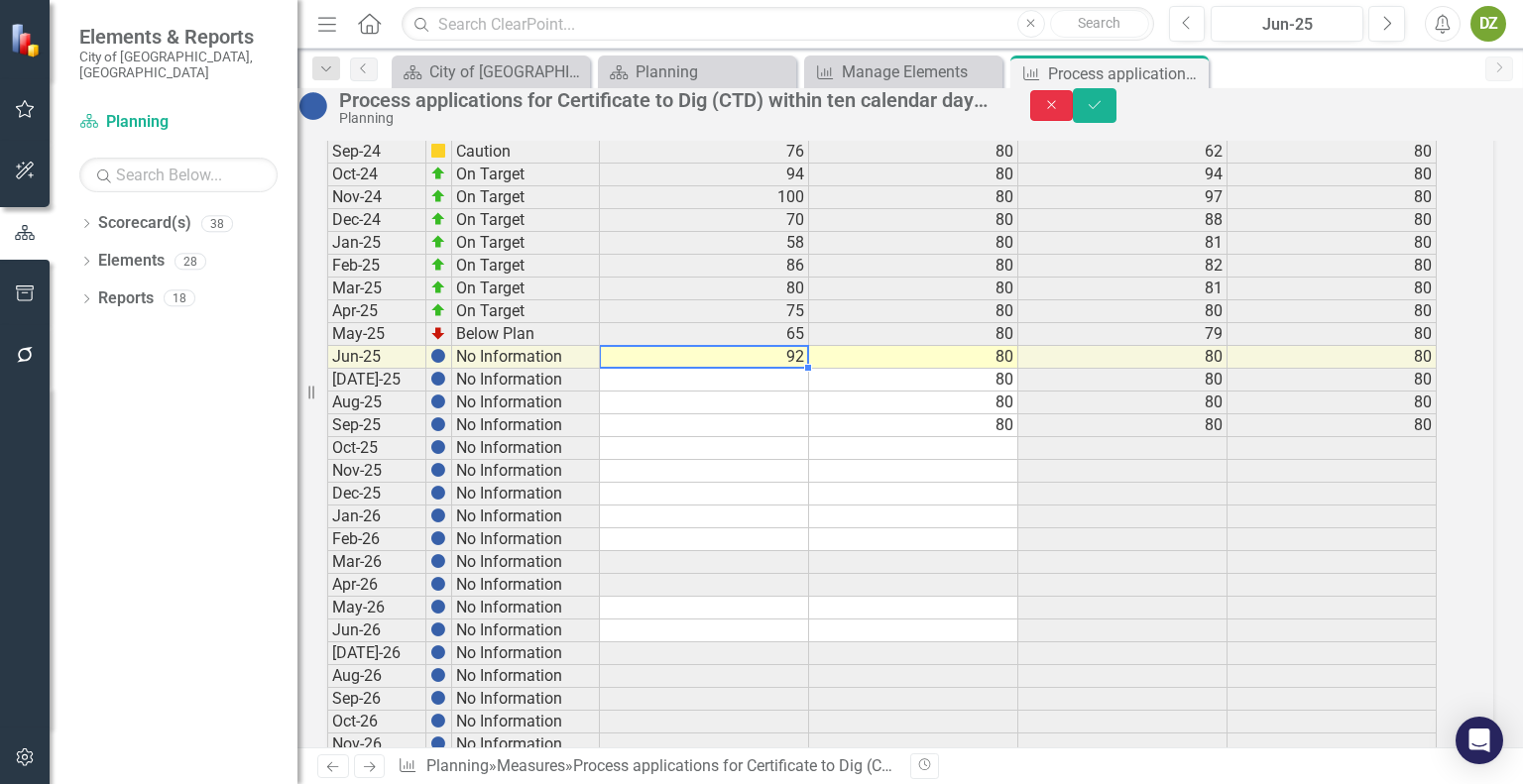 click on "Close" 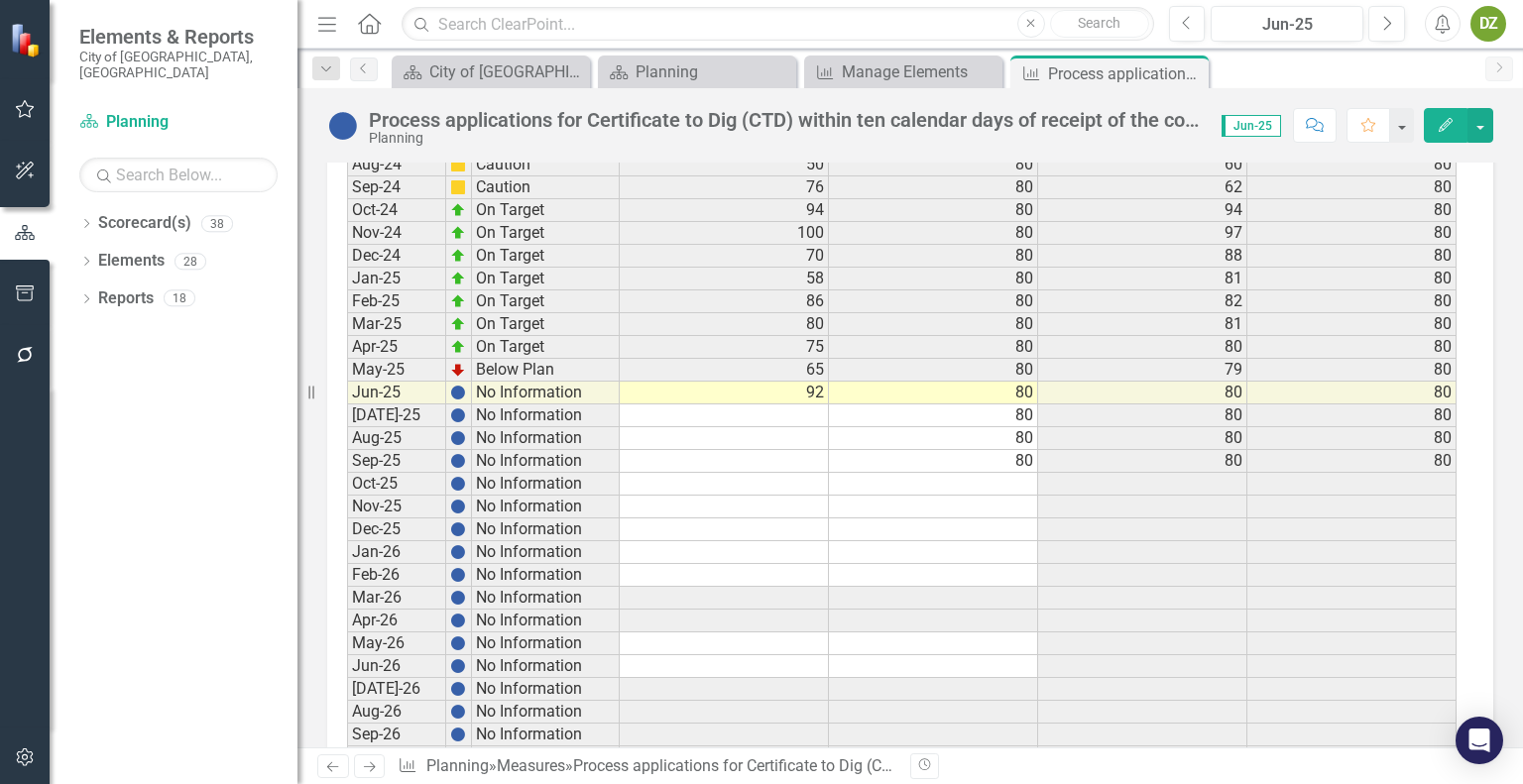click at bounding box center (343, 126) 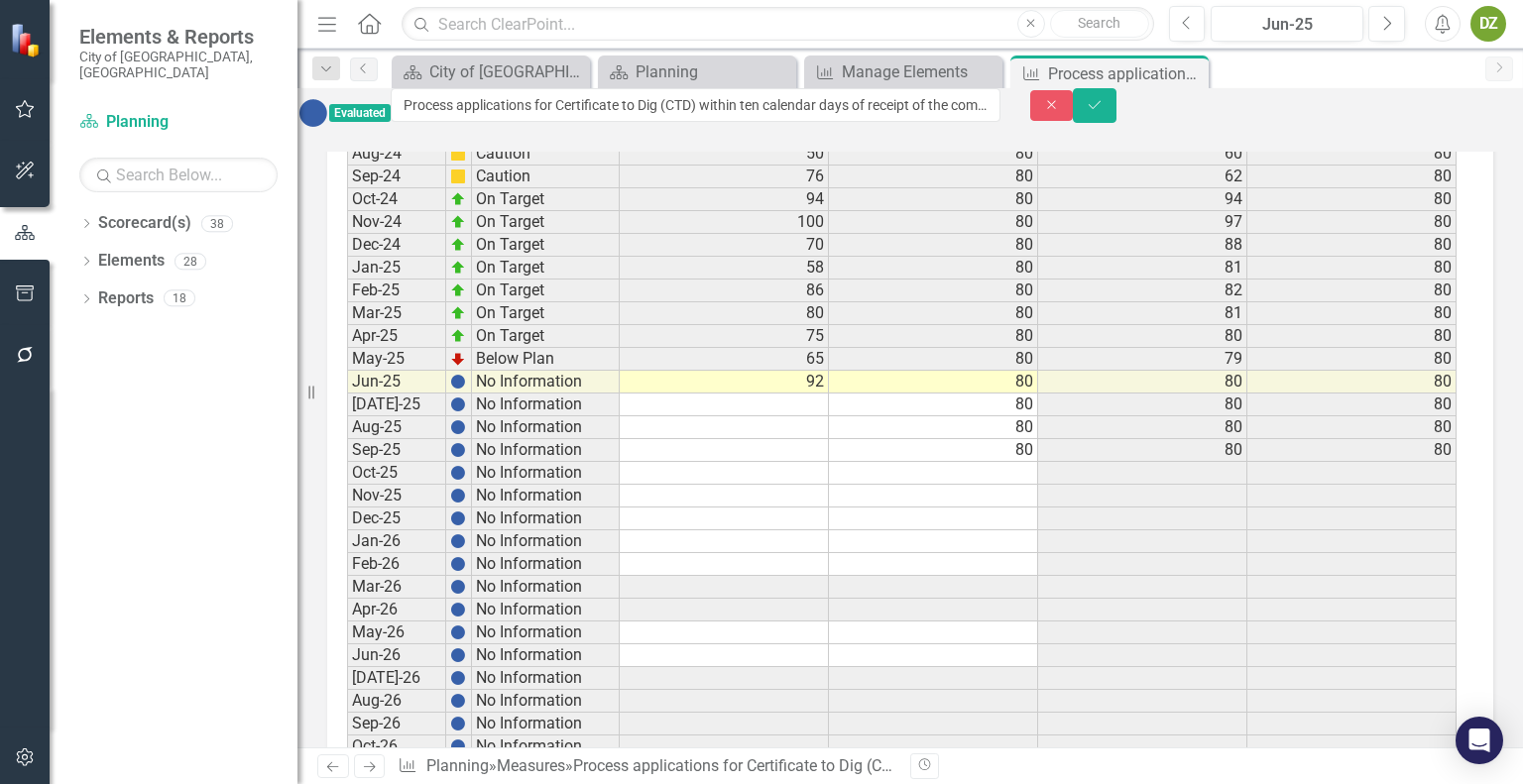 click at bounding box center [313, 113] 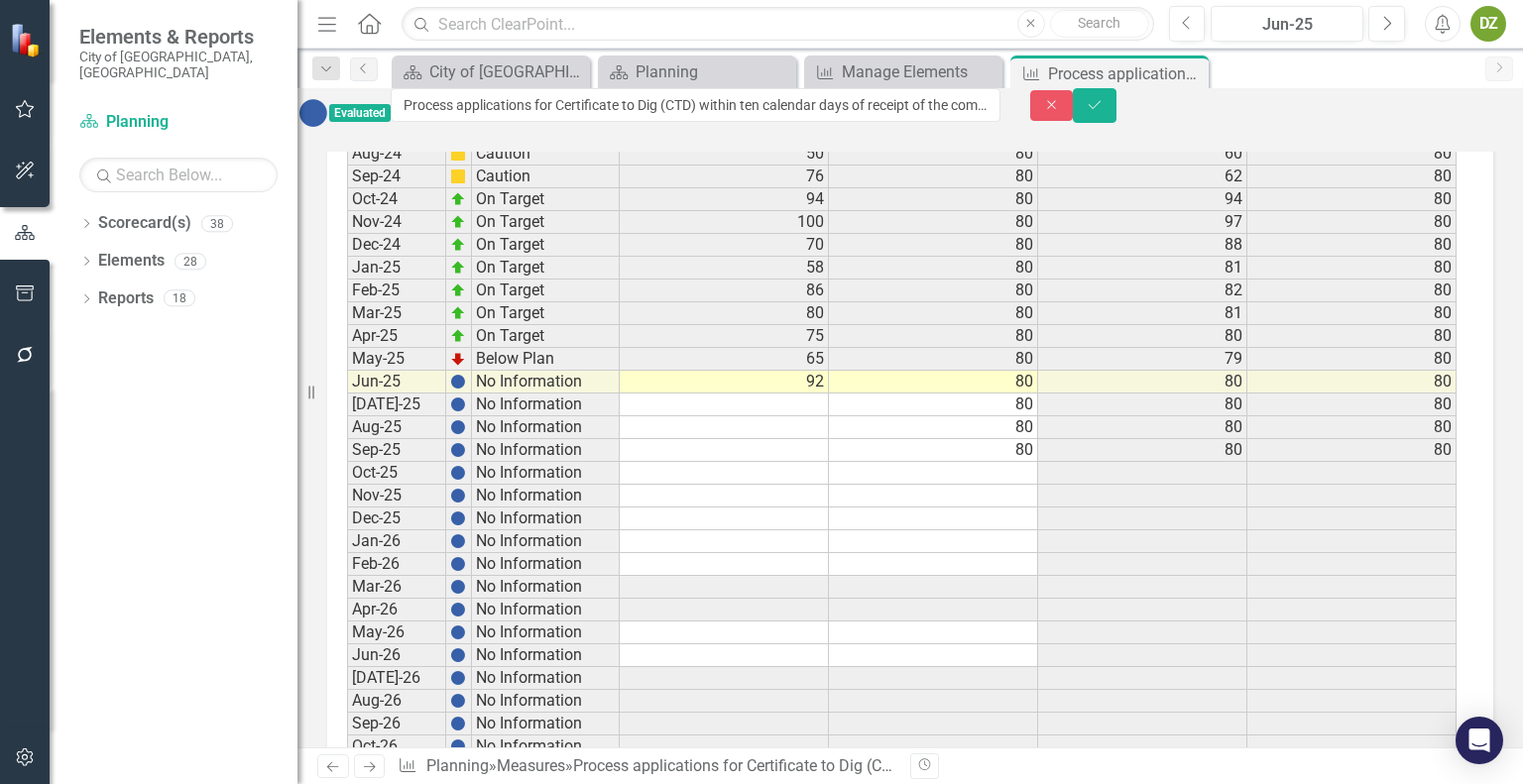 click at bounding box center (313, 113) 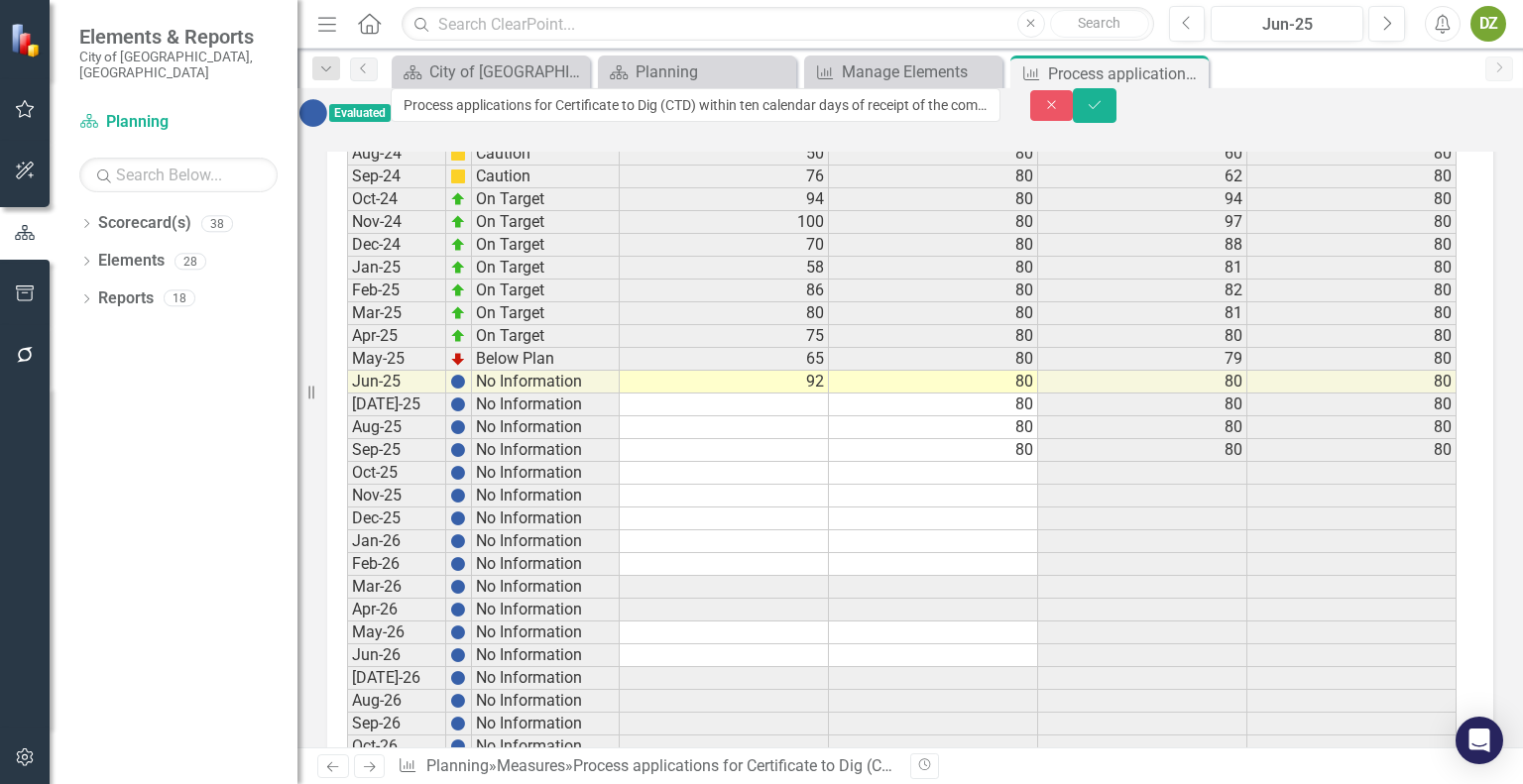 click on "Close" at bounding box center [0, 0] 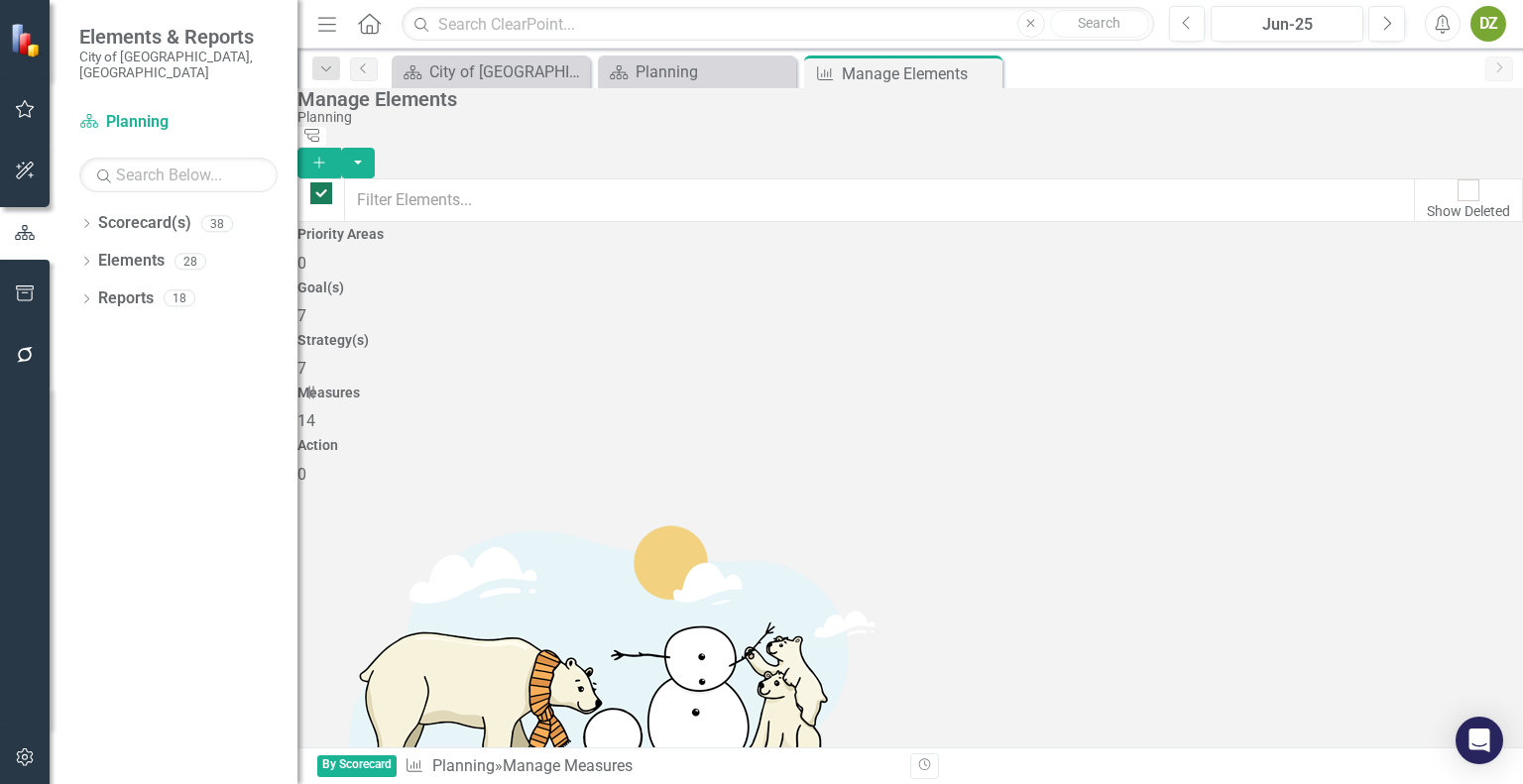 checkbox on "false" 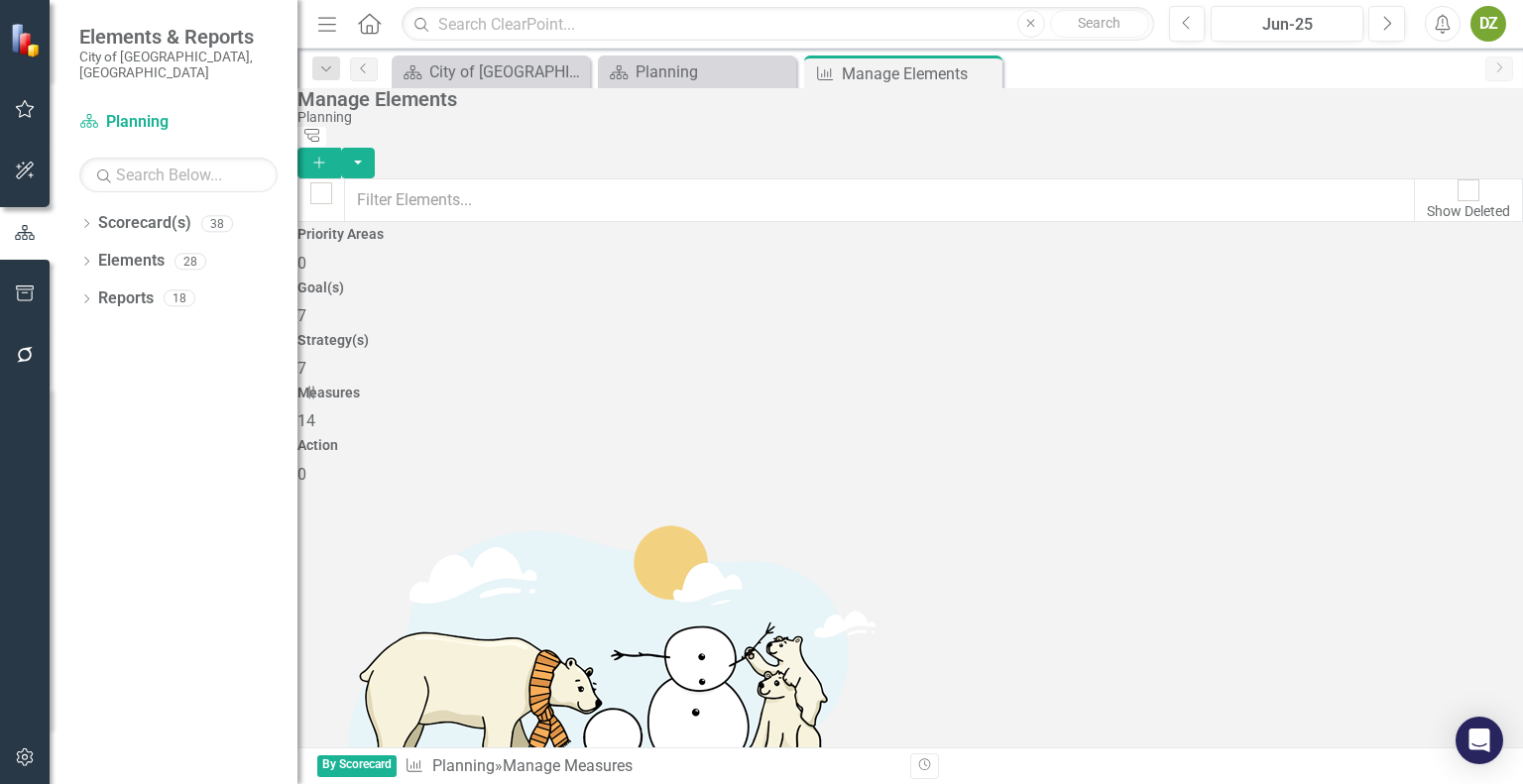 scroll, scrollTop: 484, scrollLeft: 0, axis: vertical 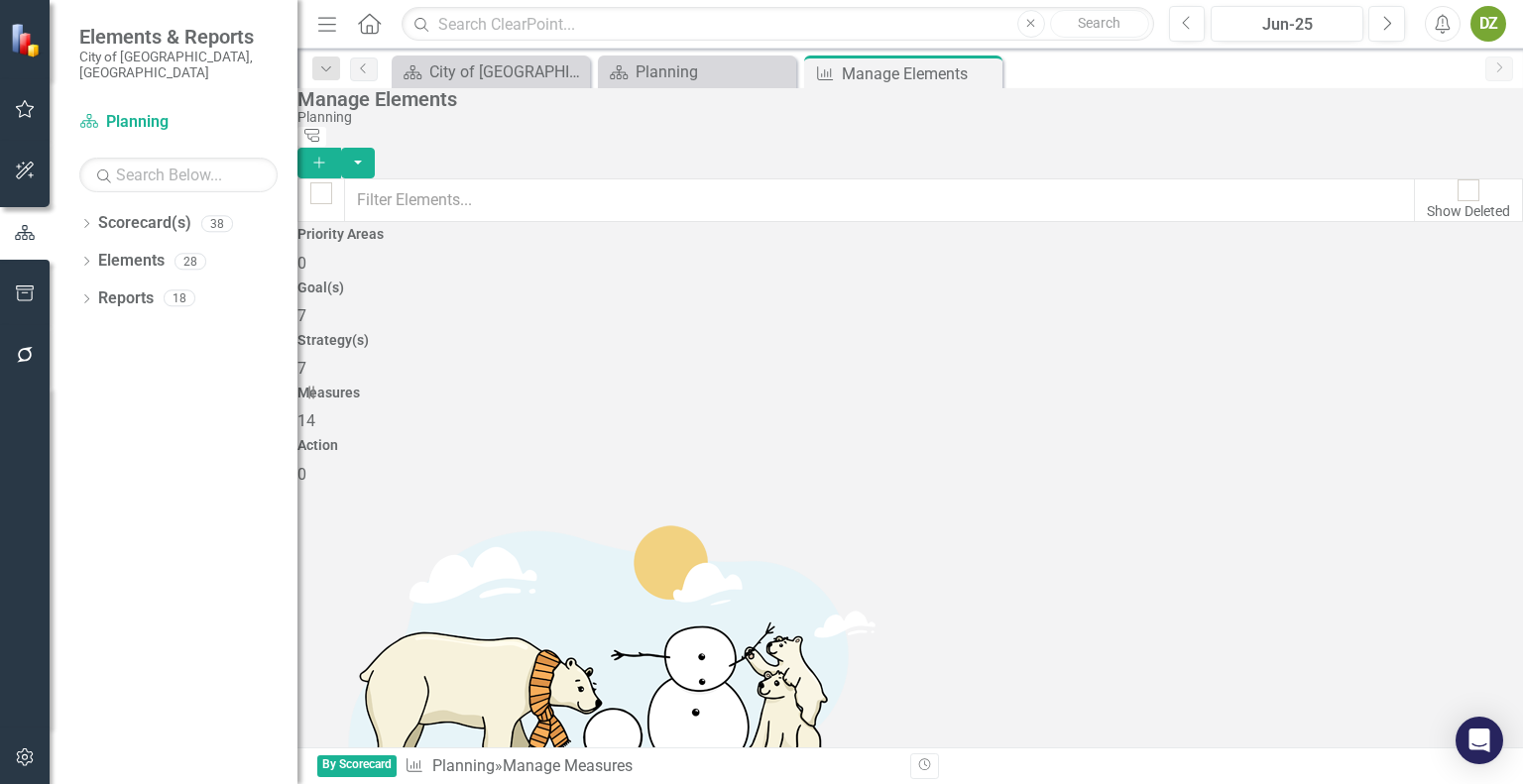 click on "Process applications for Certificate to Dig (CTD) within ten calendar days of receipt of the complete application (percent)" at bounding box center [762, 2087] 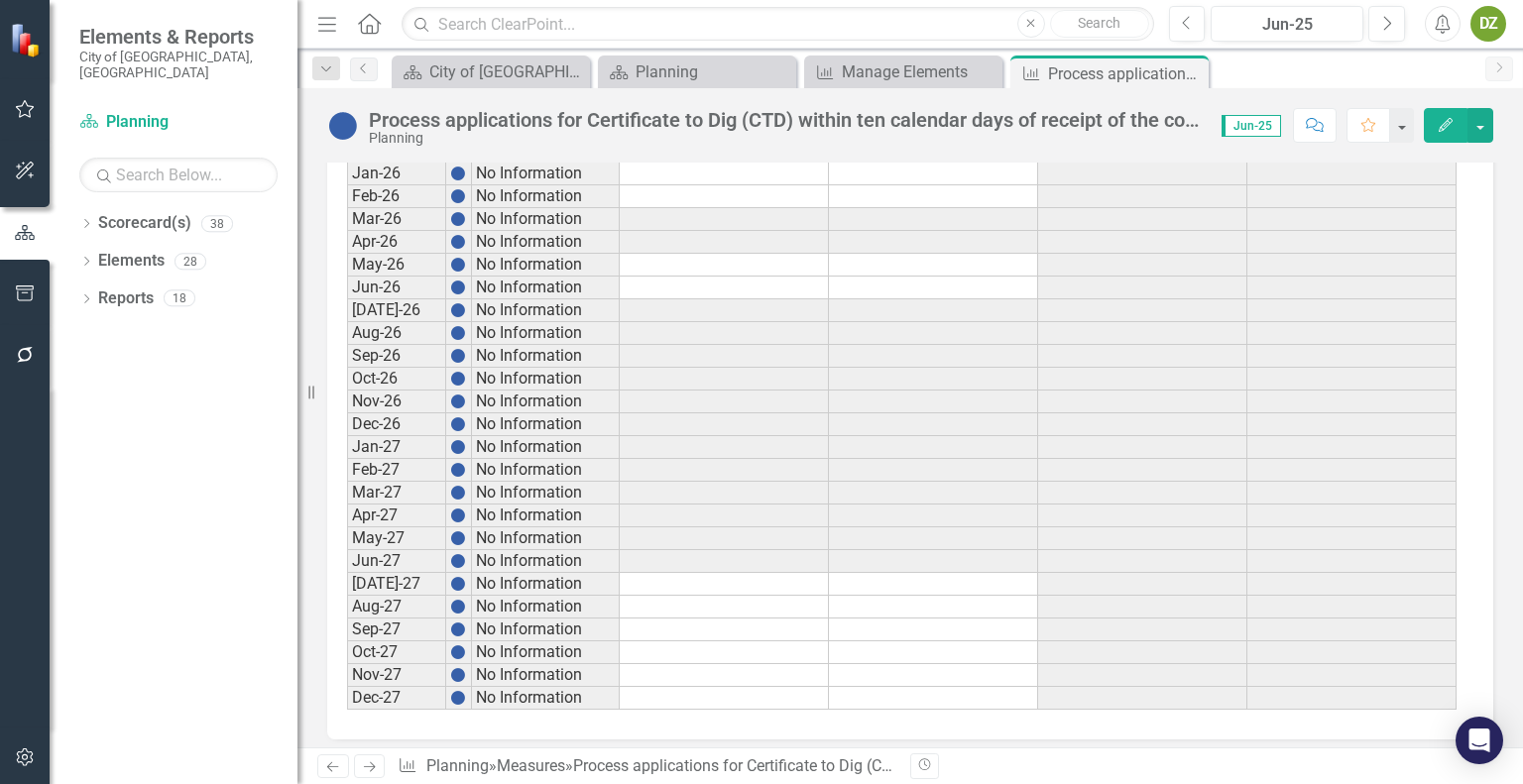scroll, scrollTop: 4216, scrollLeft: 0, axis: vertical 